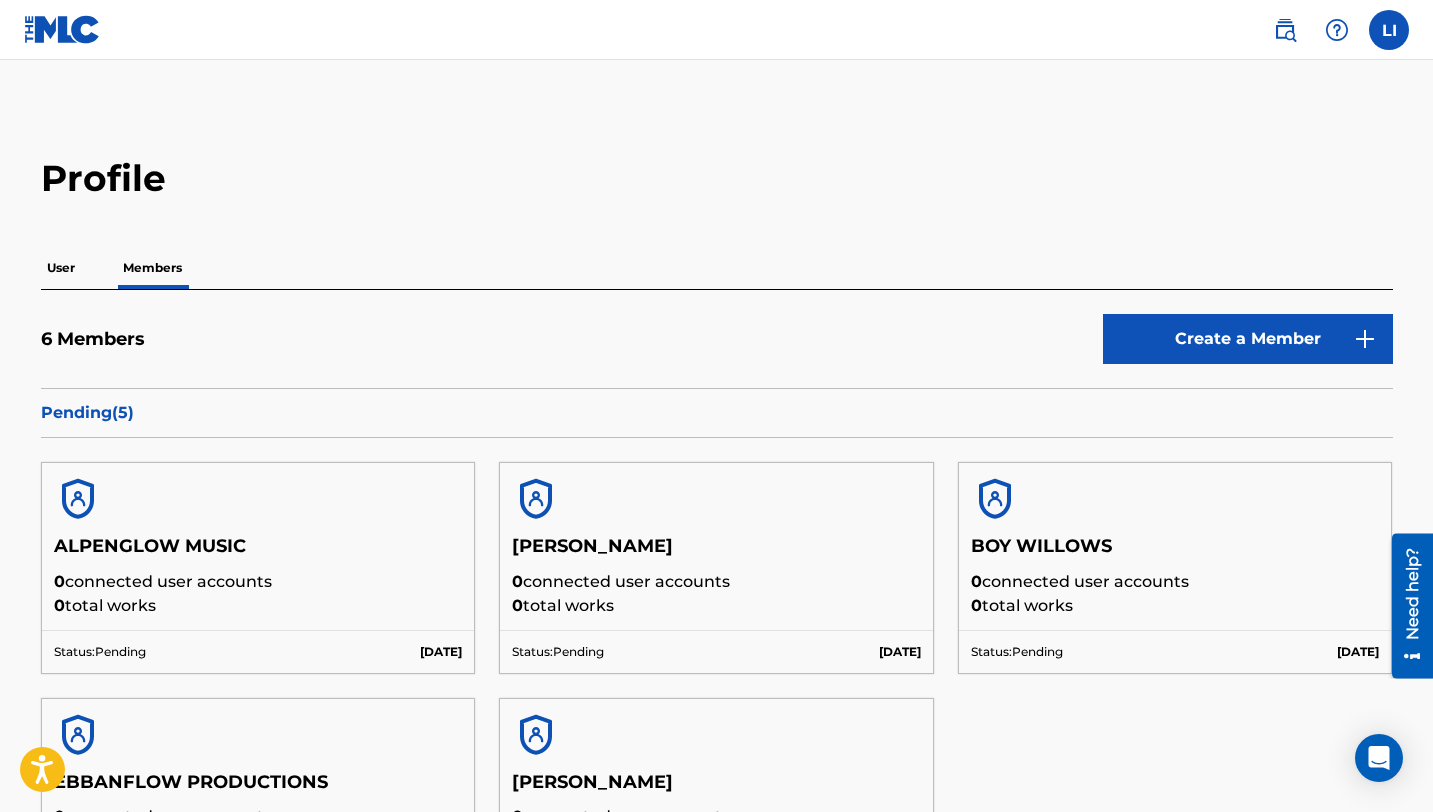 scroll, scrollTop: 100, scrollLeft: 0, axis: vertical 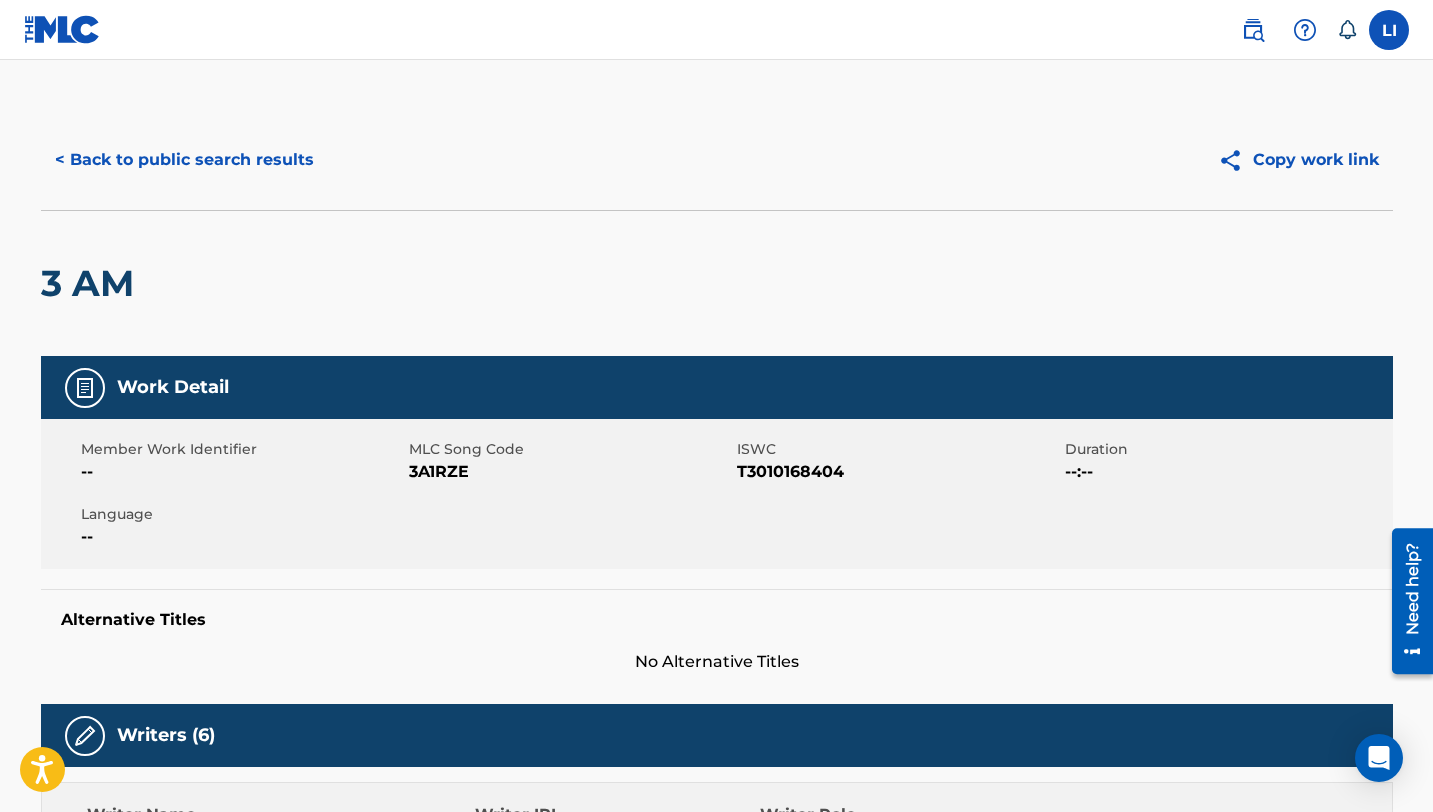 click on "< Back to public search results" at bounding box center [184, 160] 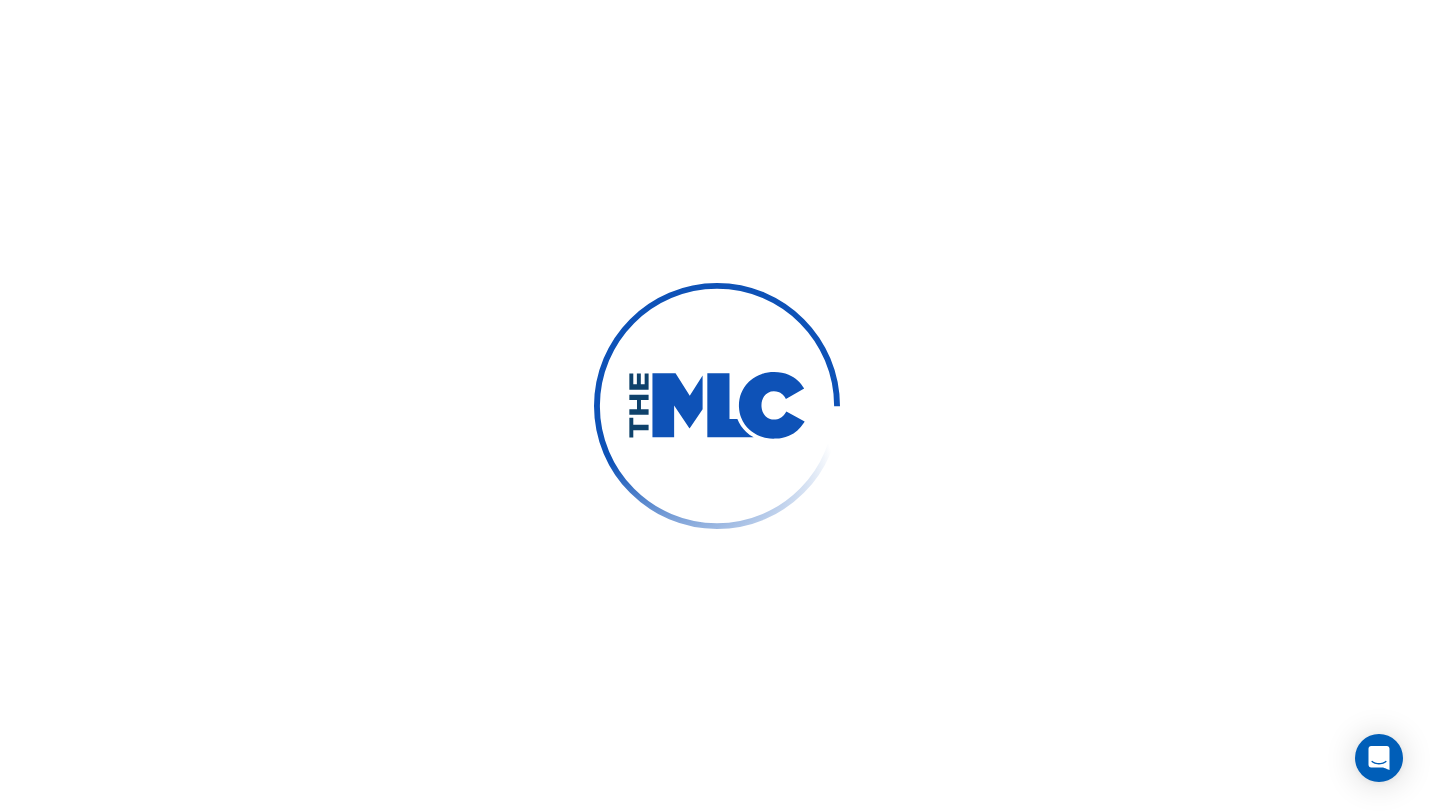 scroll, scrollTop: 0, scrollLeft: 0, axis: both 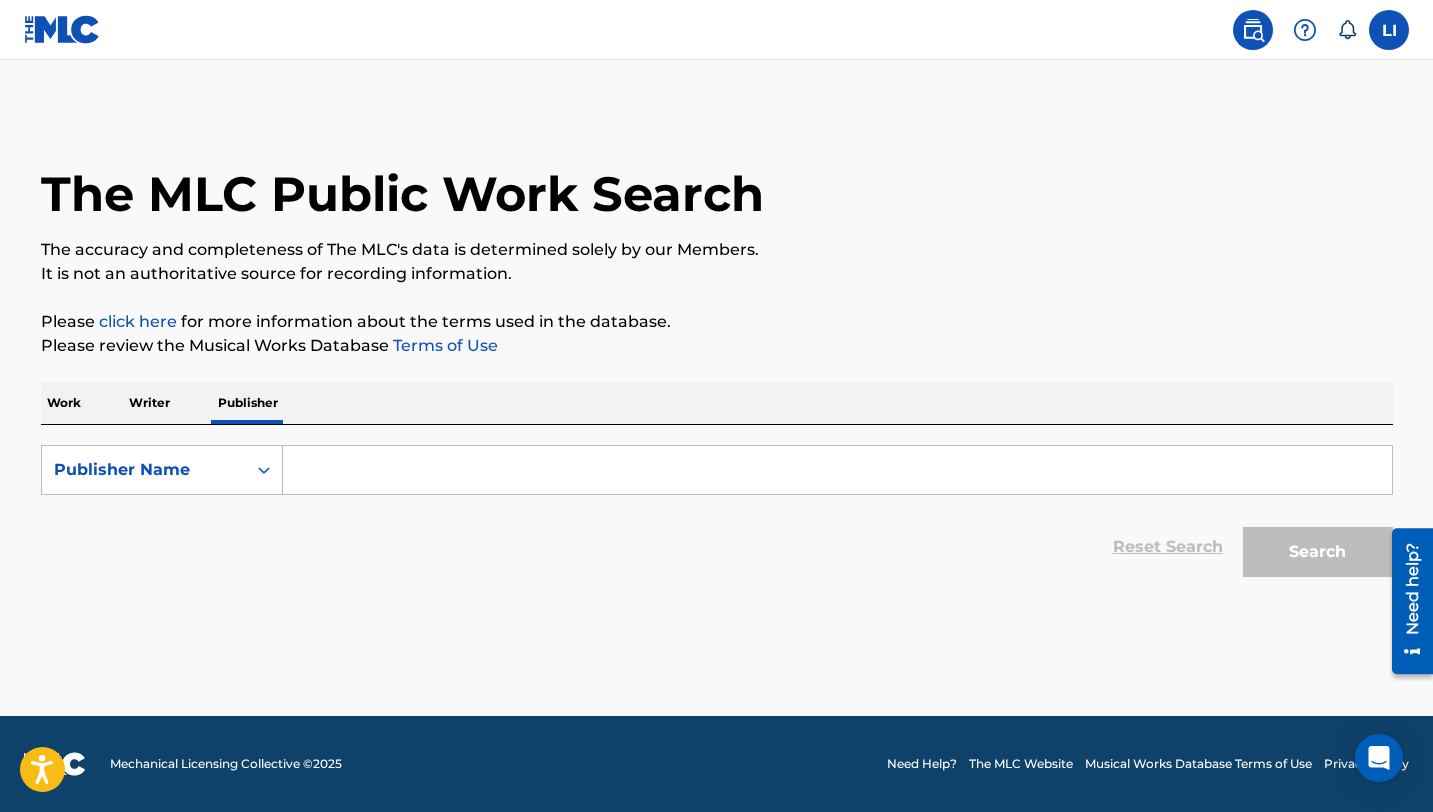 click at bounding box center [837, 470] 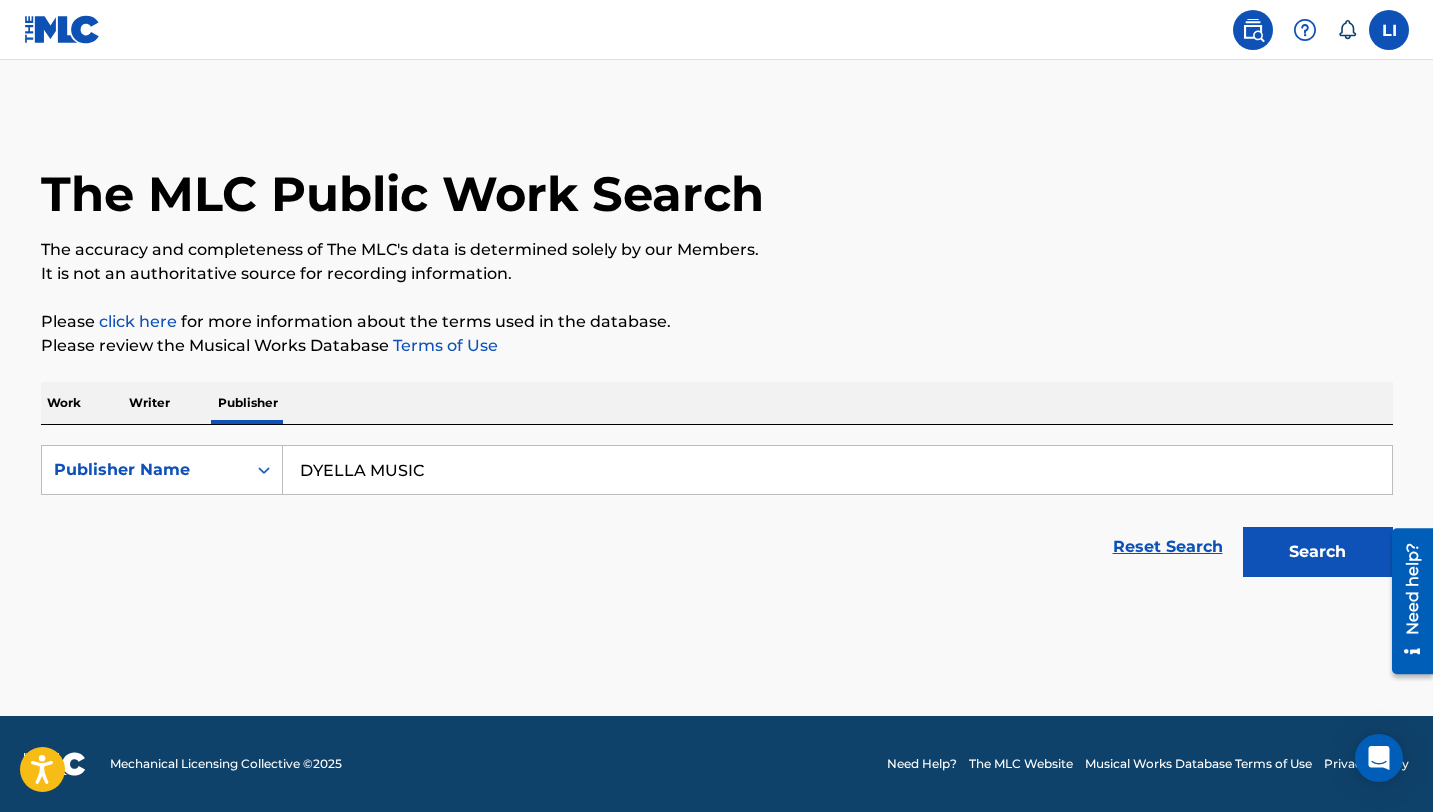 type on "DYELLA MUSIC" 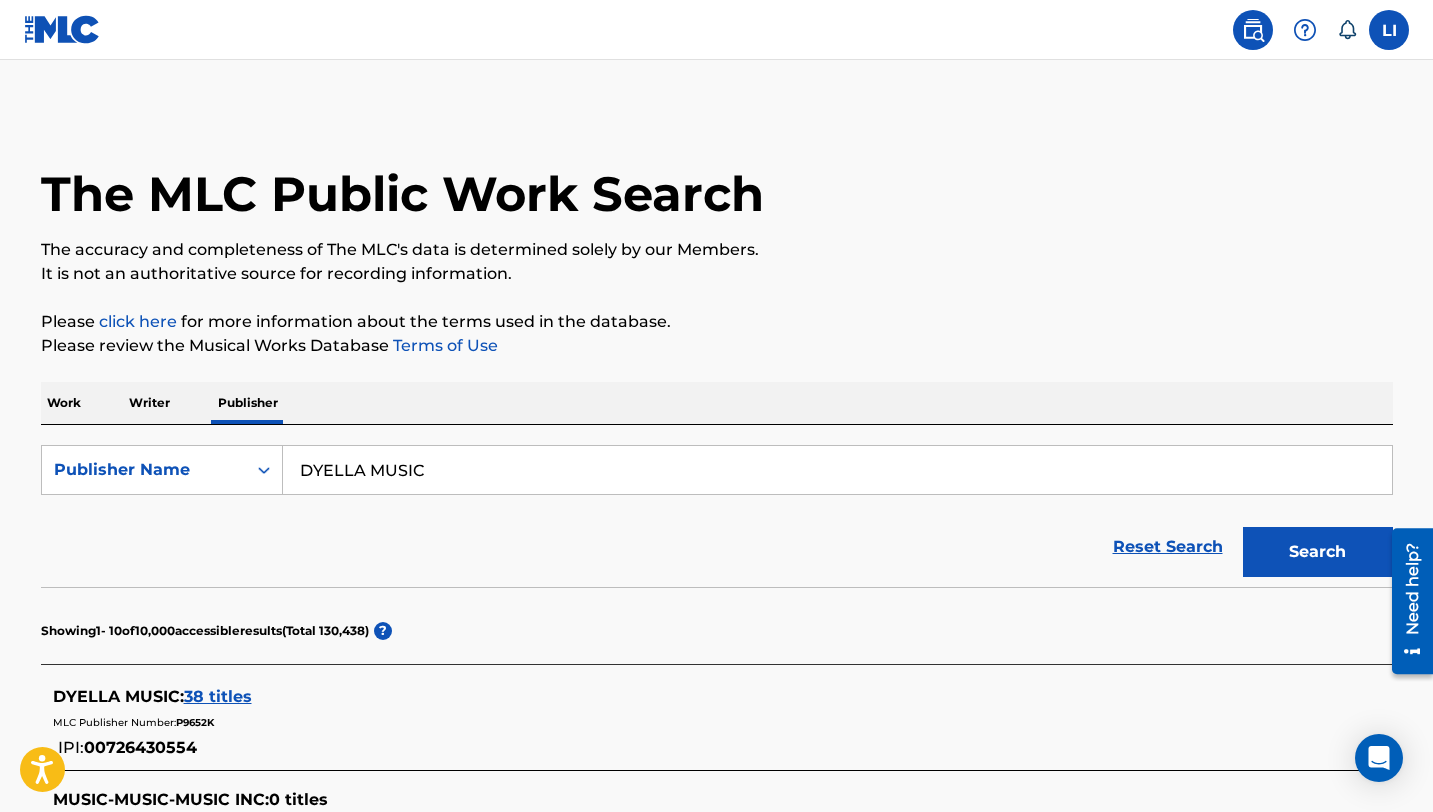 click on "38 titles" at bounding box center [218, 696] 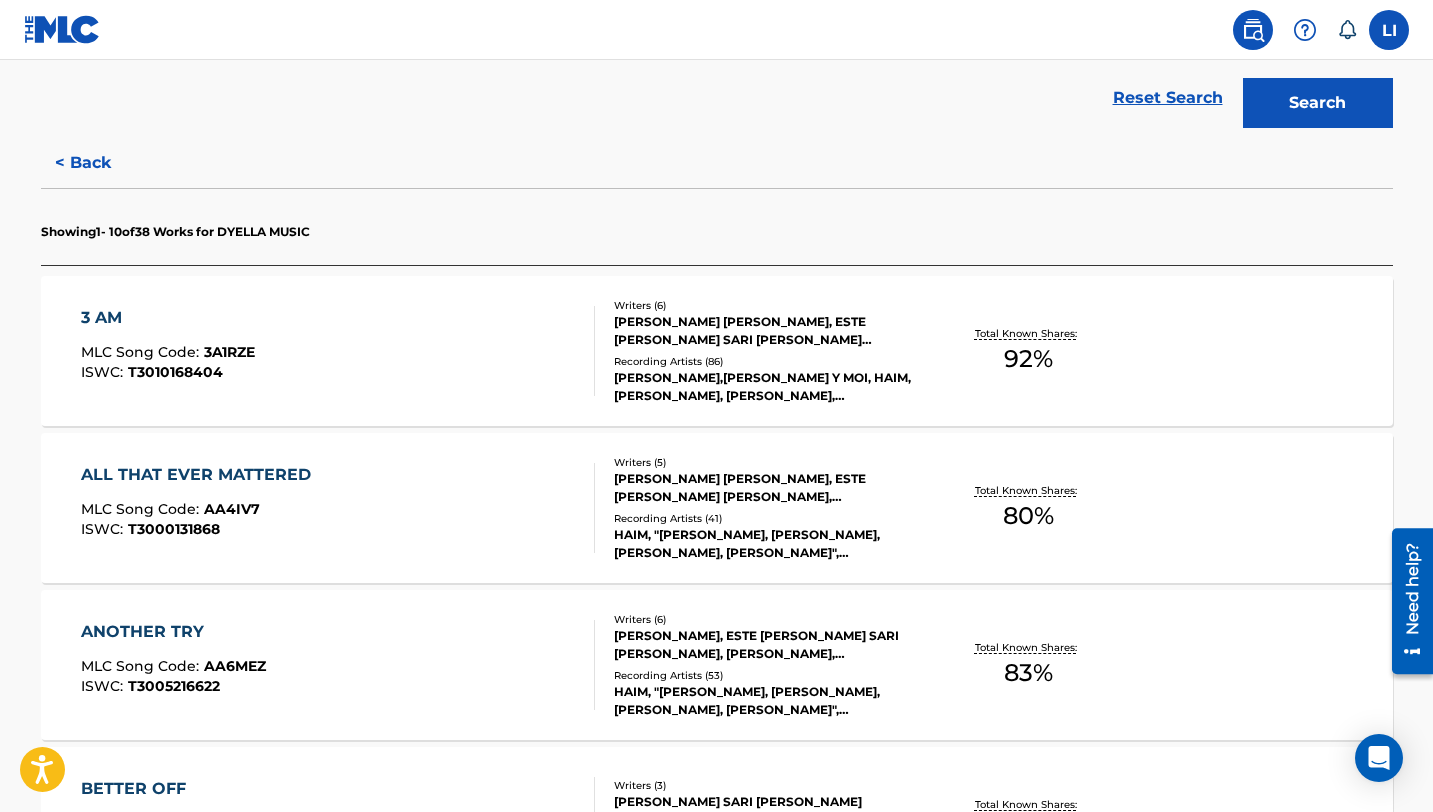scroll, scrollTop: 452, scrollLeft: 0, axis: vertical 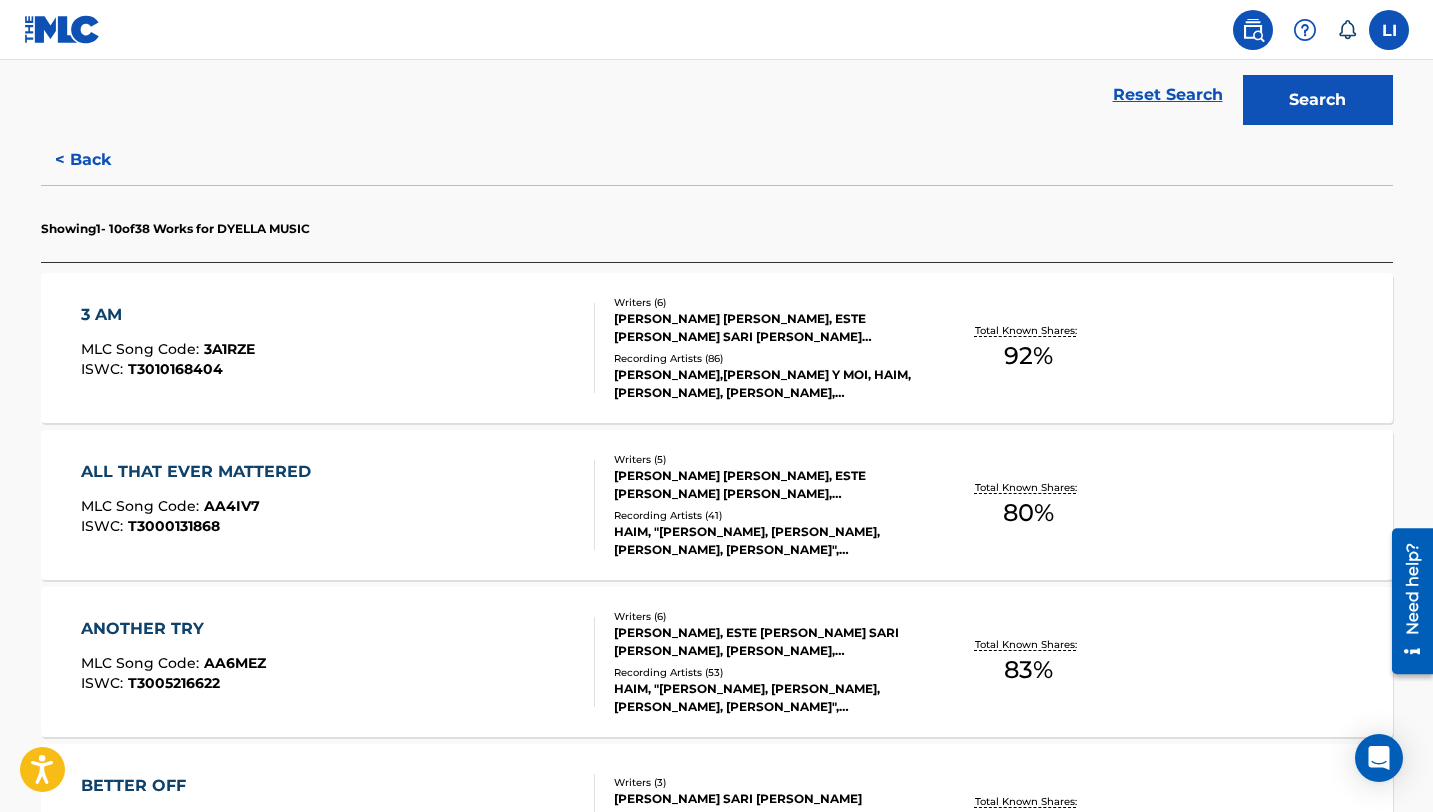 click on "ANOTHER TRY MLC Song Code : AA6MEZ ISWC : T3005216622" at bounding box center (338, 662) 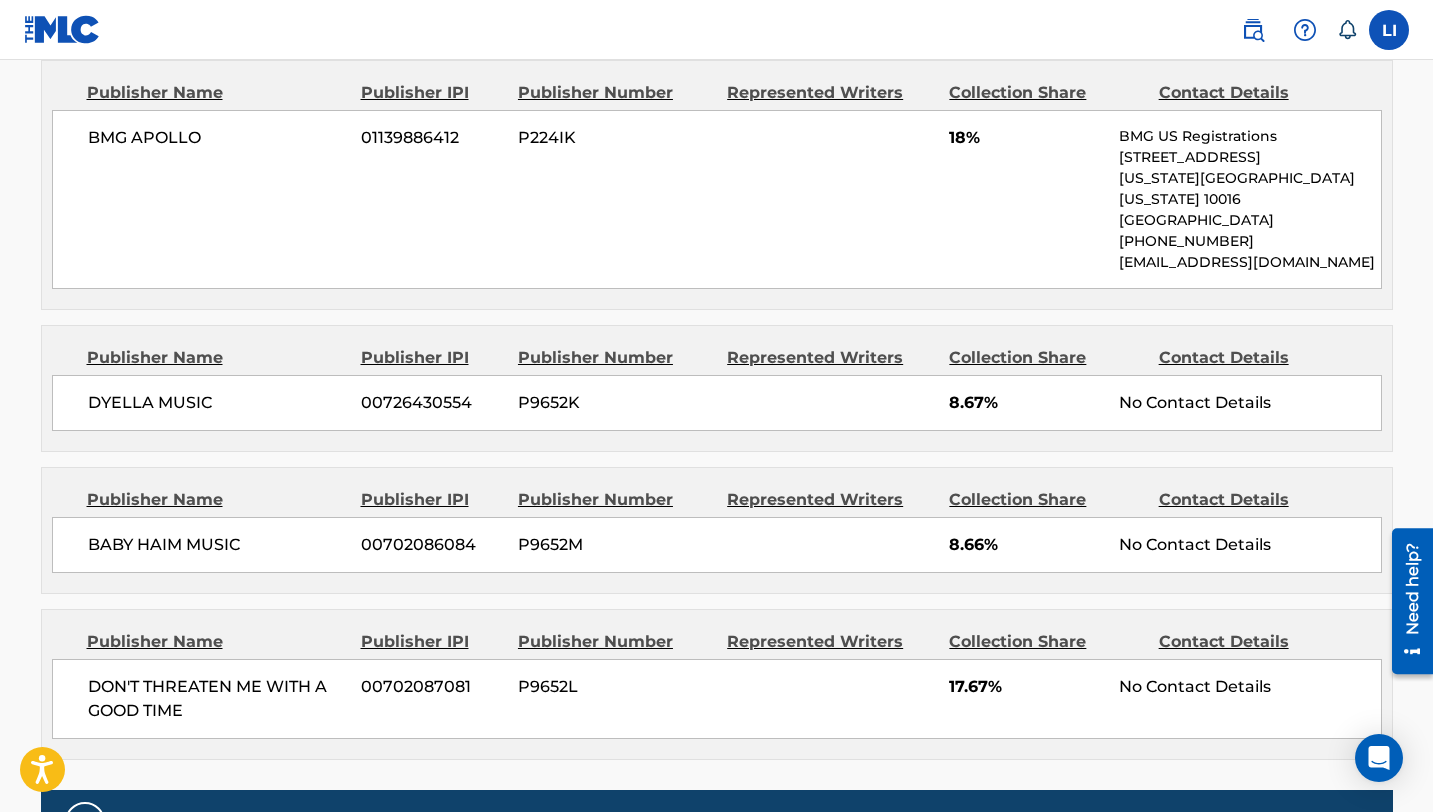 scroll, scrollTop: 1778, scrollLeft: 0, axis: vertical 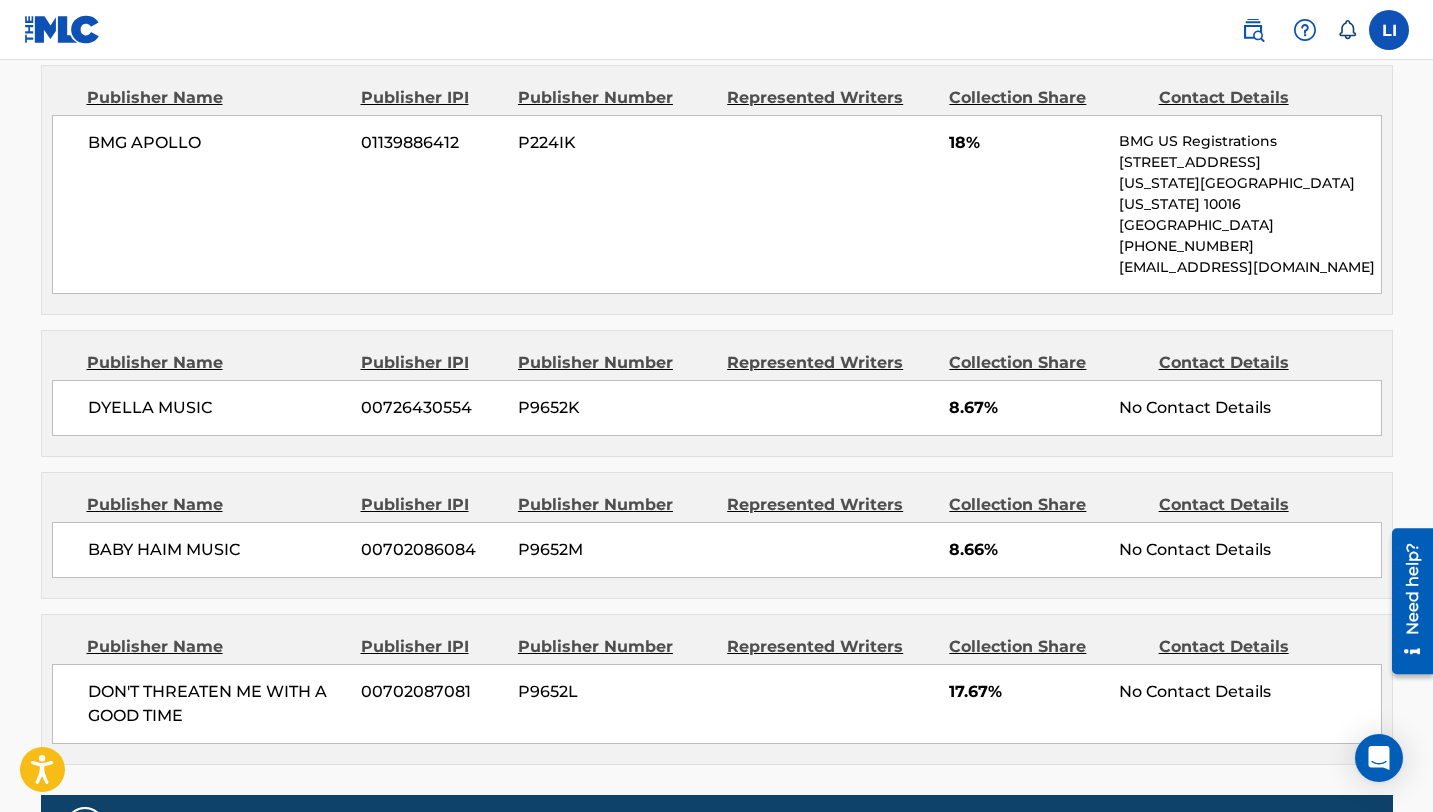 click on "DYELLA MUSIC" at bounding box center (217, 408) 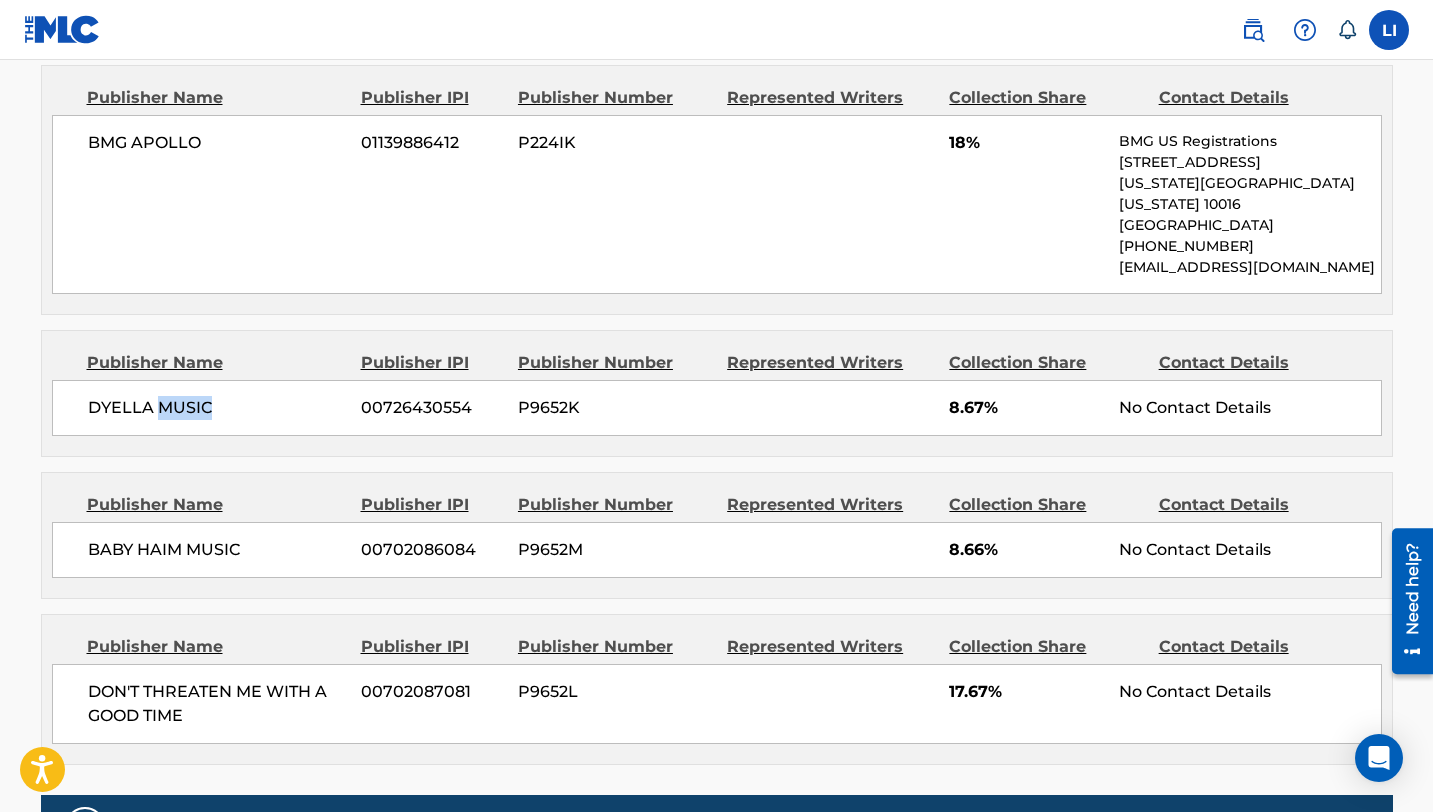 click on "DYELLA MUSIC" at bounding box center (217, 408) 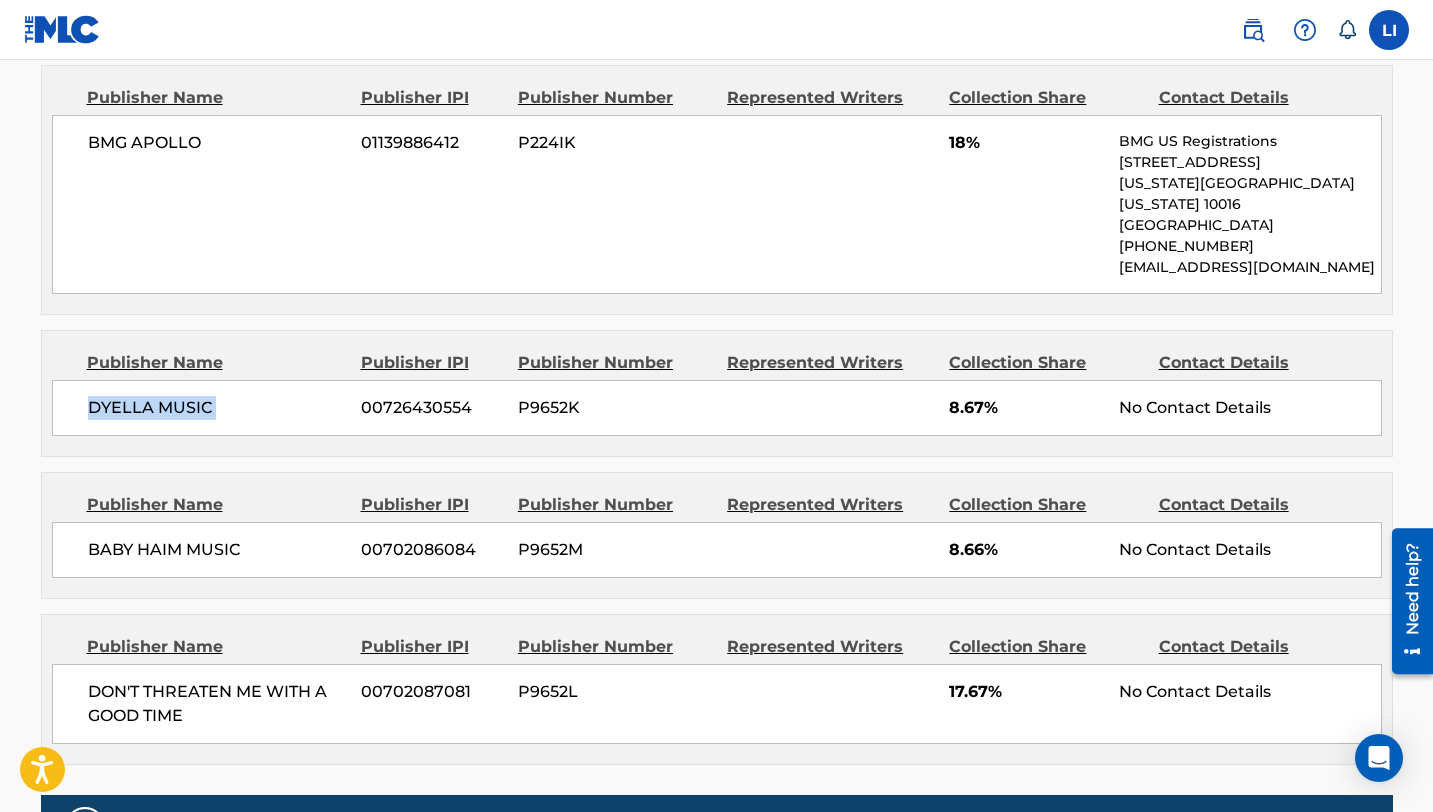 click on "DYELLA MUSIC" at bounding box center (217, 408) 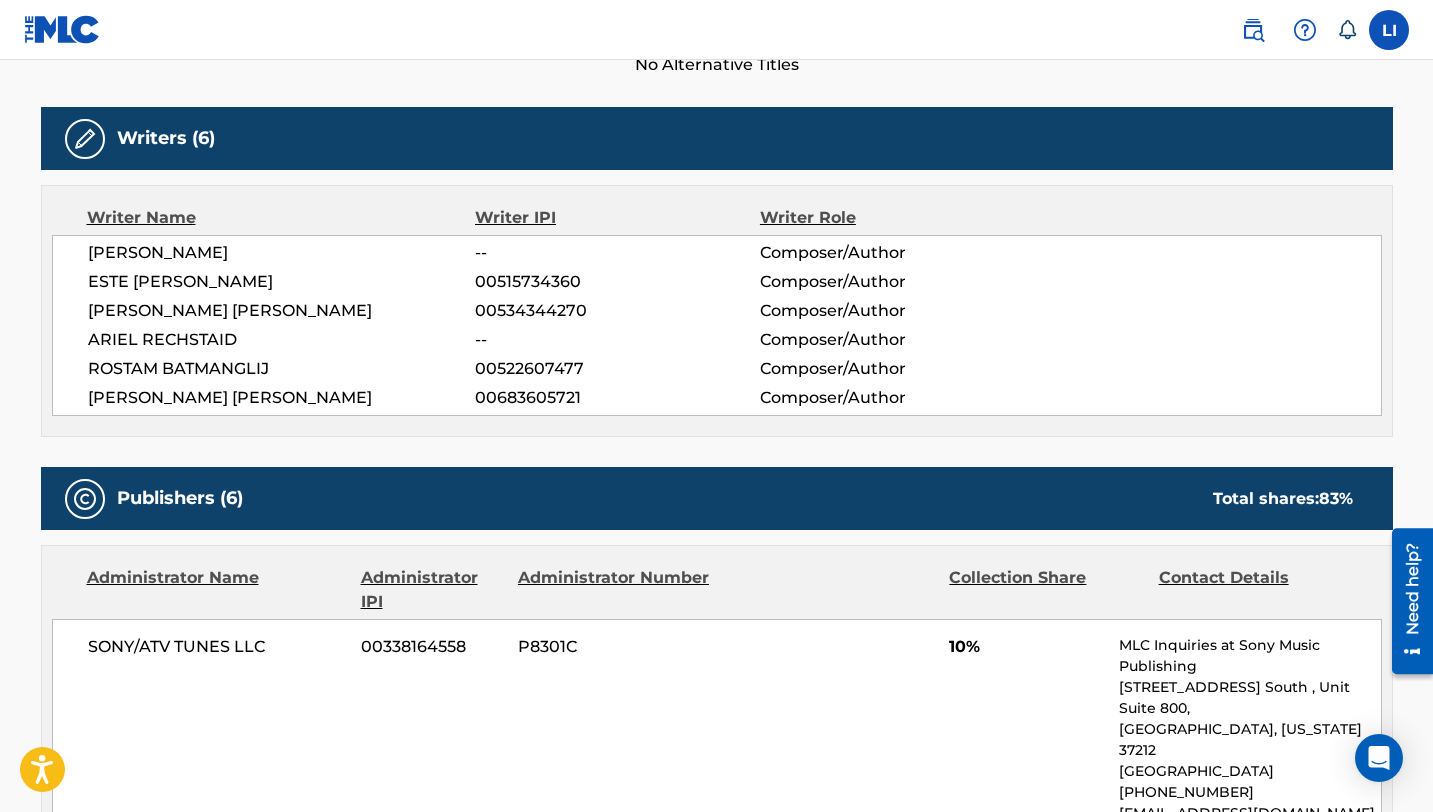 scroll, scrollTop: 0, scrollLeft: 0, axis: both 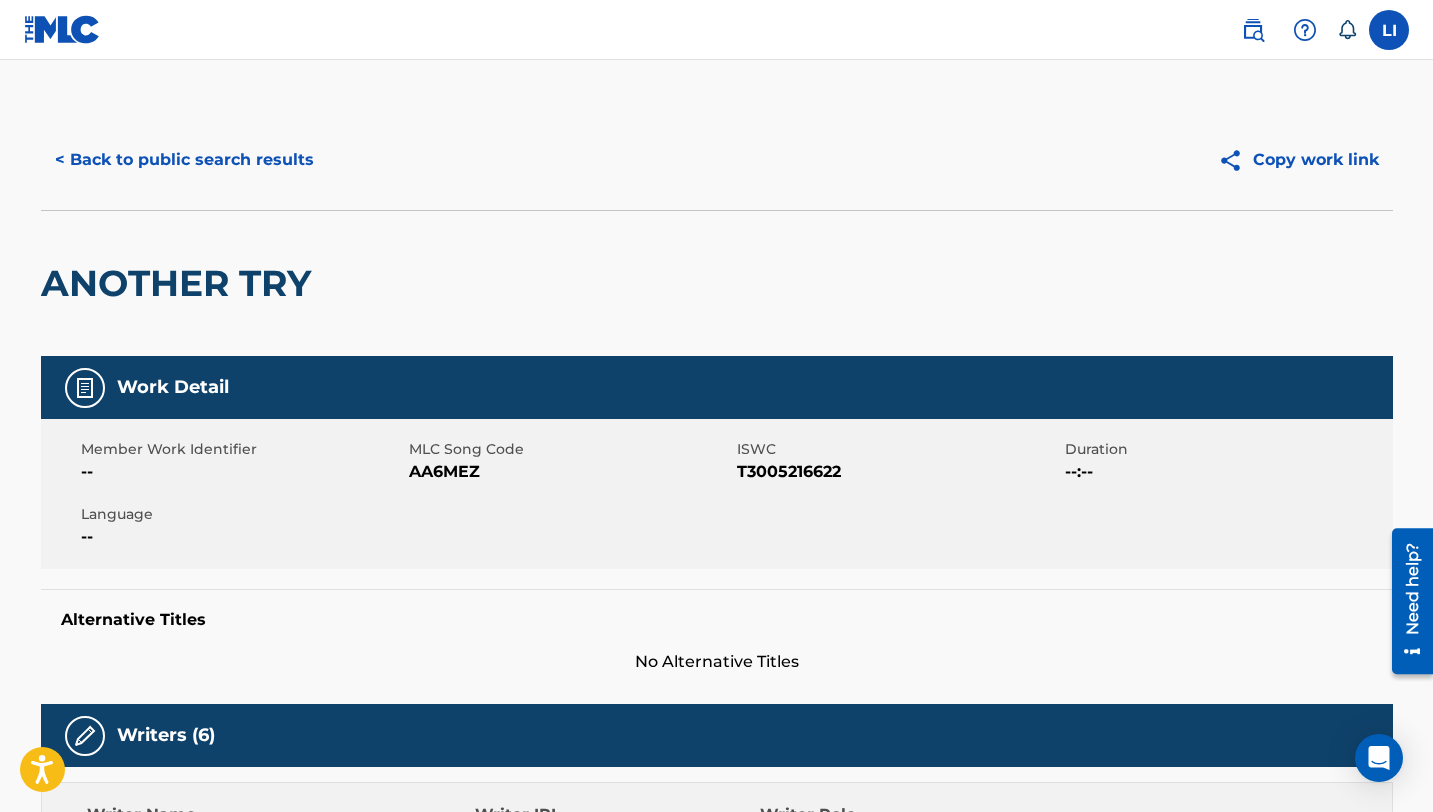 click on "< Back to public search results" at bounding box center [184, 160] 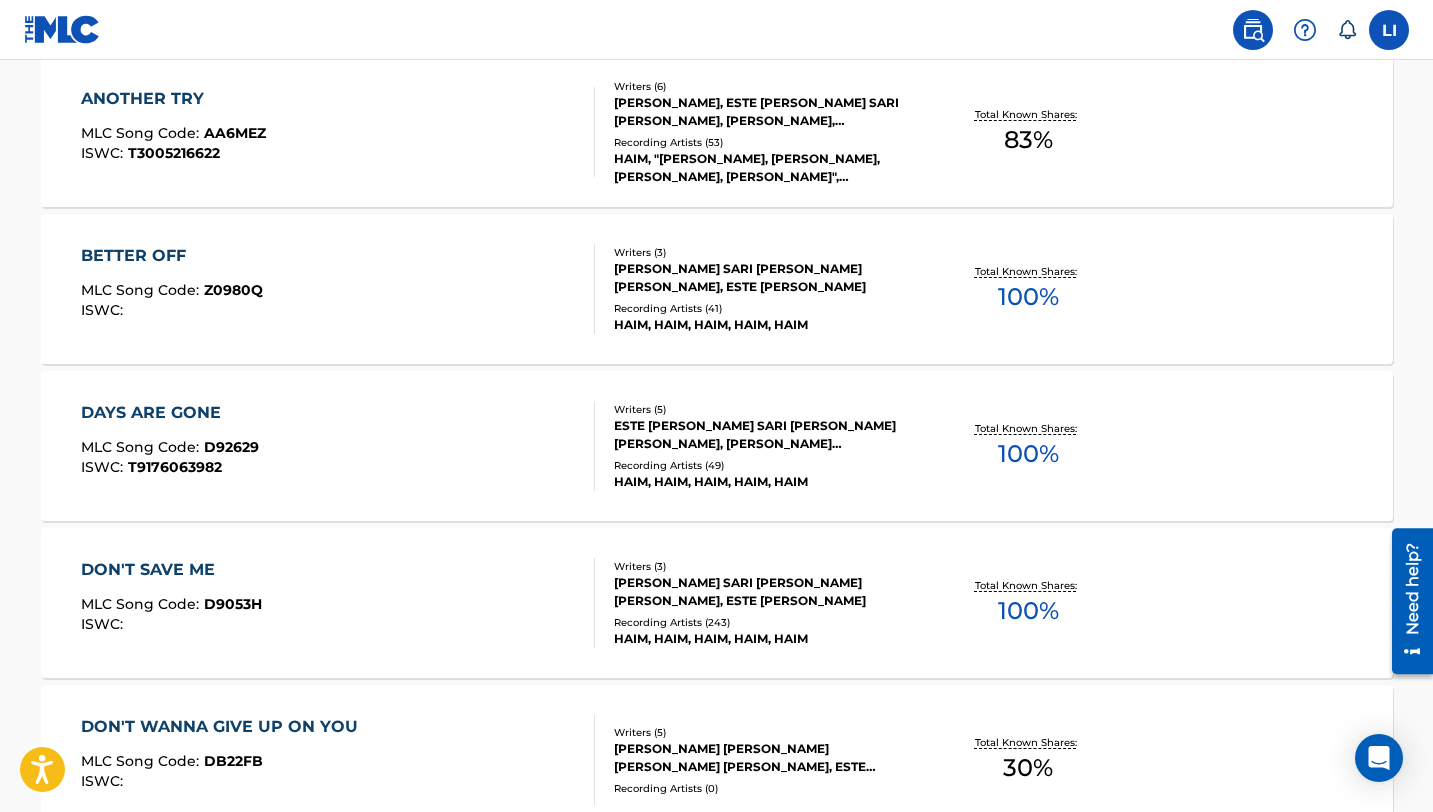 scroll, scrollTop: 987, scrollLeft: 0, axis: vertical 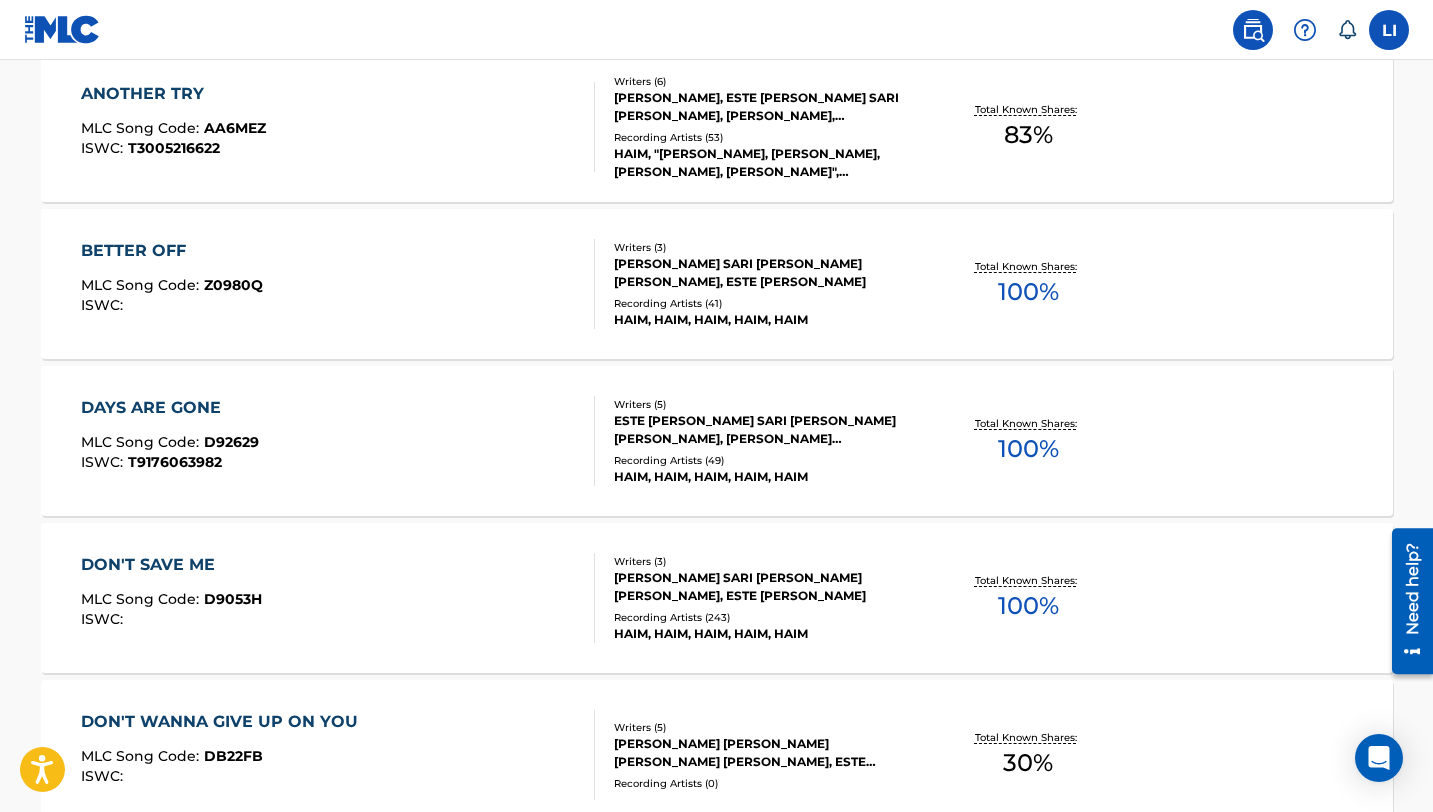 click on "BETTER OFF MLC Song Code : Z0980Q ISWC :" at bounding box center [338, 284] 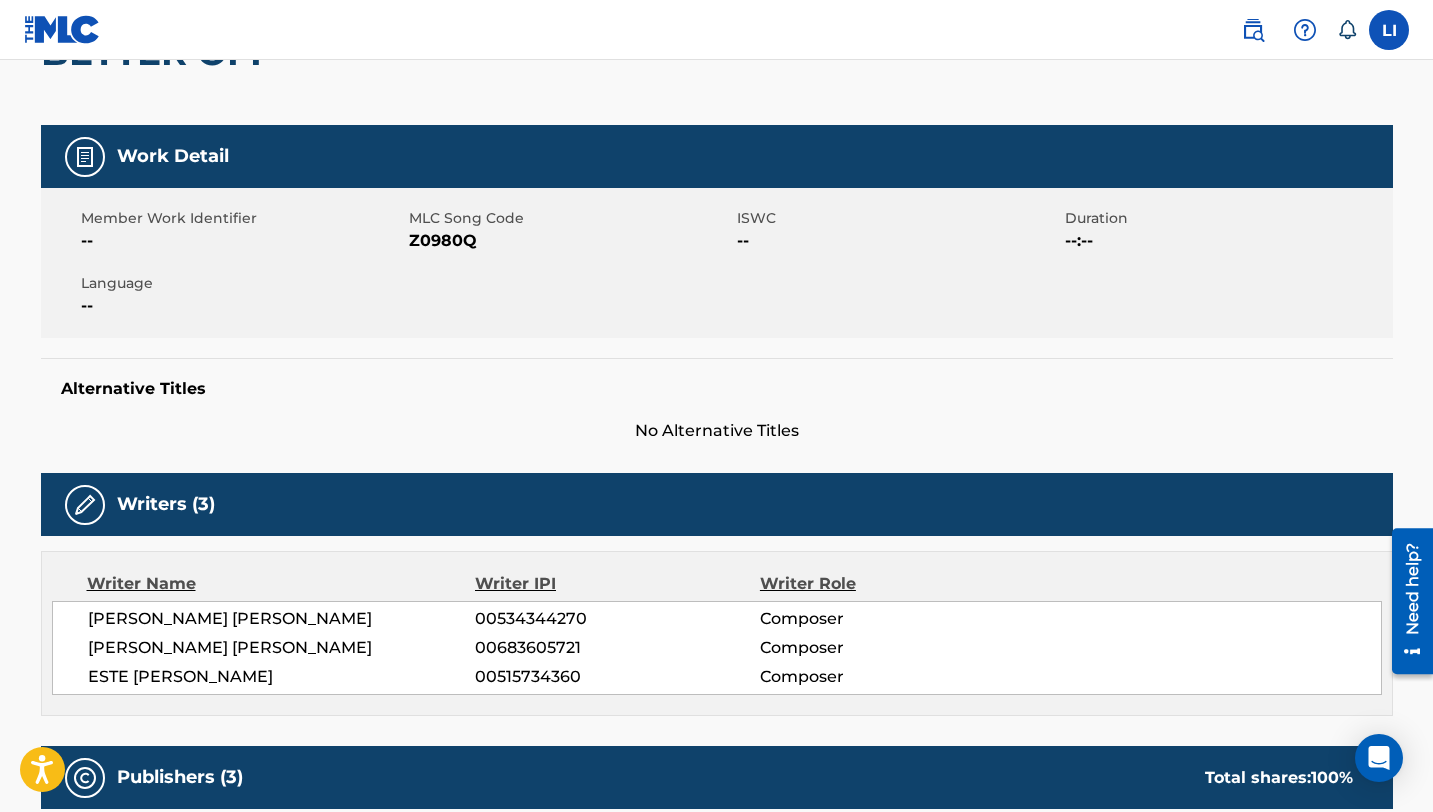 scroll, scrollTop: 0, scrollLeft: 0, axis: both 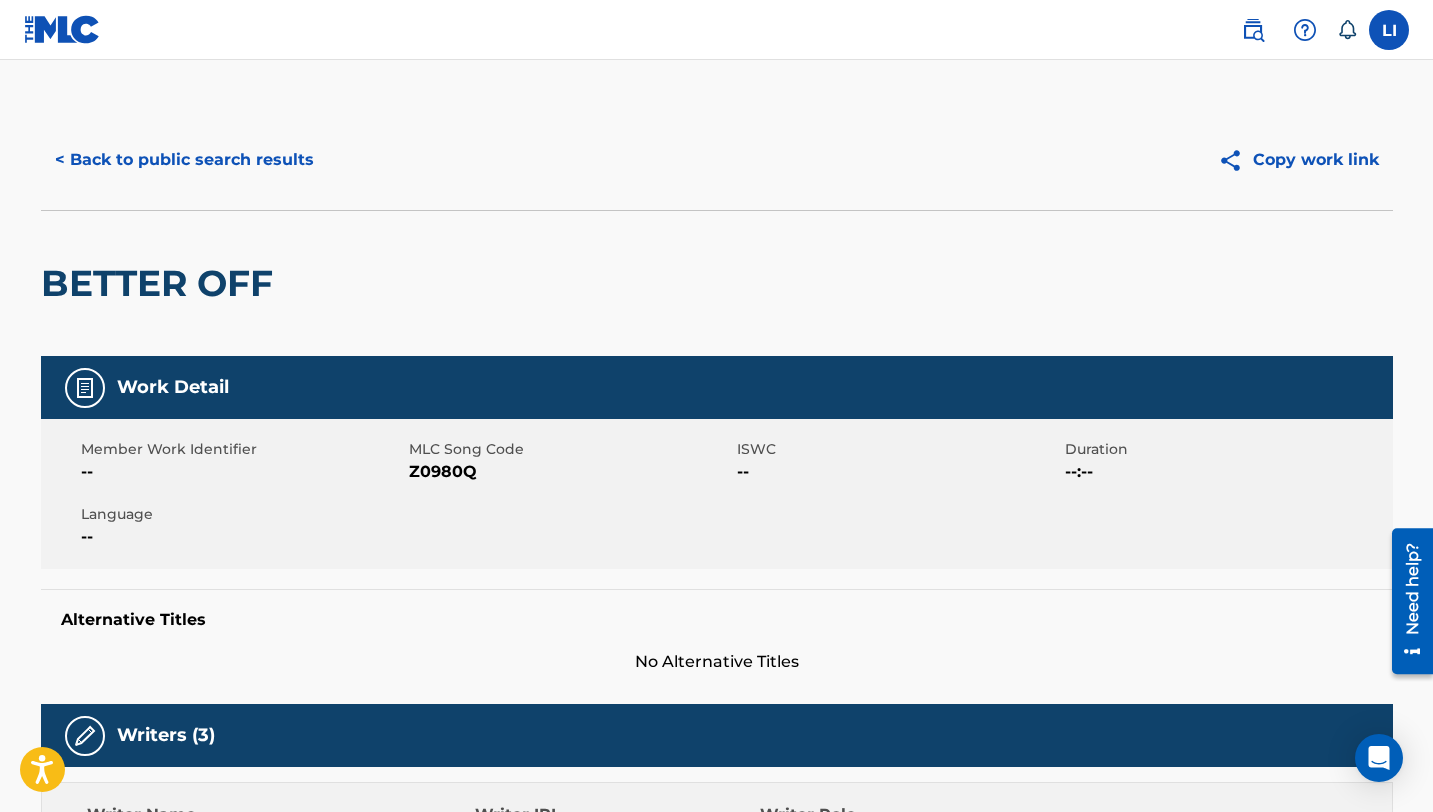 click on "< Back to public search results" at bounding box center (184, 160) 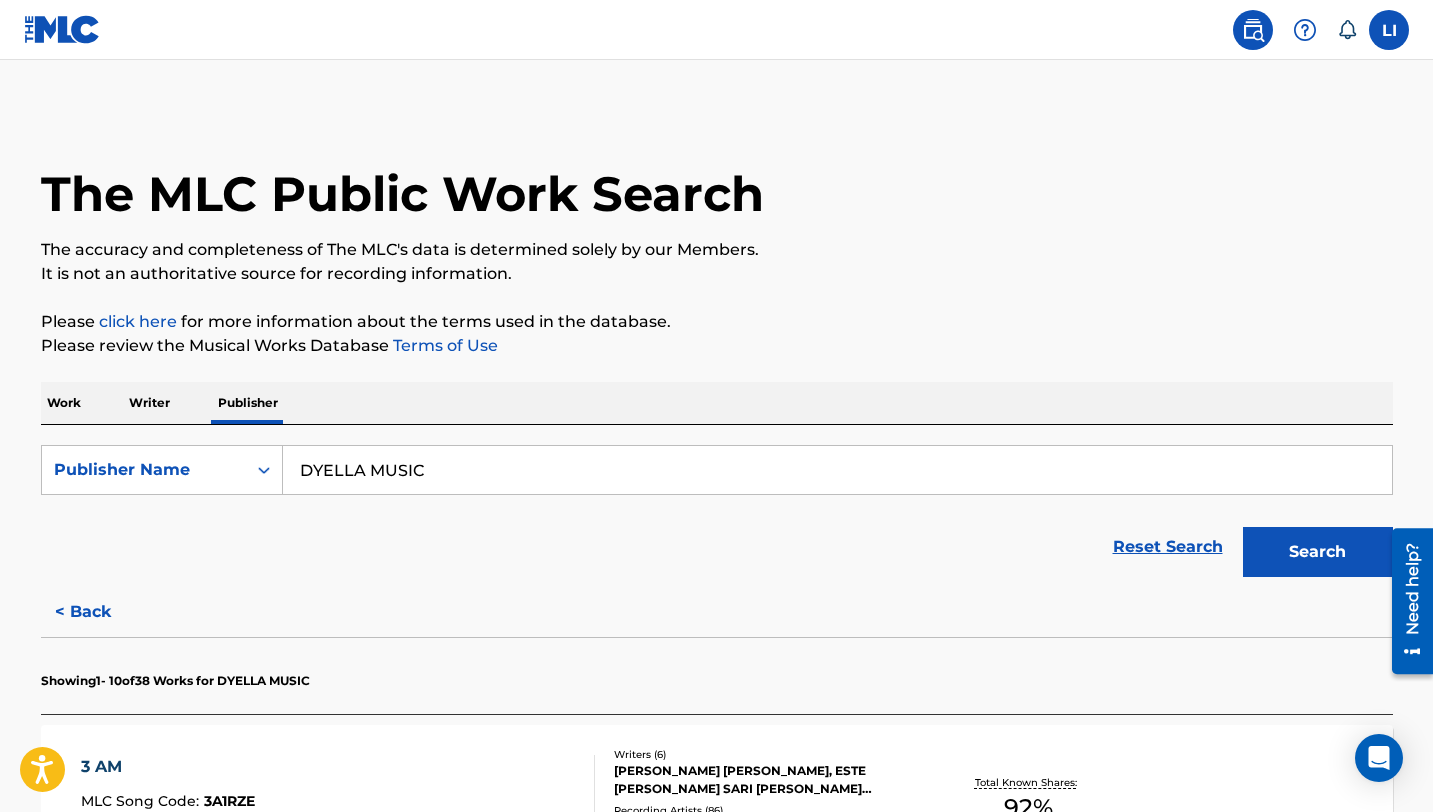 click on "The MLC Public Work Search" at bounding box center [402, 194] 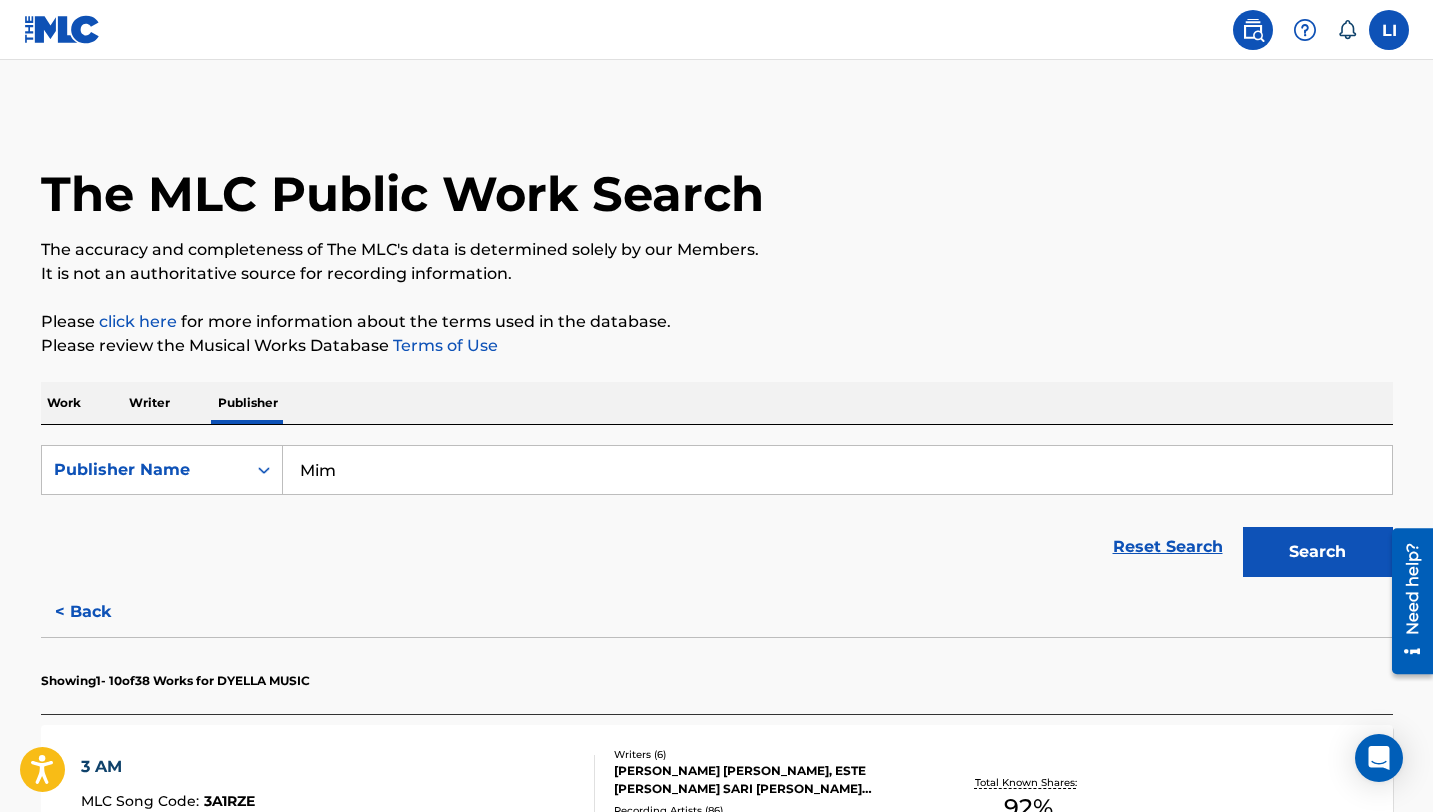 type on "Mim" 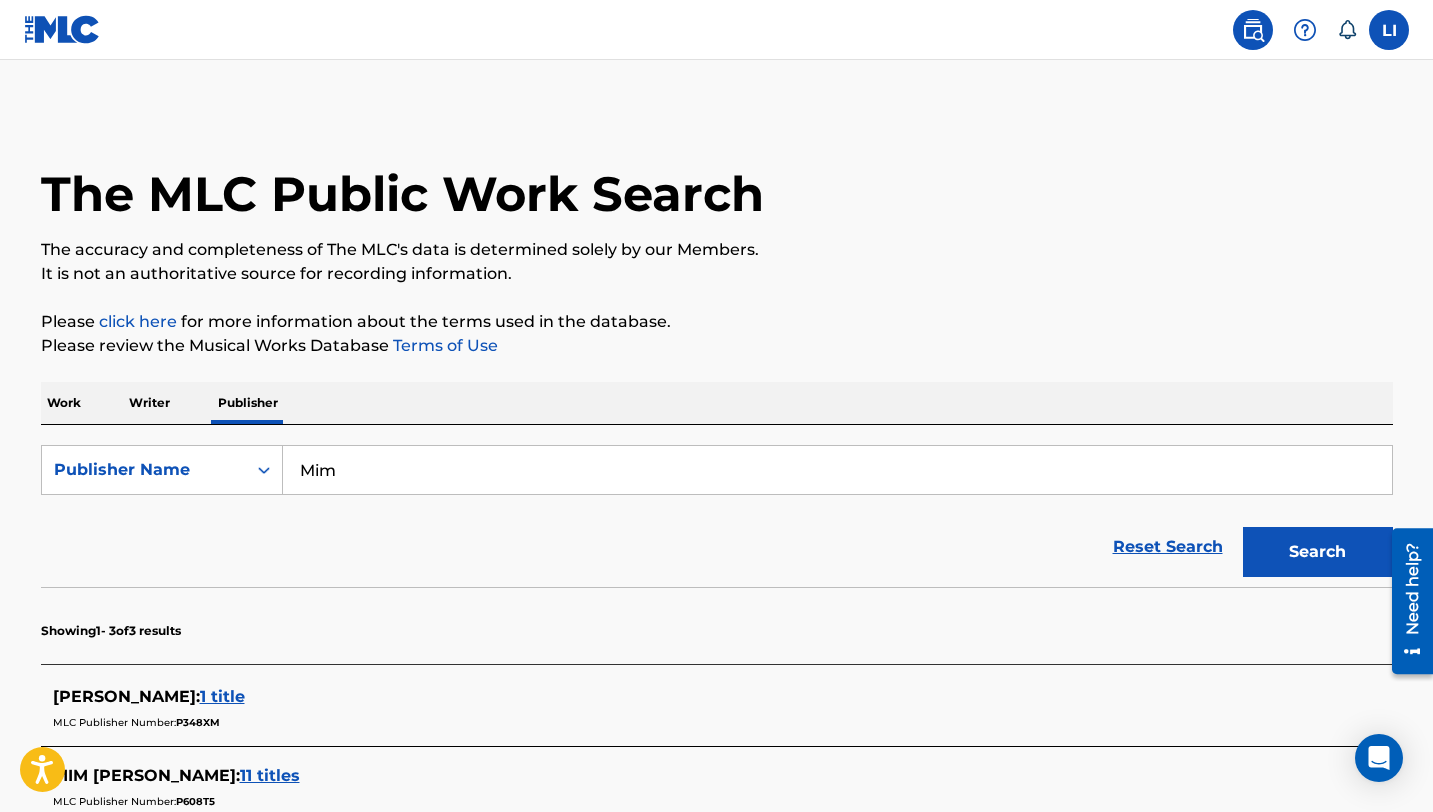 scroll, scrollTop: 323, scrollLeft: 0, axis: vertical 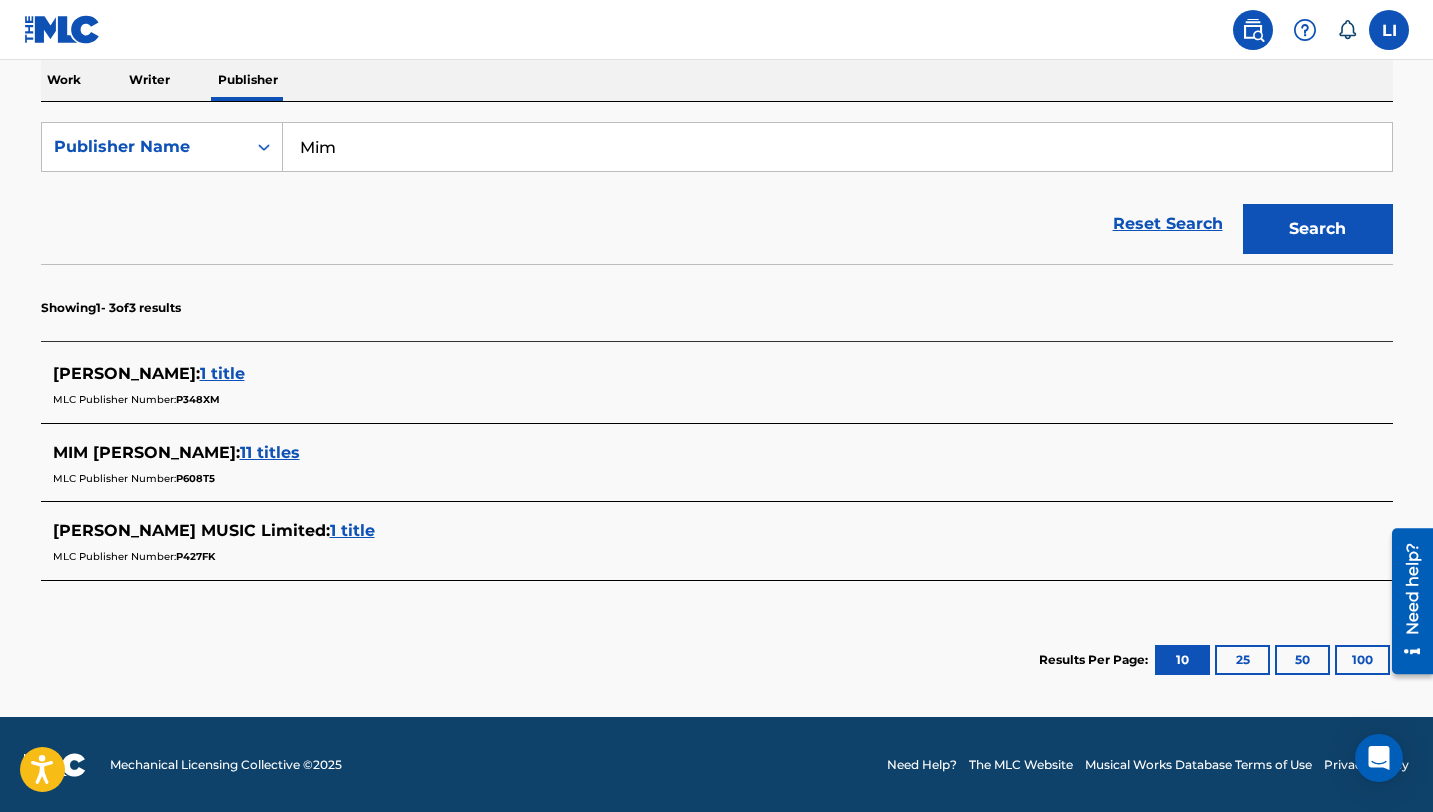 click on "11 titles" at bounding box center [270, 452] 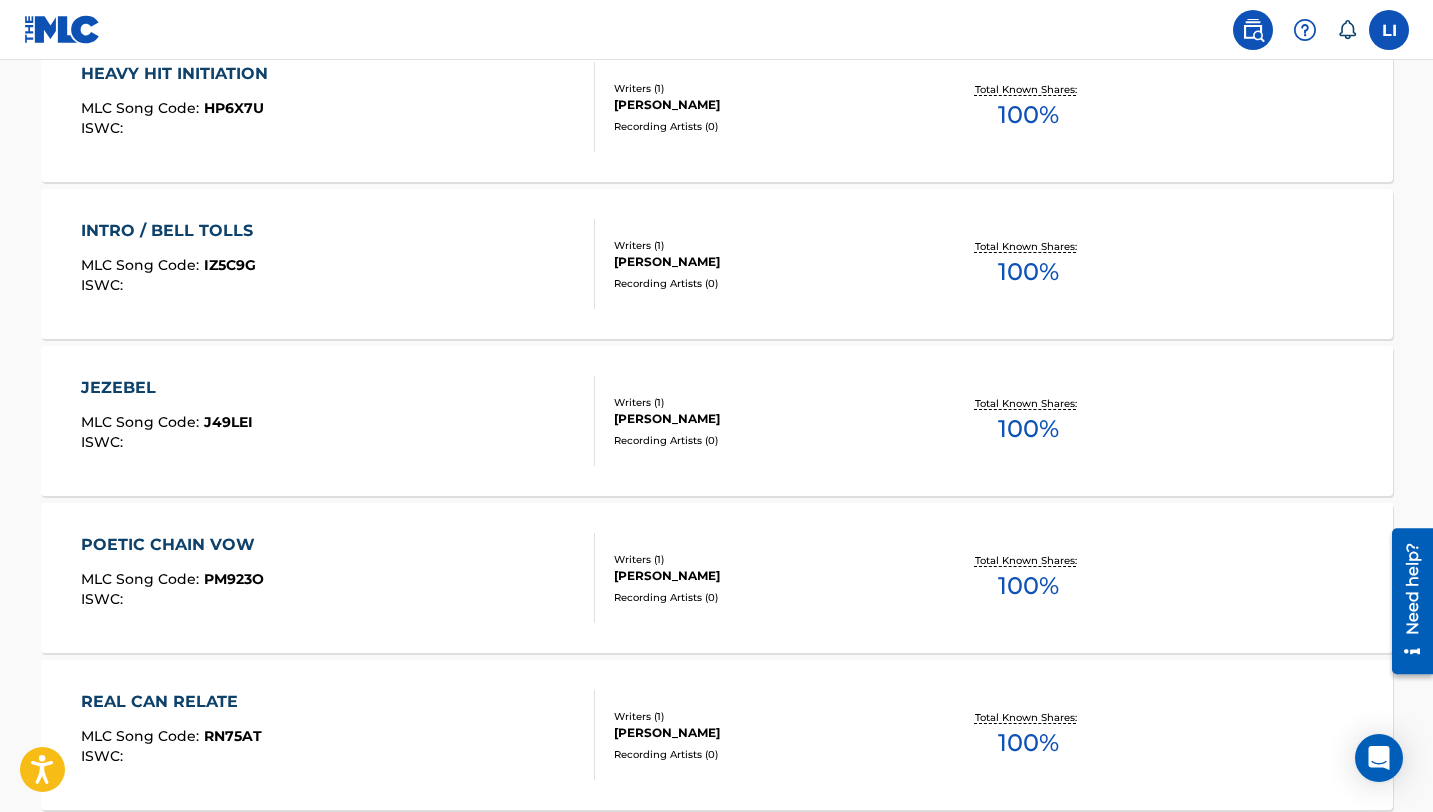 scroll, scrollTop: 1022, scrollLeft: 0, axis: vertical 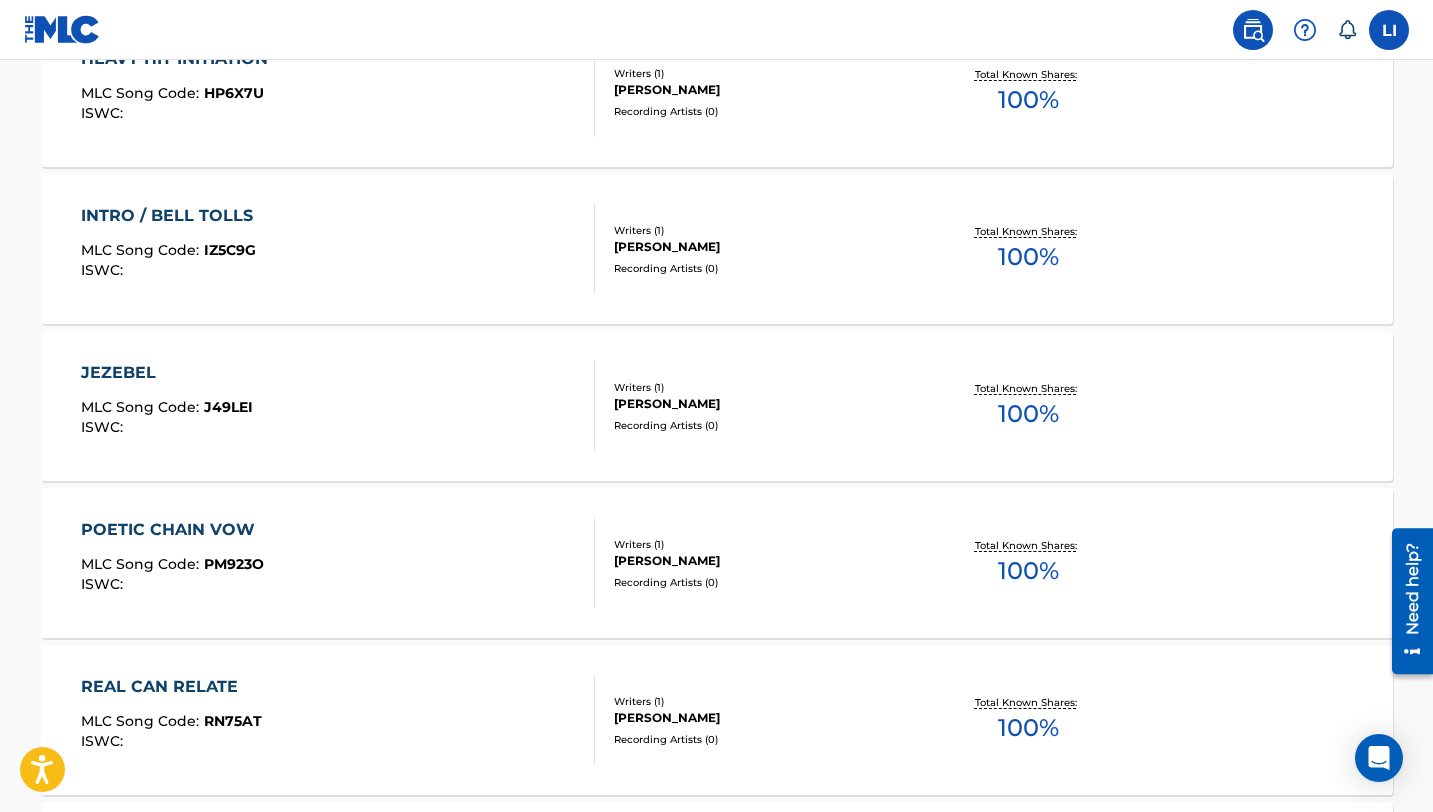 click on "JEZEBEL MLC Song Code : J49LEI ISWC :" at bounding box center (338, 406) 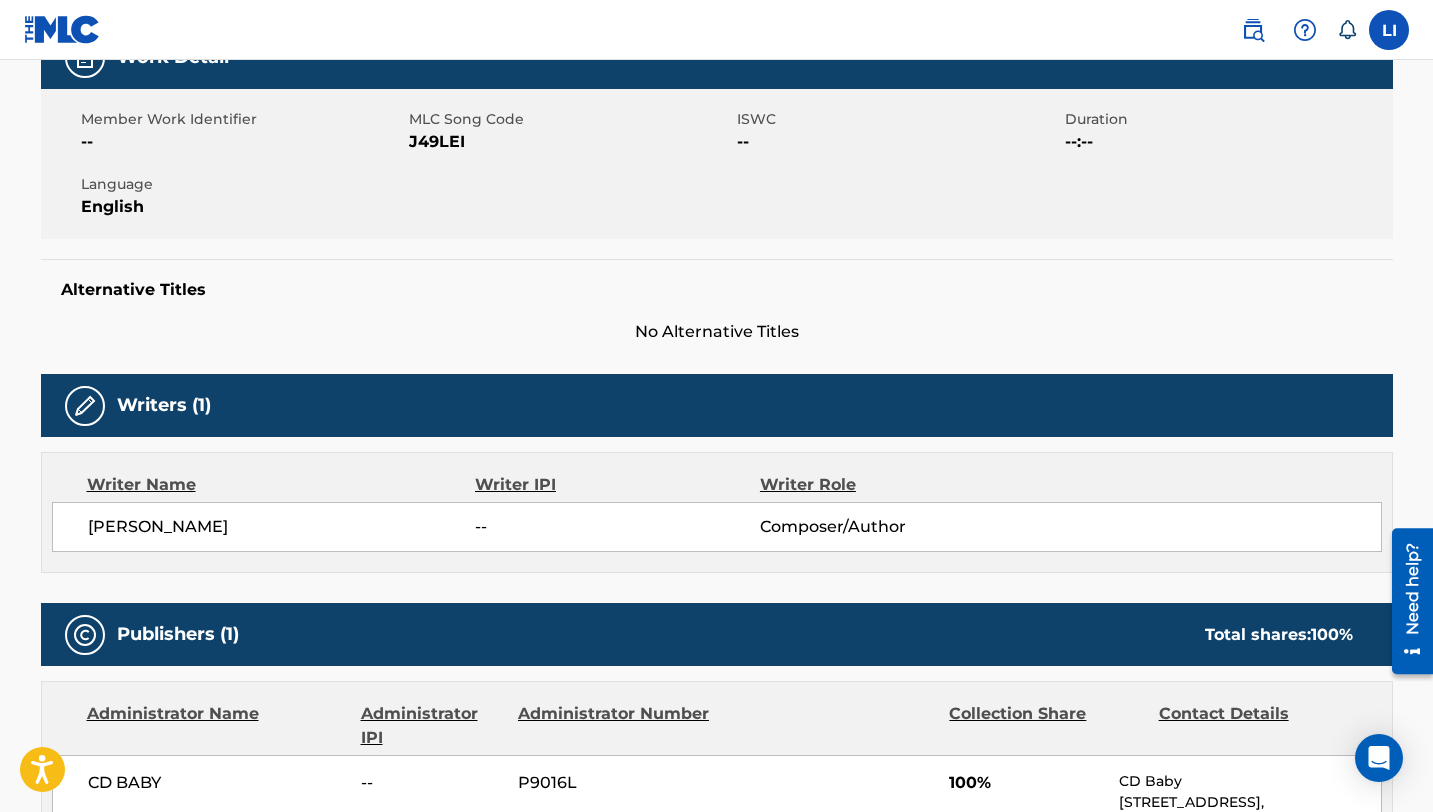 scroll, scrollTop: 0, scrollLeft: 0, axis: both 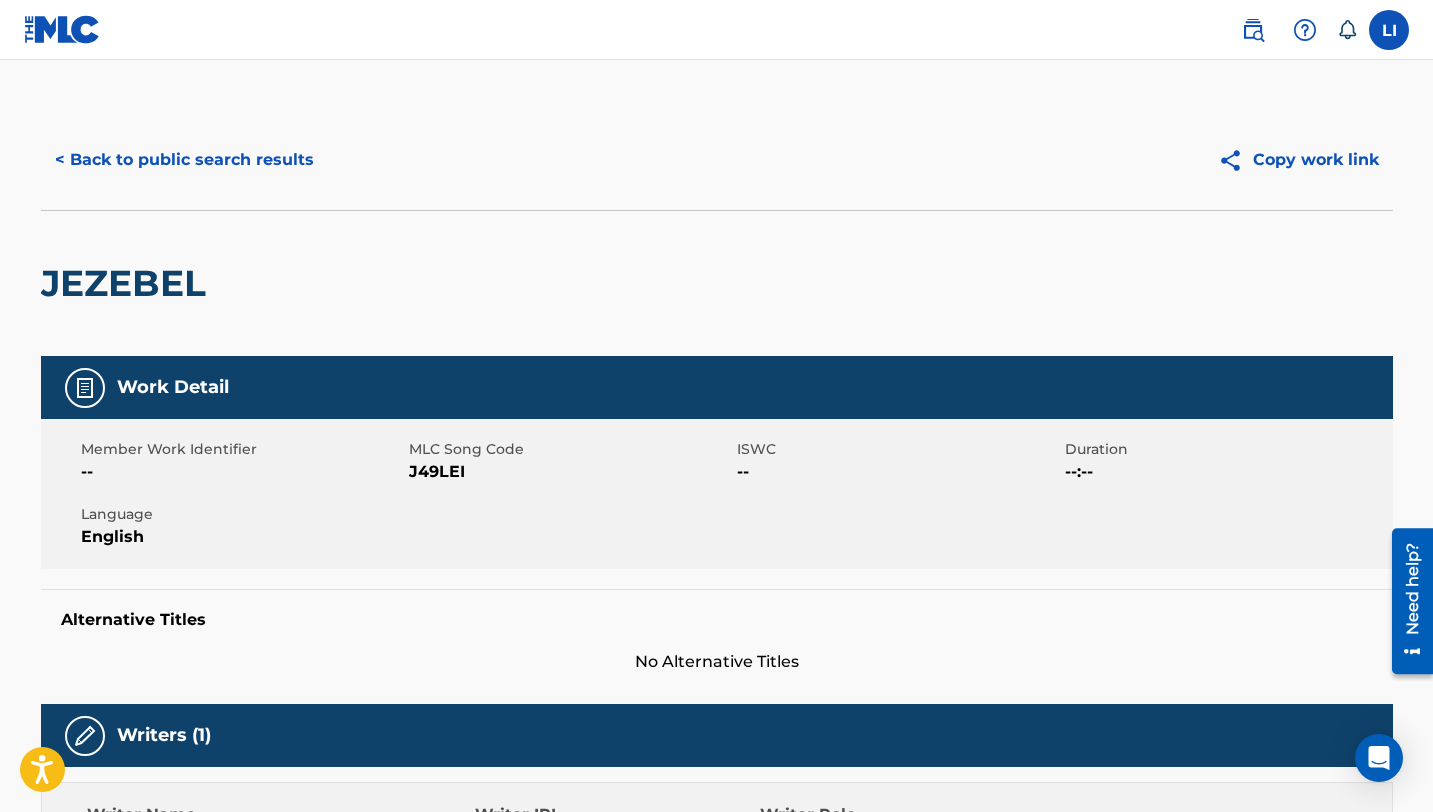 click on "< Back to public search results" at bounding box center (184, 160) 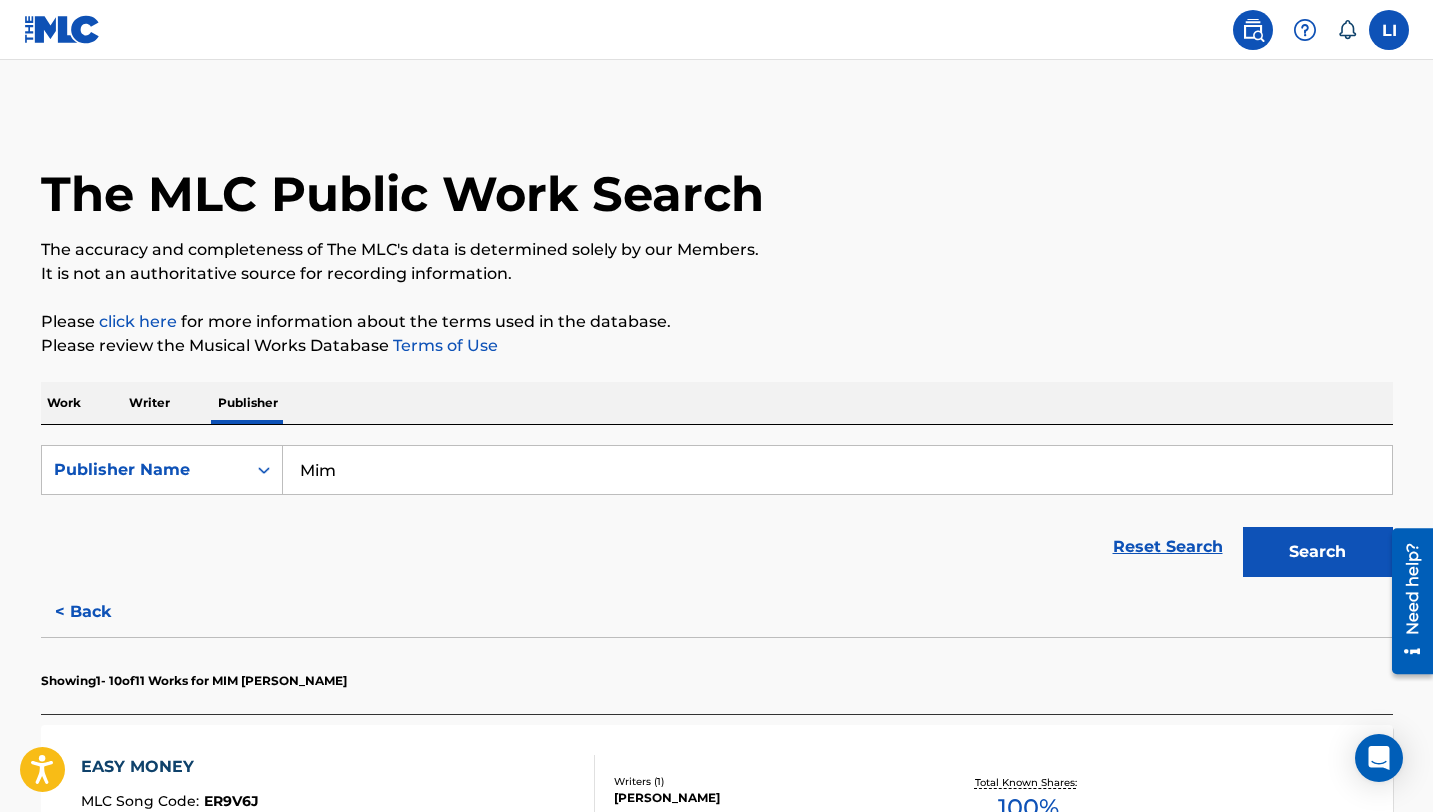 click on "Mim" at bounding box center (837, 470) 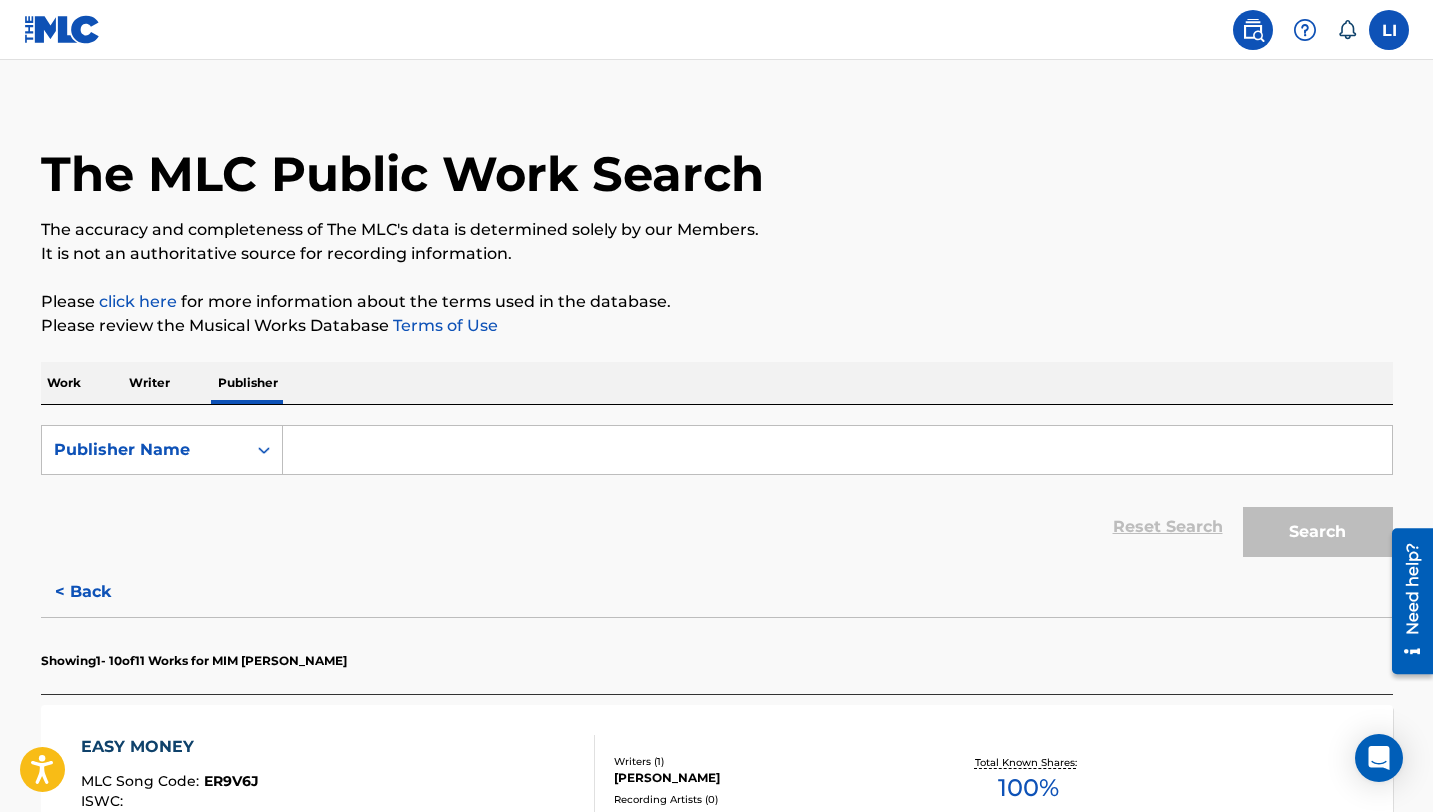 scroll, scrollTop: 48, scrollLeft: 0, axis: vertical 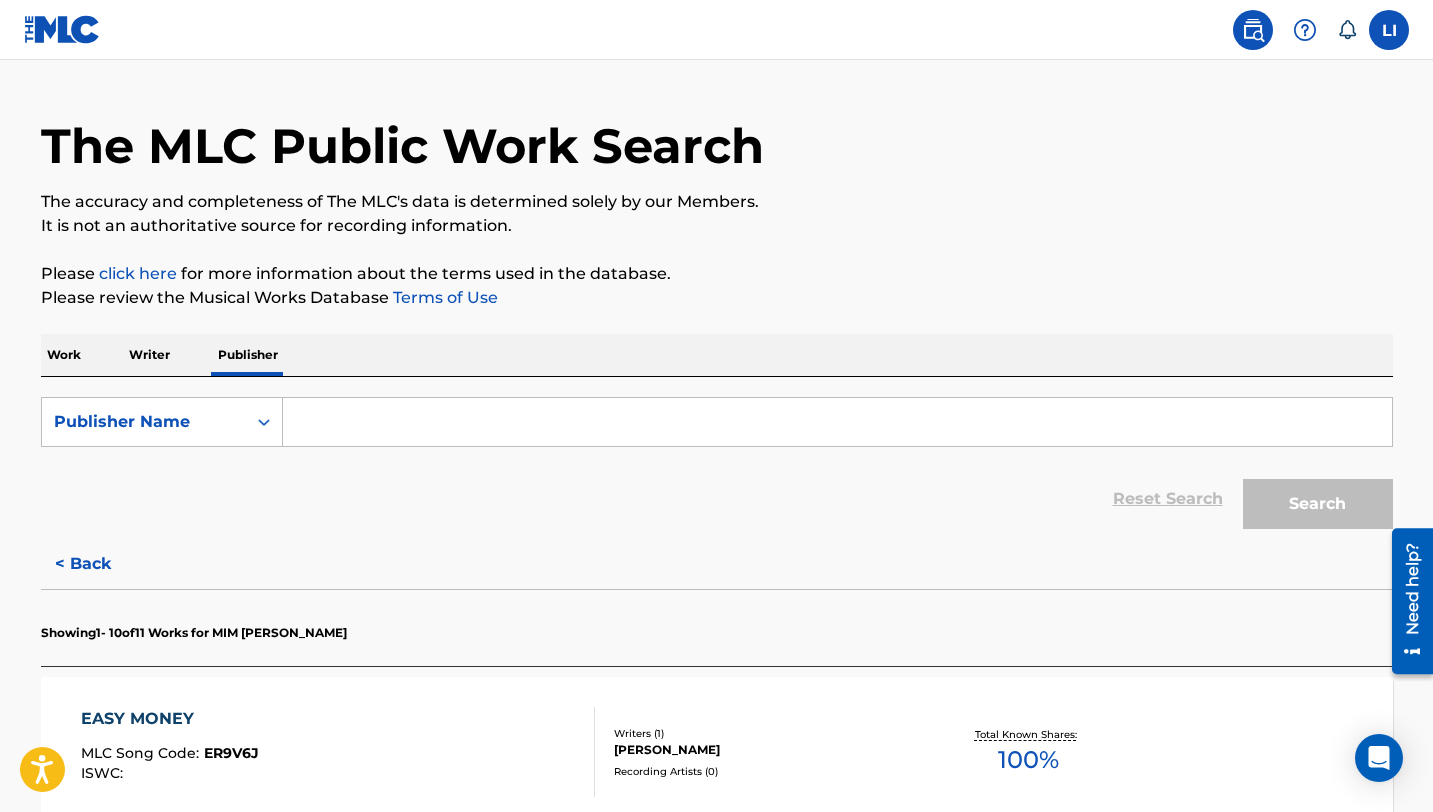 click on "Showing  1  -   10  of  11   Works for MIM ELIZABETH McCoy" at bounding box center (194, 633) 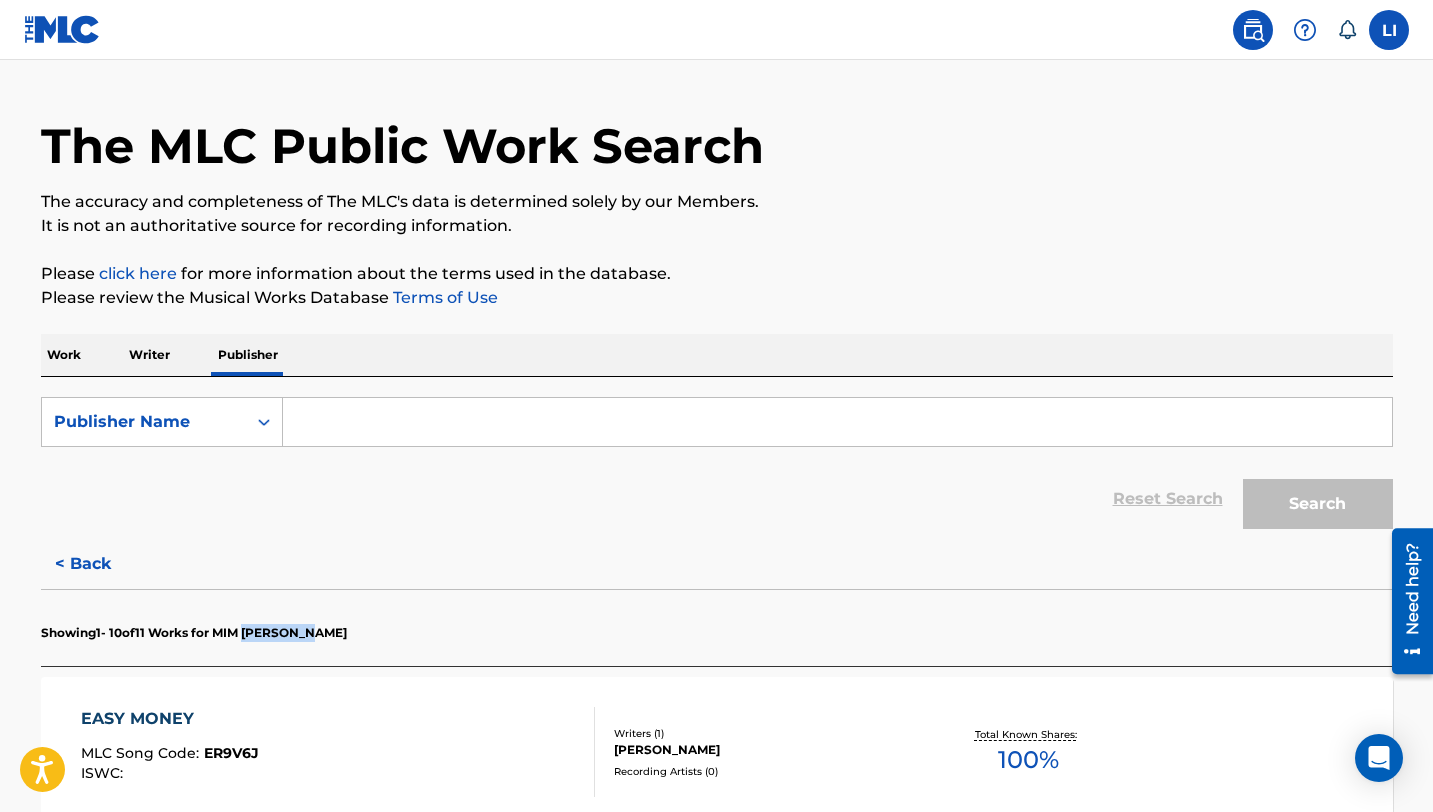 click on "Showing  1  -   10  of  11   Works for MIM ELIZABETH McCoy" at bounding box center [194, 633] 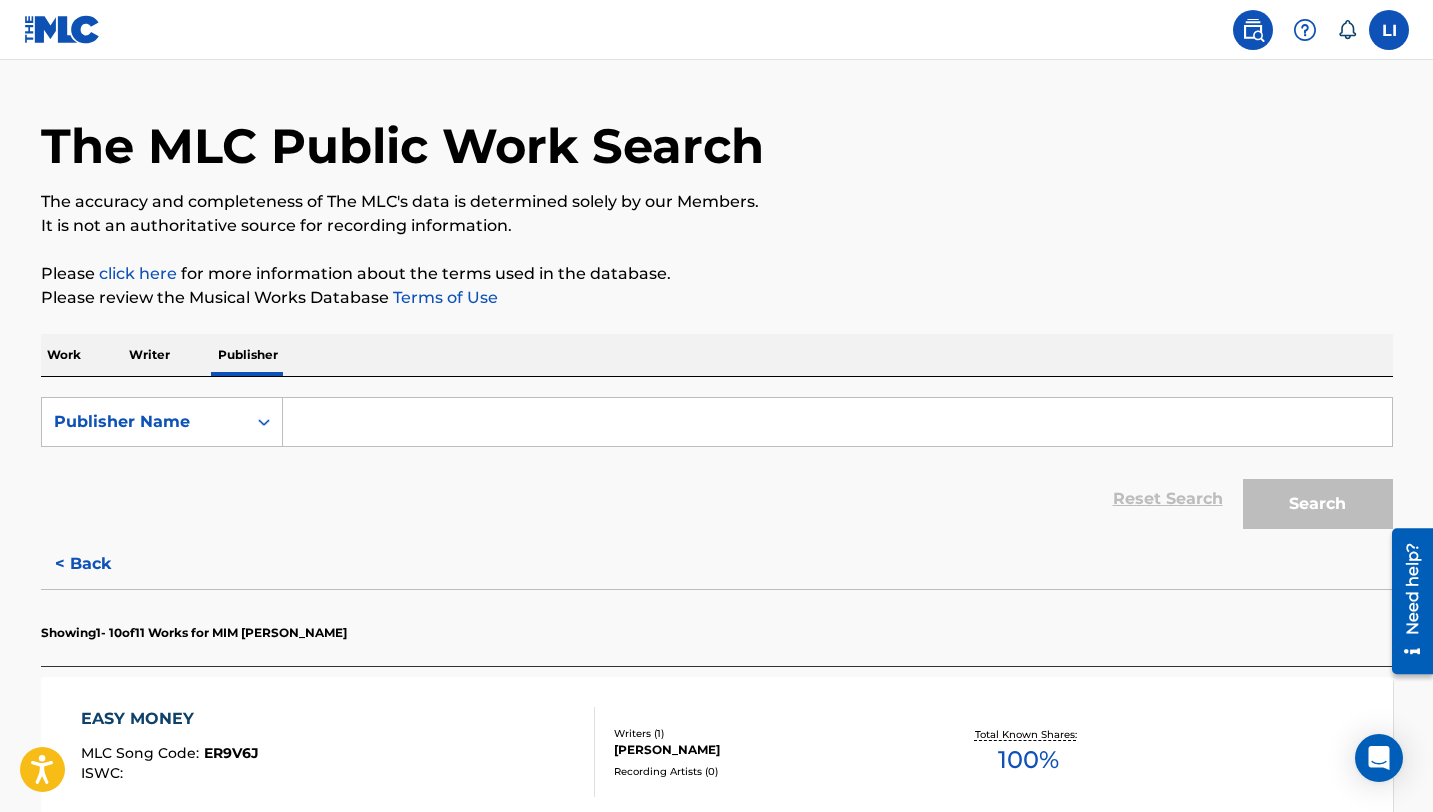 click at bounding box center (837, 422) 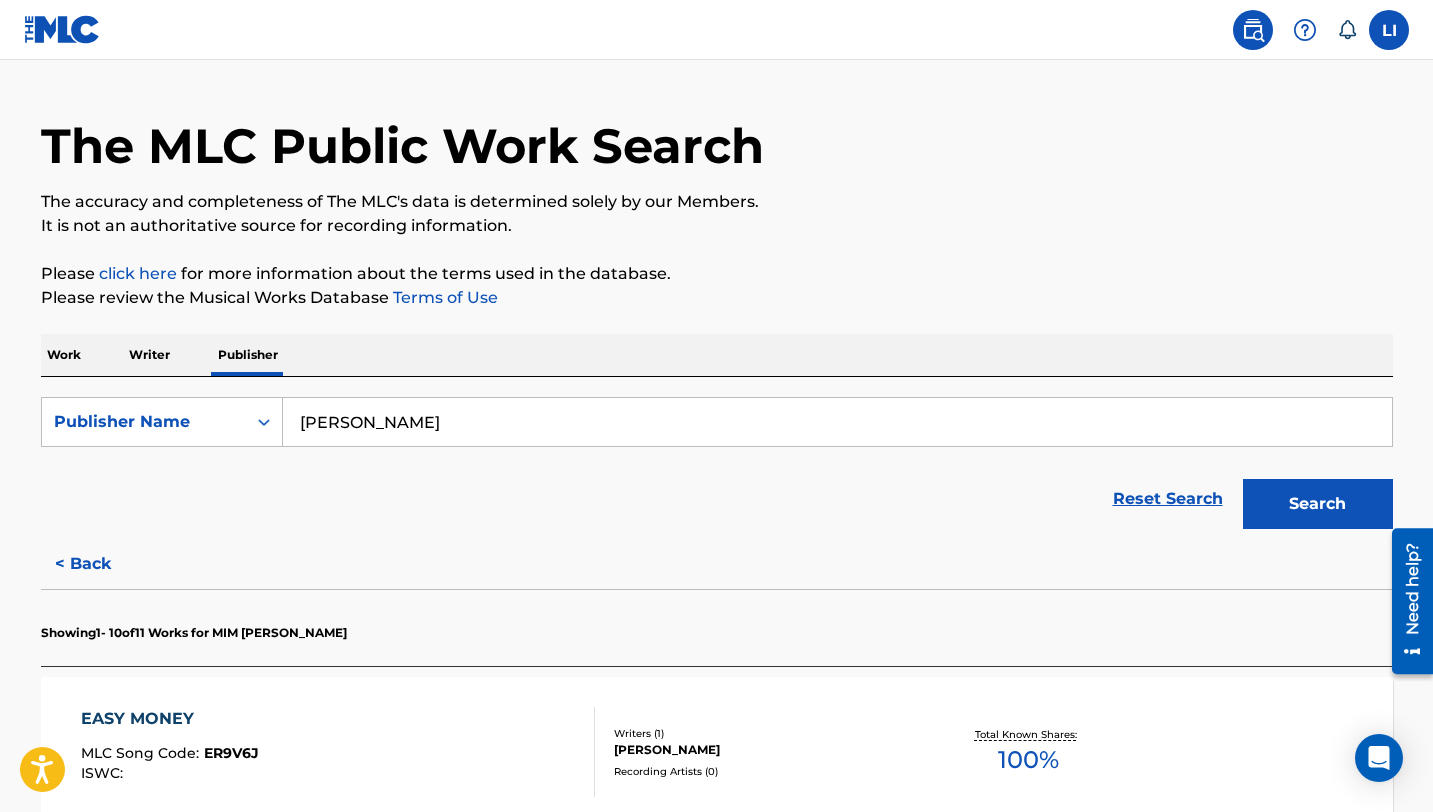 type on "ELIZABETH" 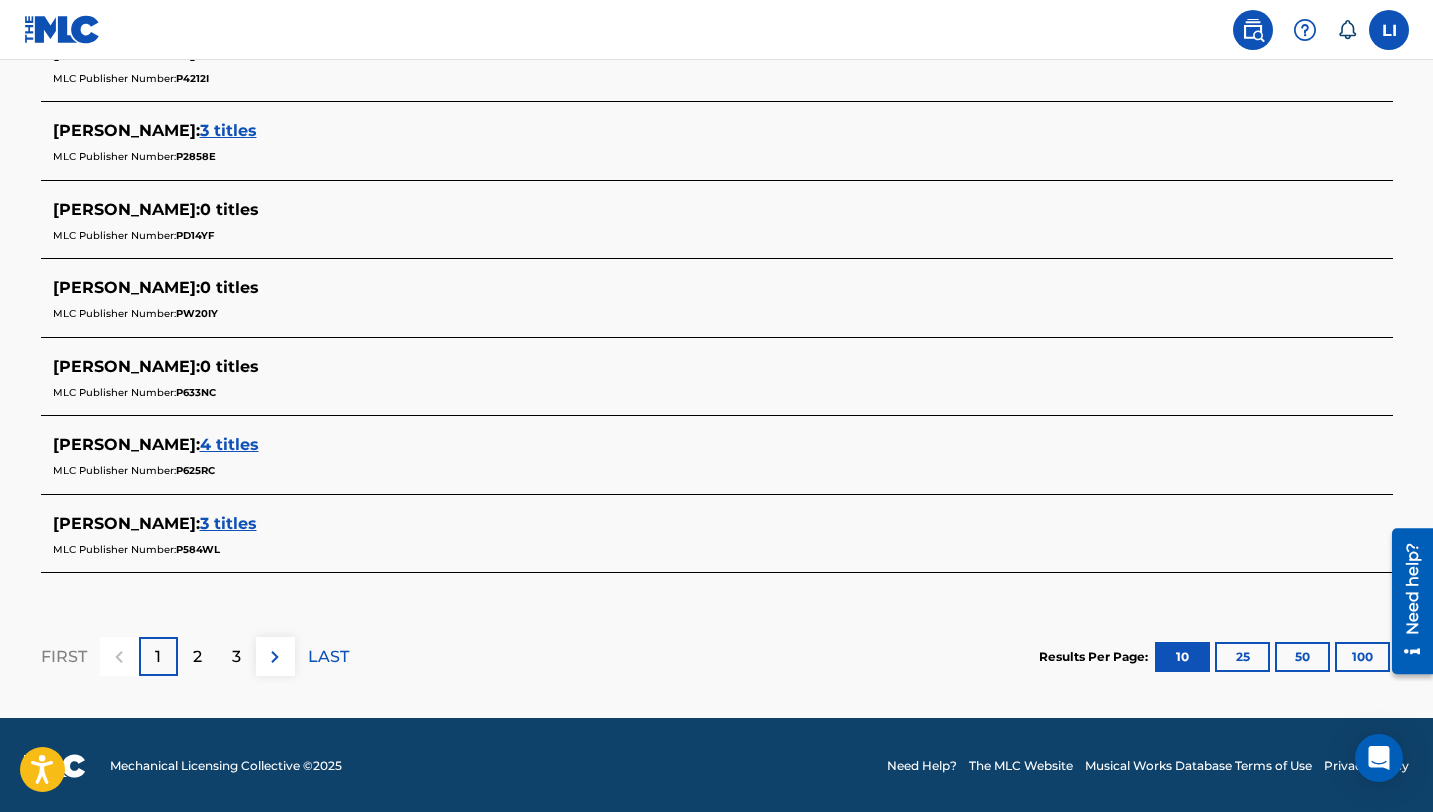 scroll, scrollTop: 882, scrollLeft: 0, axis: vertical 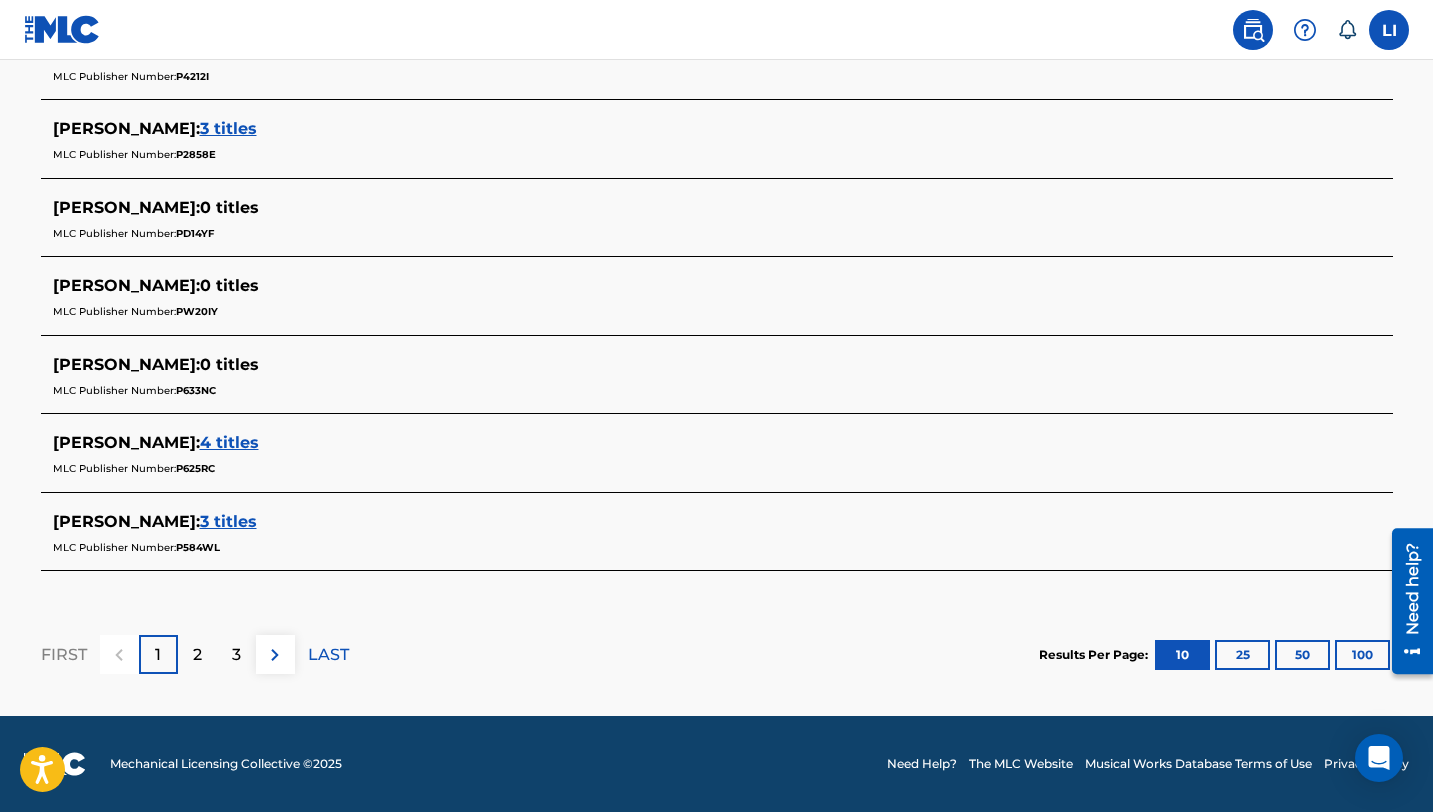 click on "100" at bounding box center [1362, 655] 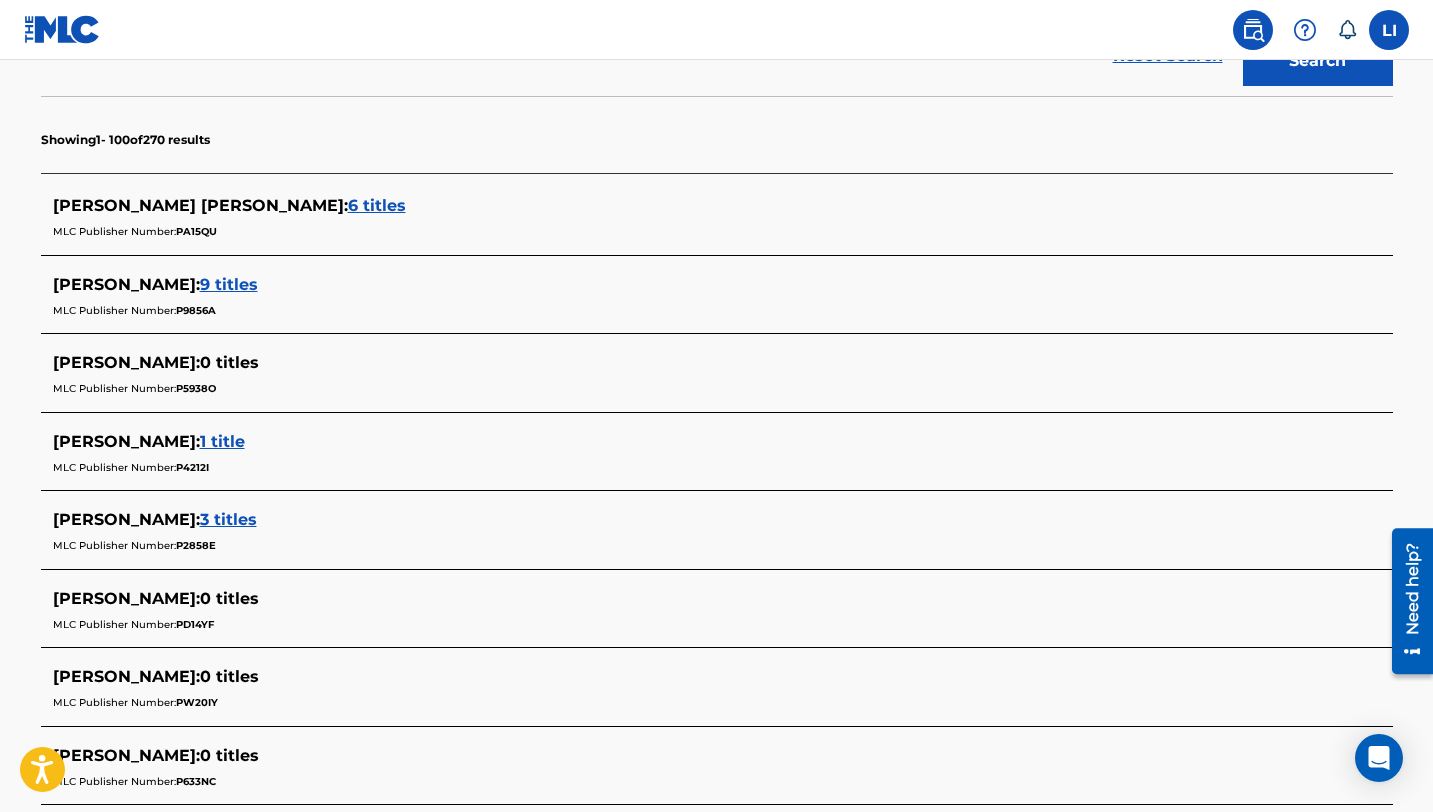 scroll, scrollTop: 426, scrollLeft: 0, axis: vertical 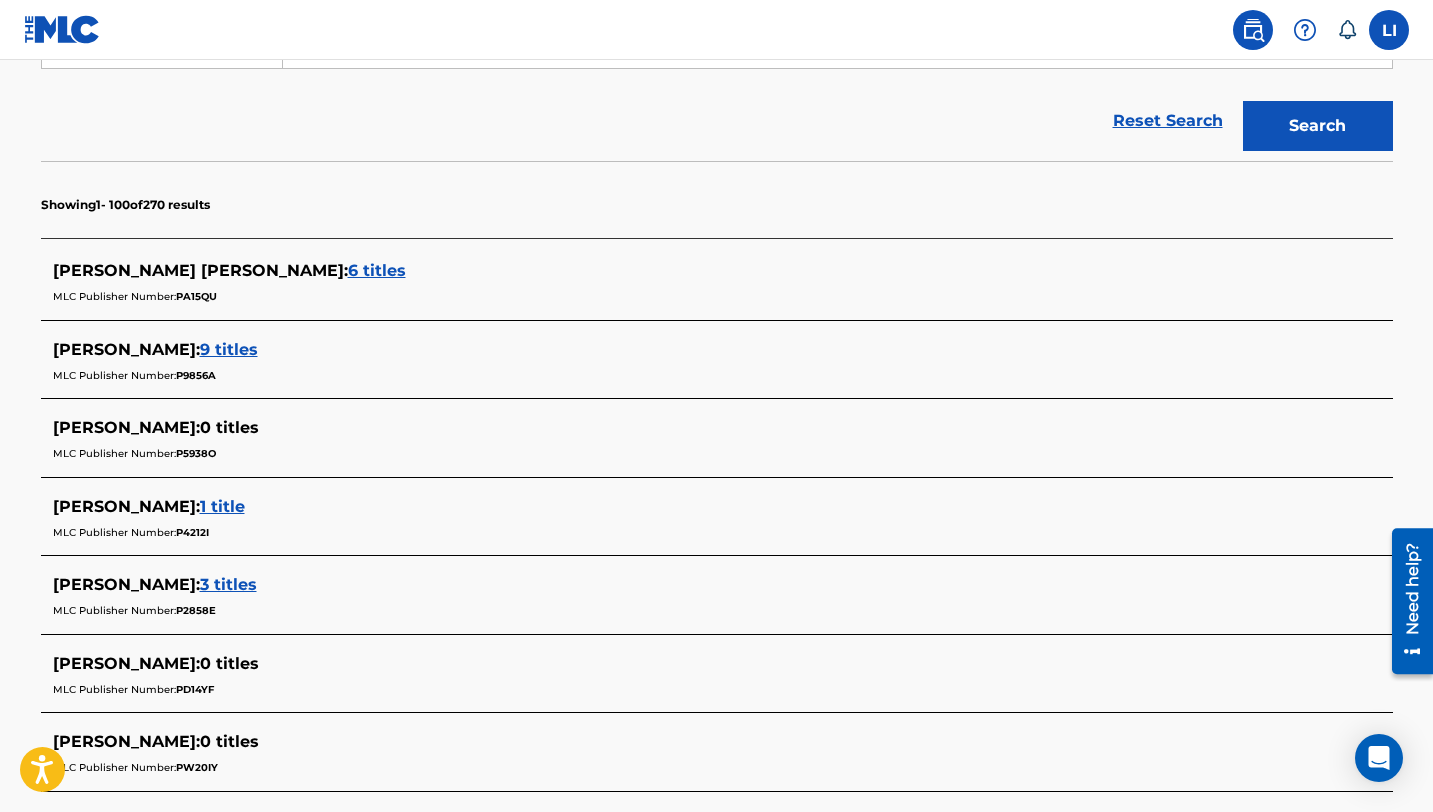 click on "9 titles" at bounding box center (229, 349) 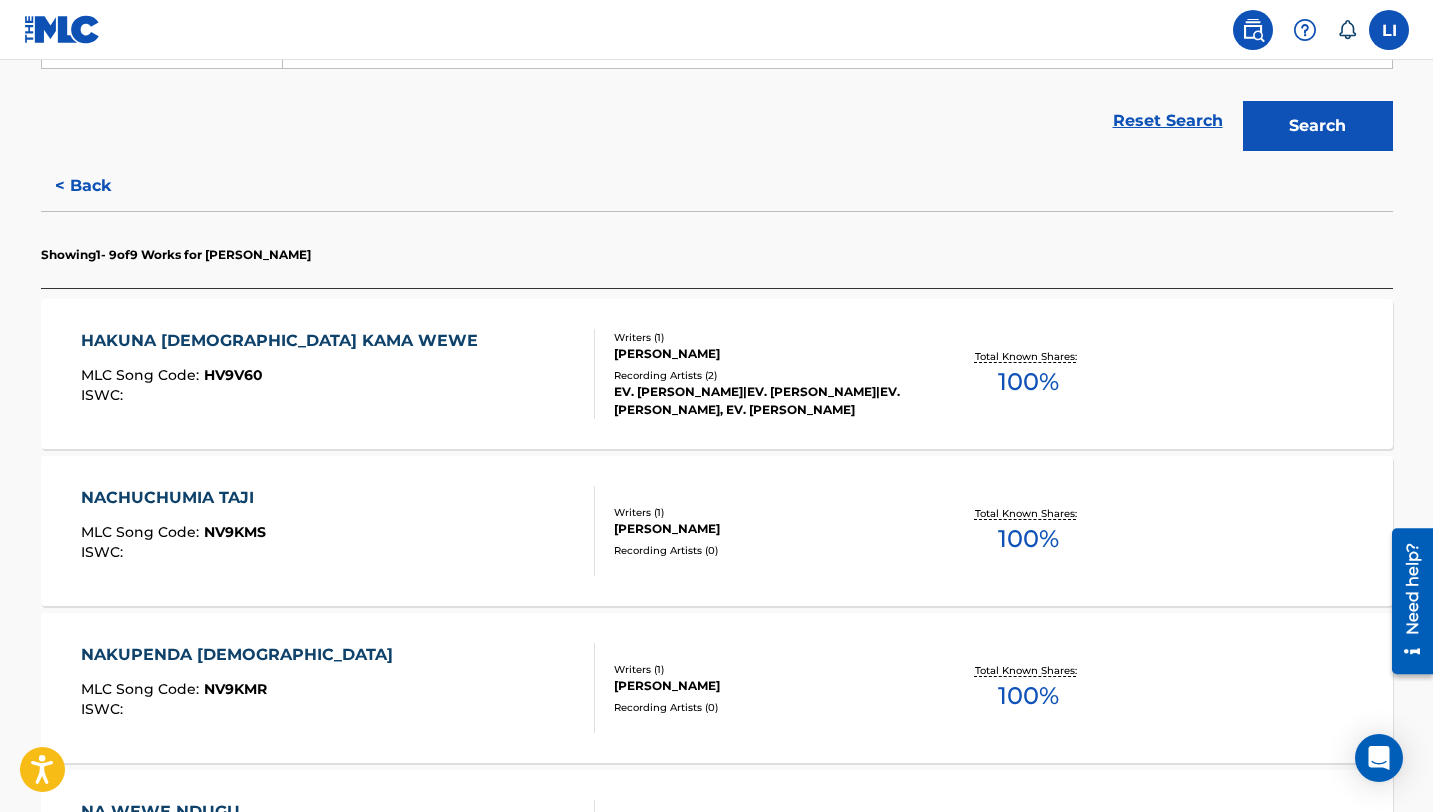 scroll, scrollTop: 463, scrollLeft: 0, axis: vertical 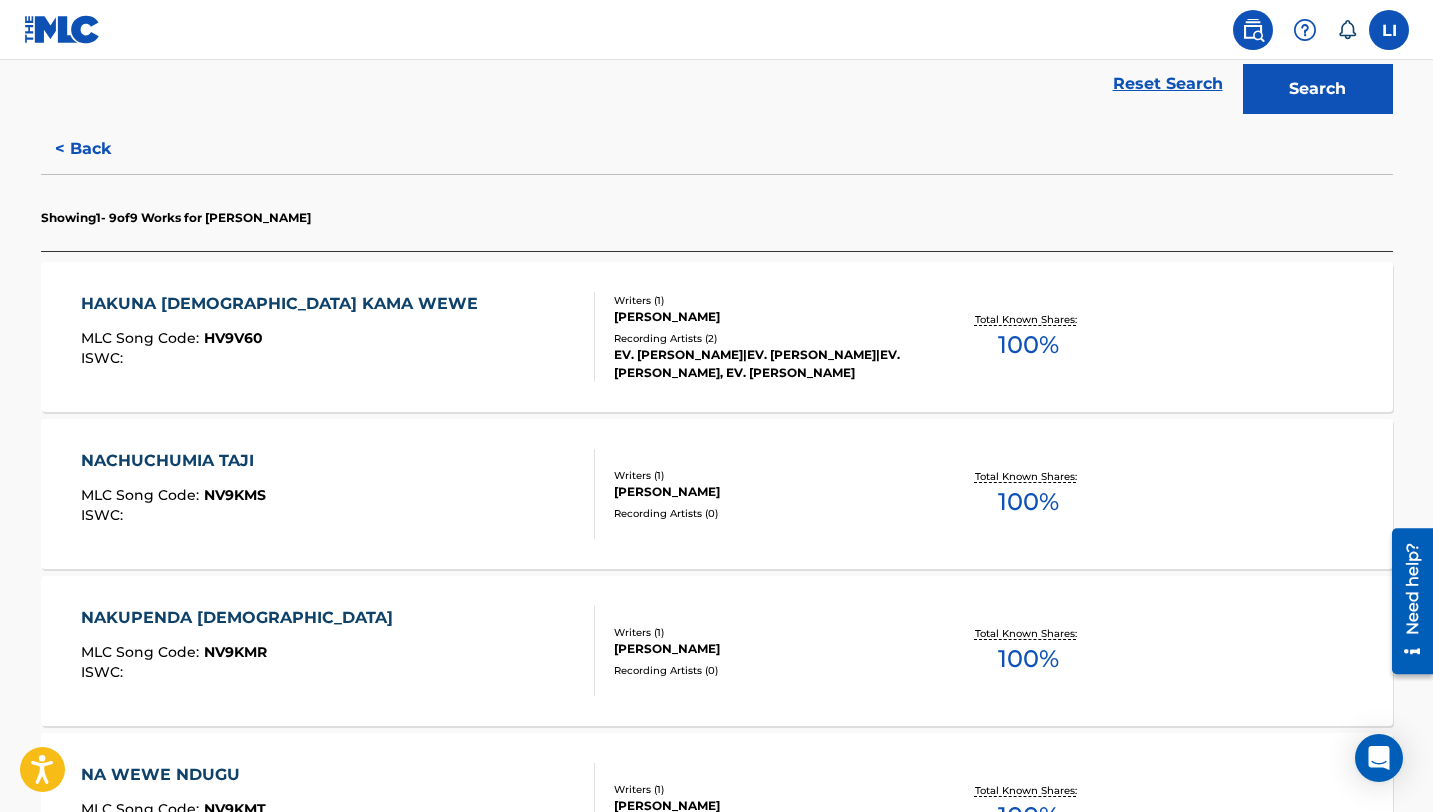 click on "HAKUNA MUNGU KAMA WEWE MLC Song Code : HV9V60 ISWC : Writers ( 1 ) ELIZABETH NGANGA Recording Artists ( 2 ) EV. ELIZABETH NYAMBURA|EV. ELIZABETH NYAMBURA|EV. ELIZABETH NYAMBURA, EV. ELIZABETH NYAMBURA Total Known Shares: 100 %" at bounding box center (717, 337) 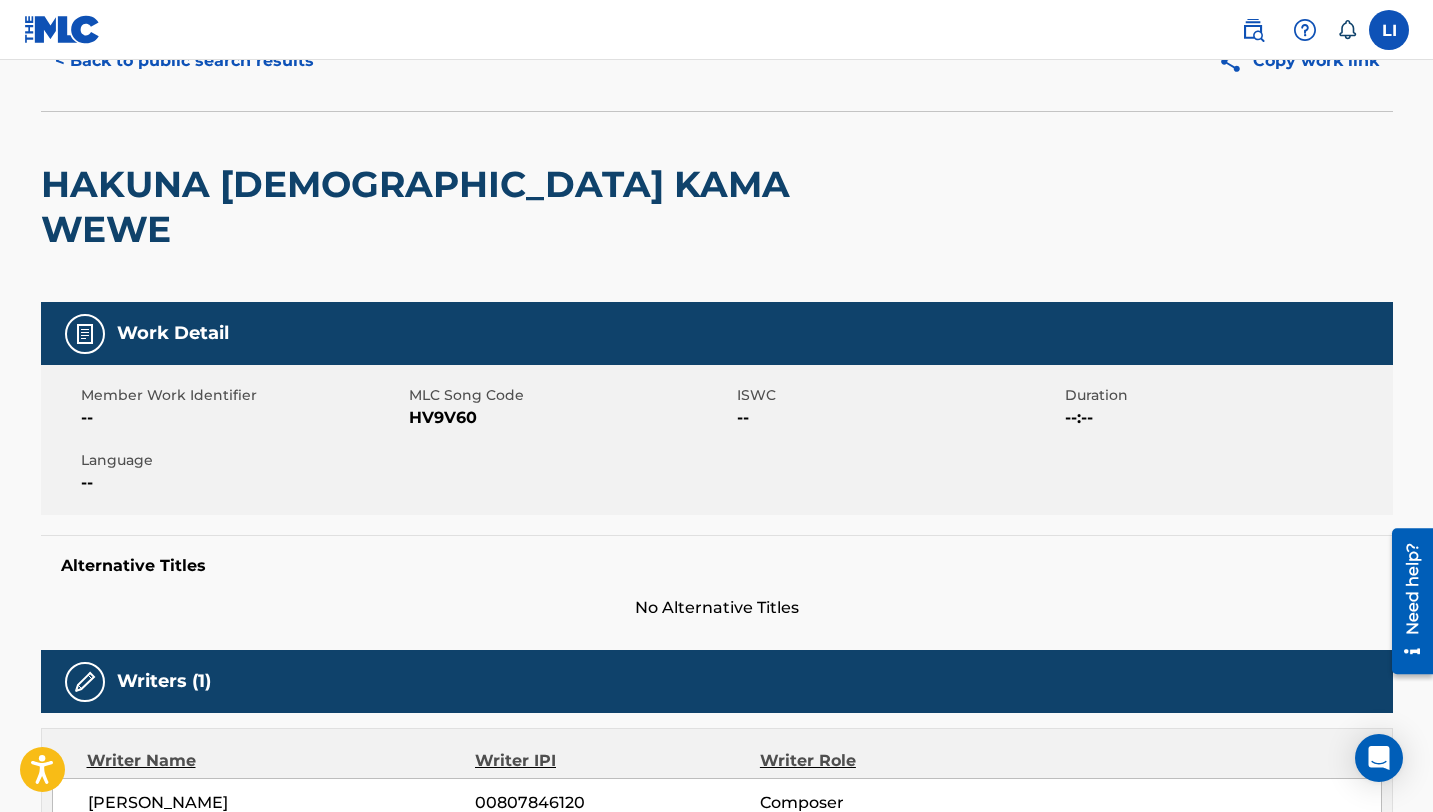 scroll, scrollTop: 0, scrollLeft: 0, axis: both 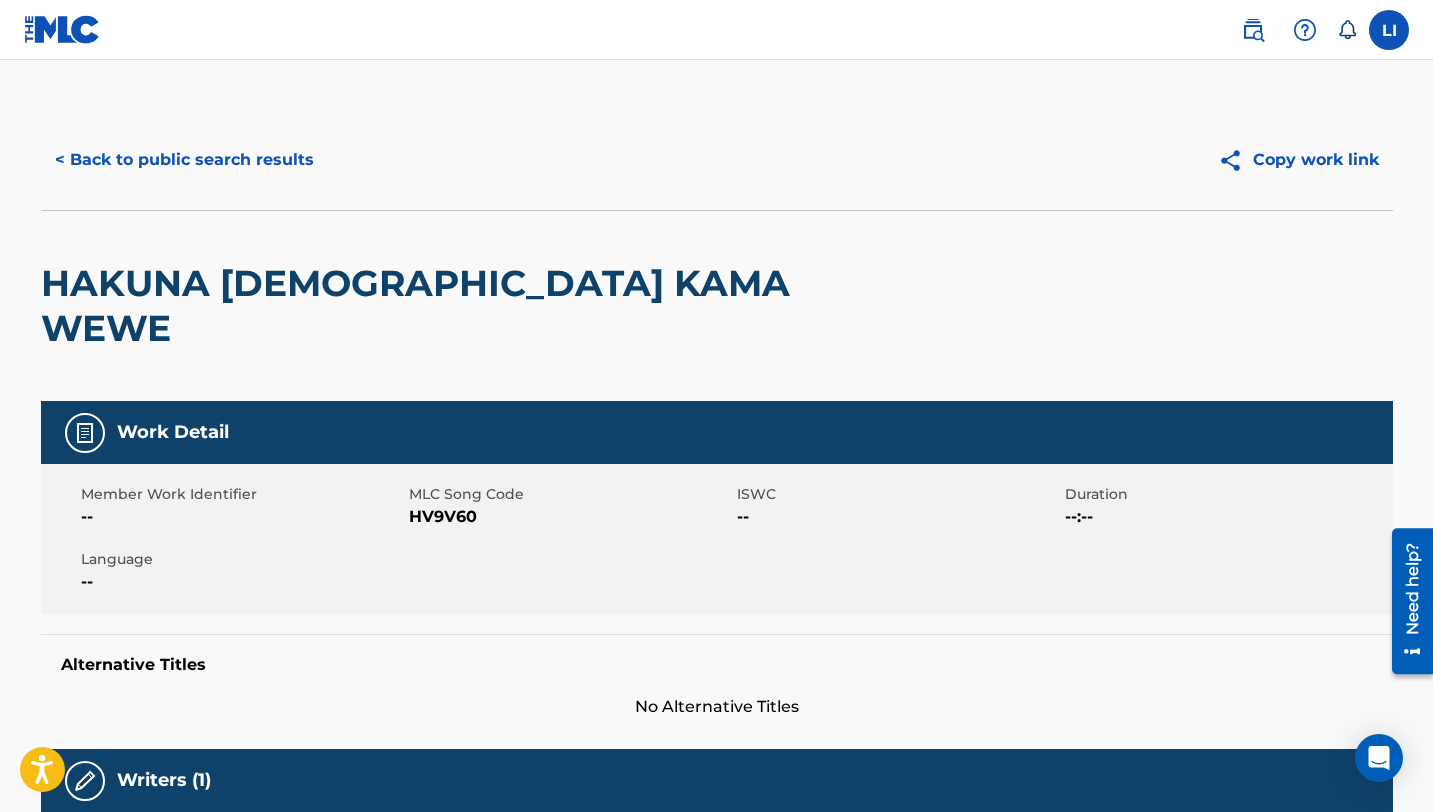 click on "< Back to public search results" at bounding box center [184, 160] 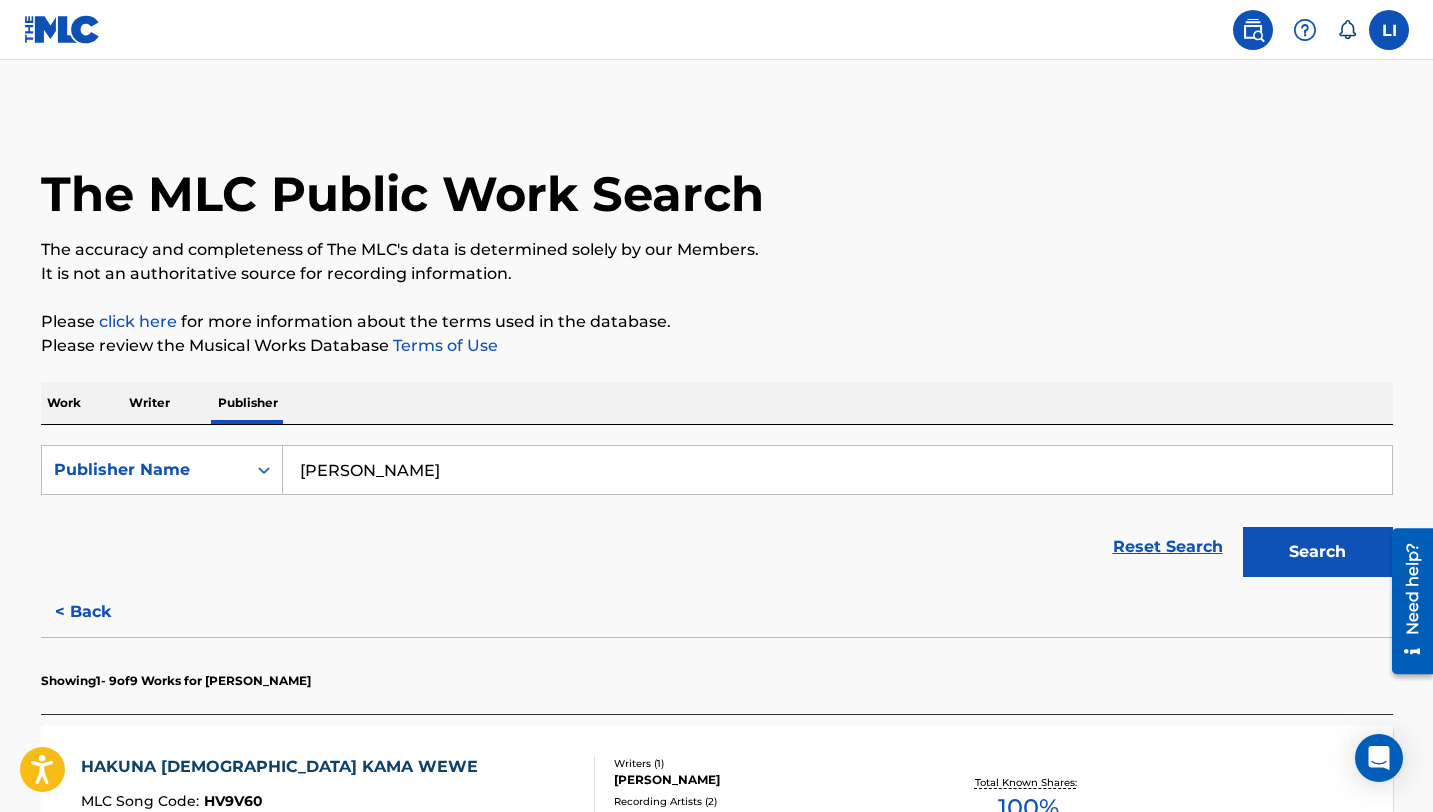 scroll, scrollTop: 1, scrollLeft: 0, axis: vertical 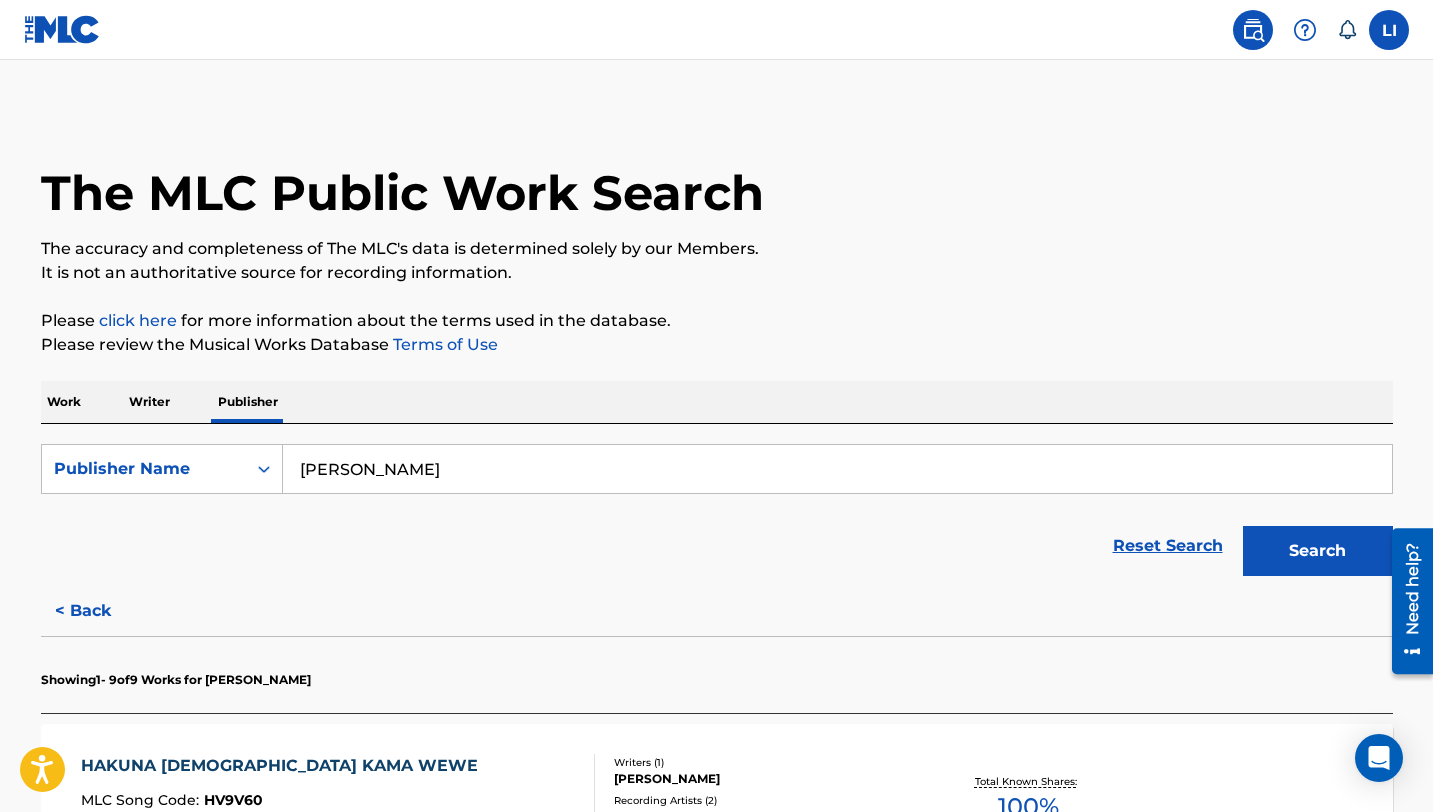 click on "< Back" at bounding box center (101, 611) 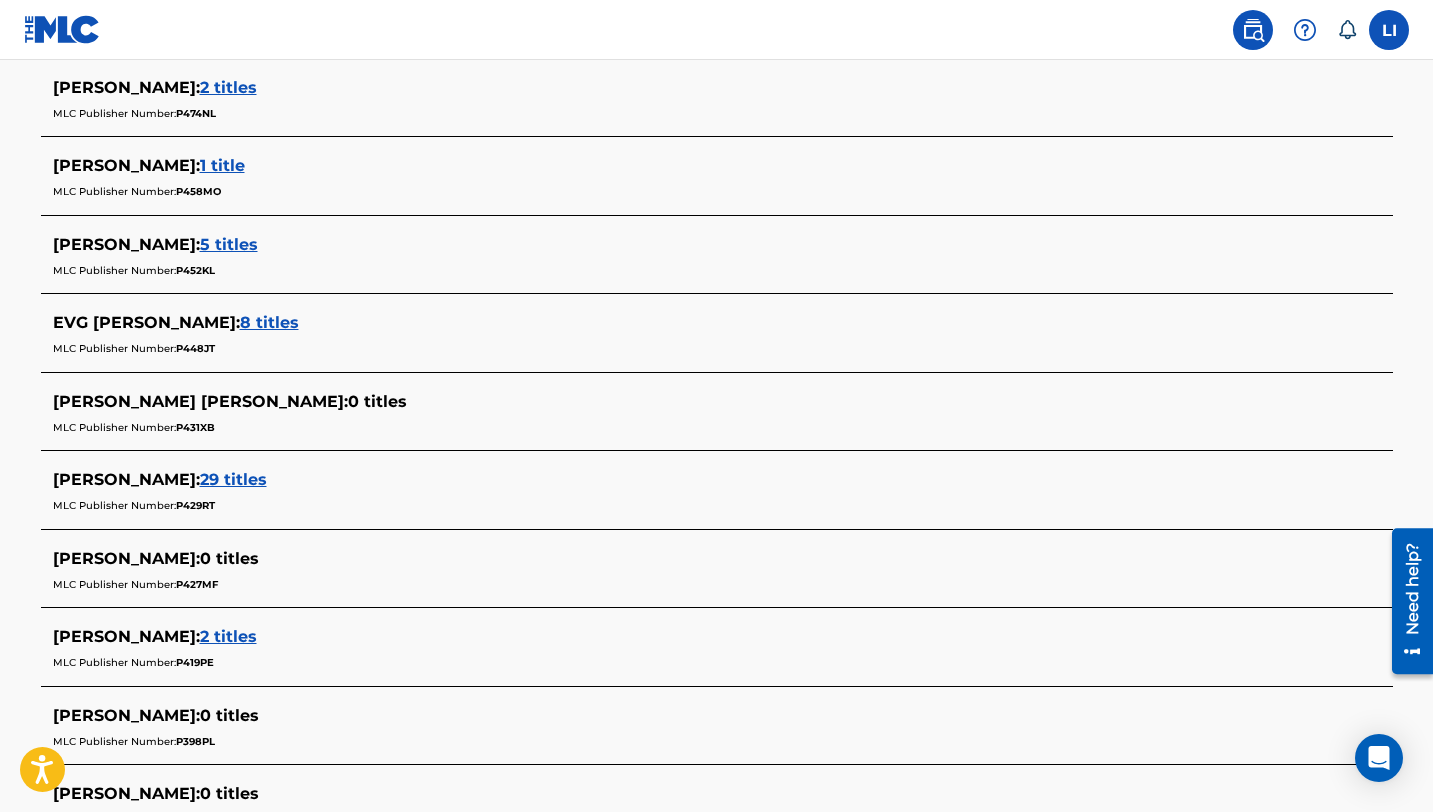 scroll, scrollTop: 1983, scrollLeft: 0, axis: vertical 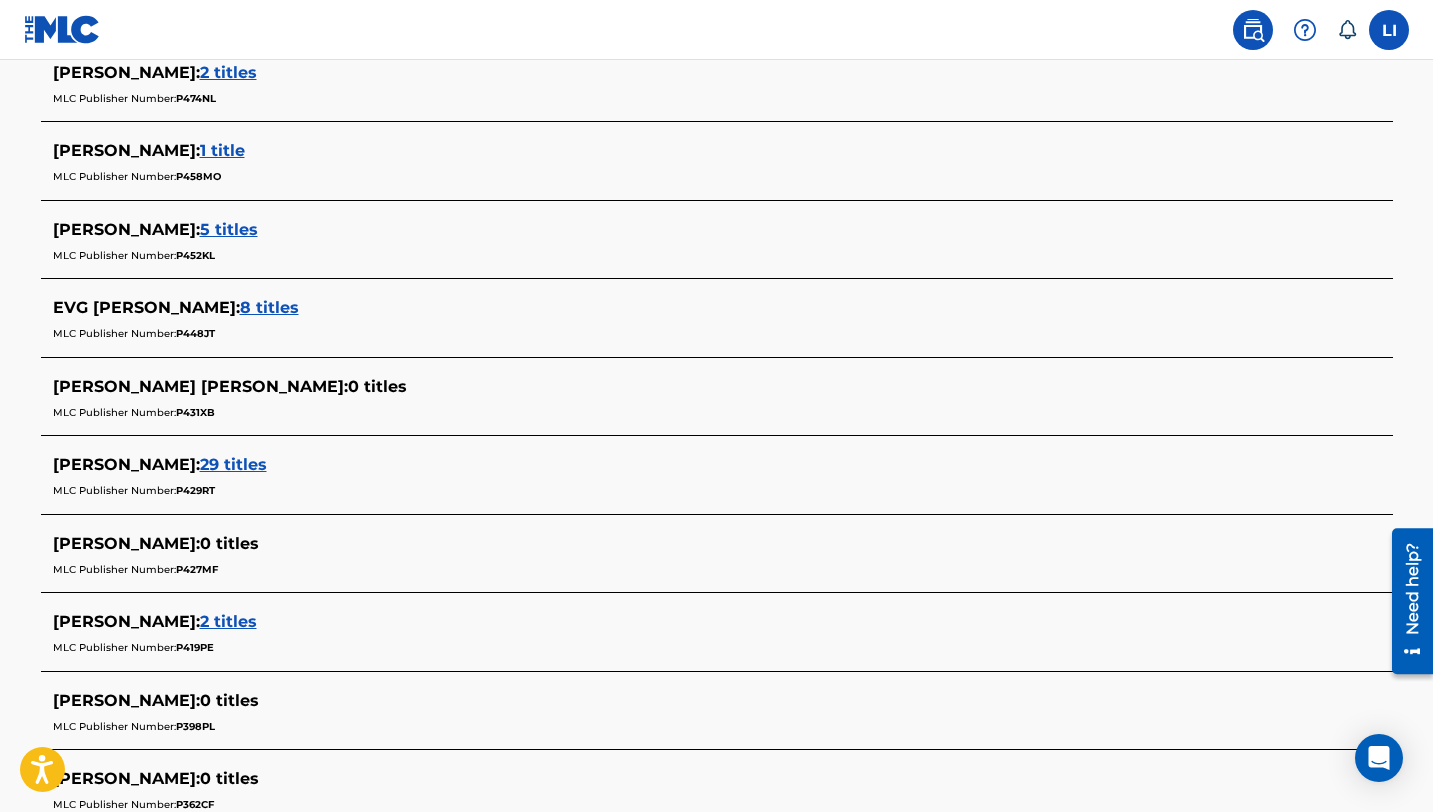 click on "29 titles" at bounding box center (233, 464) 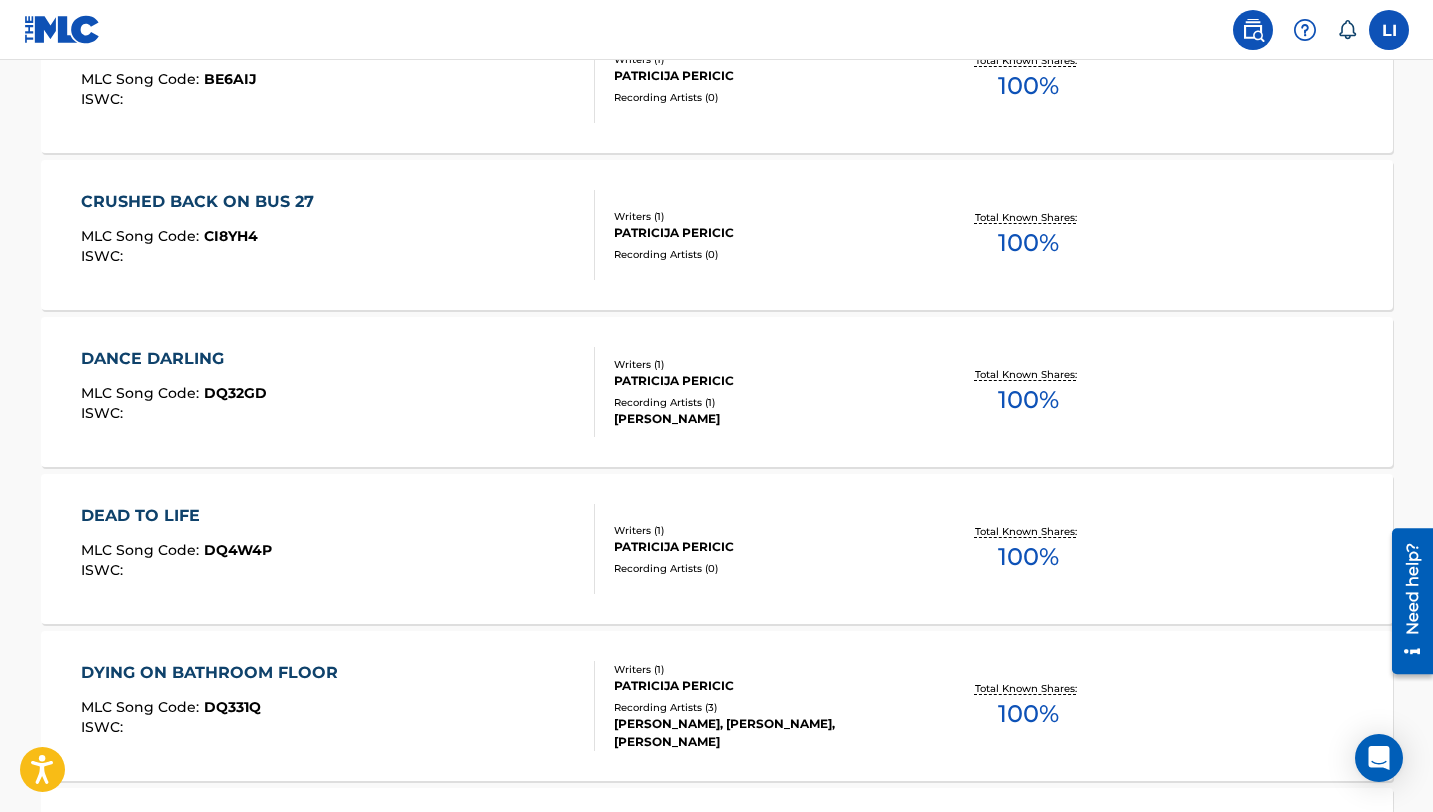 scroll, scrollTop: 862, scrollLeft: 0, axis: vertical 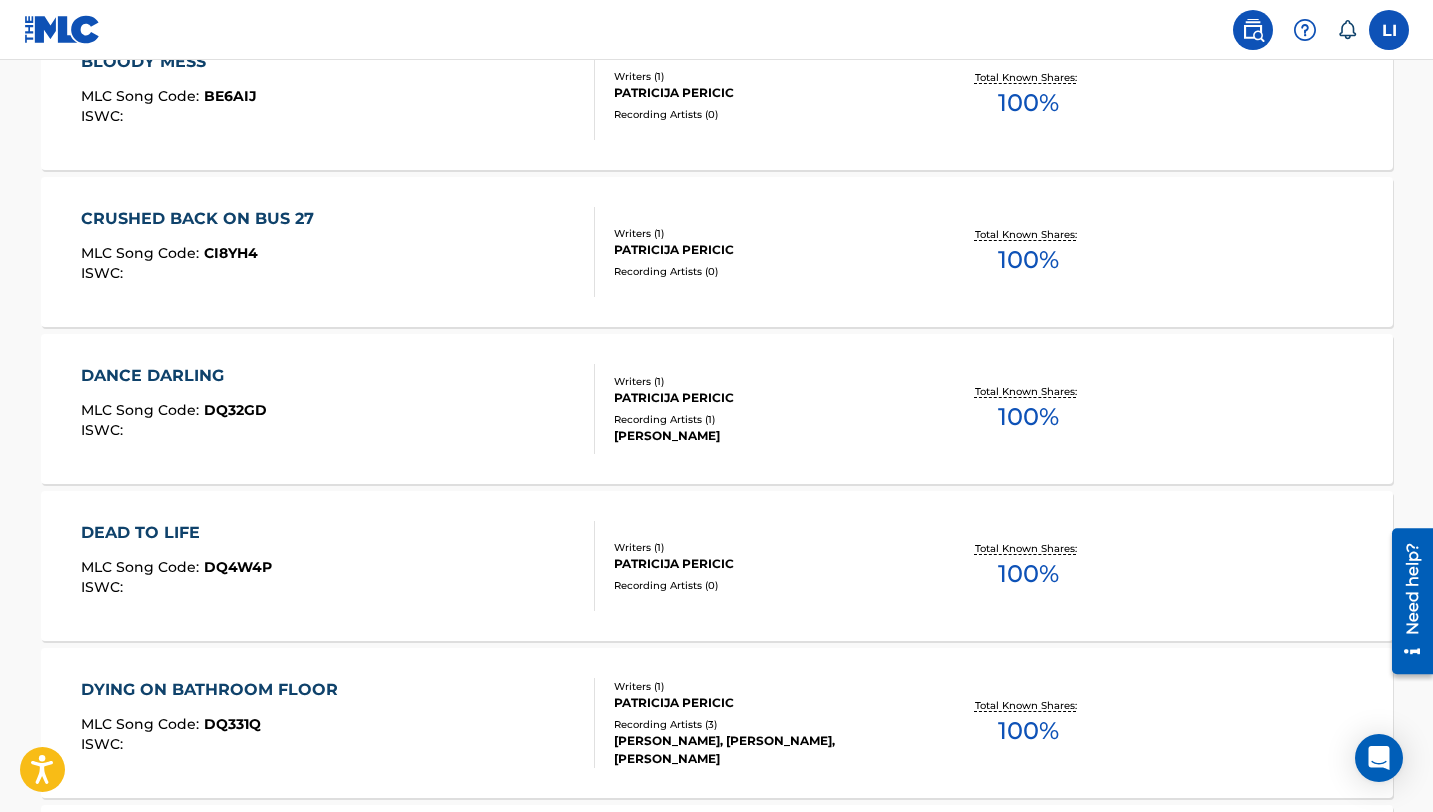 click on "CRUSHED BACK ON BUS 27 MLC Song Code : CI8YH4 ISWC :" at bounding box center [338, 252] 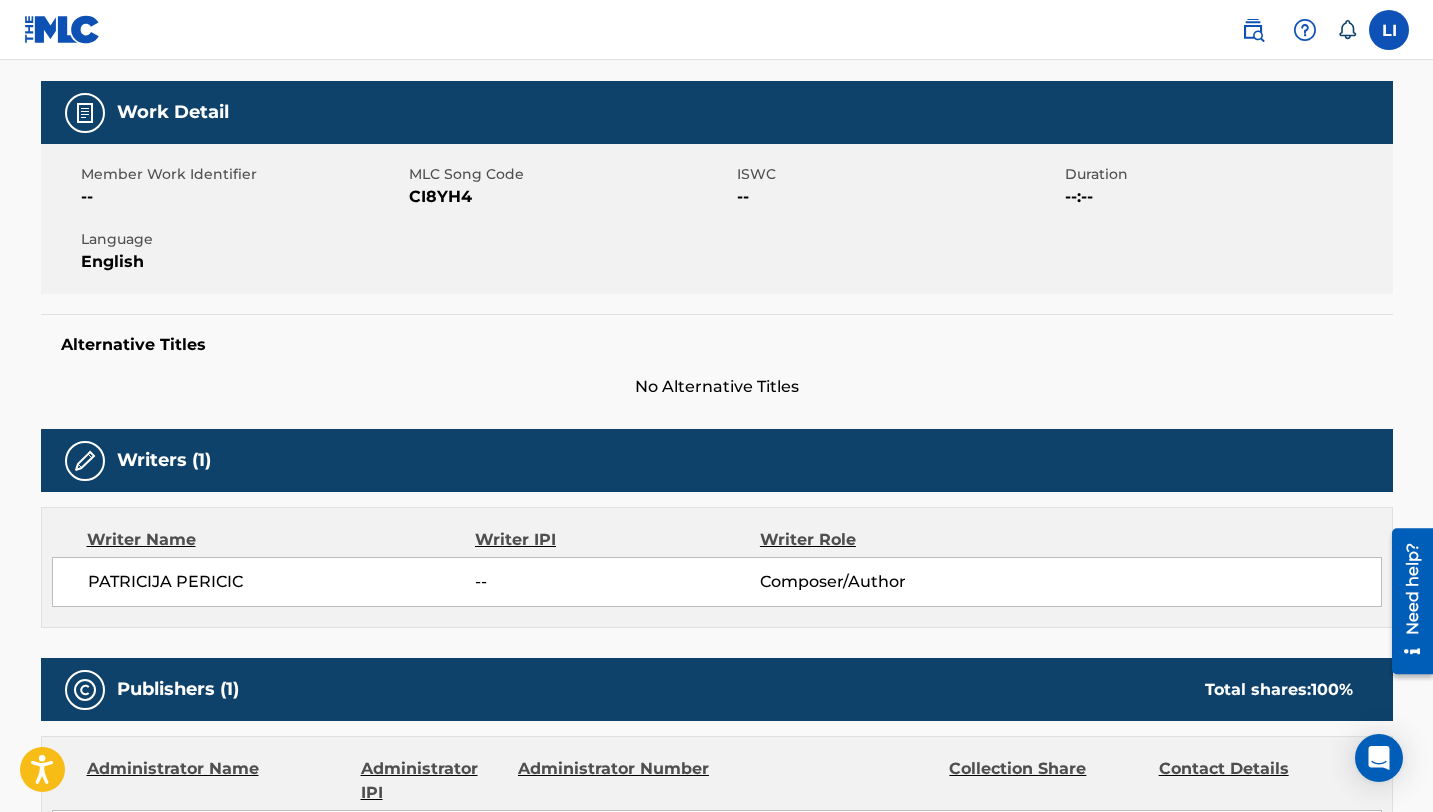 scroll, scrollTop: 0, scrollLeft: 0, axis: both 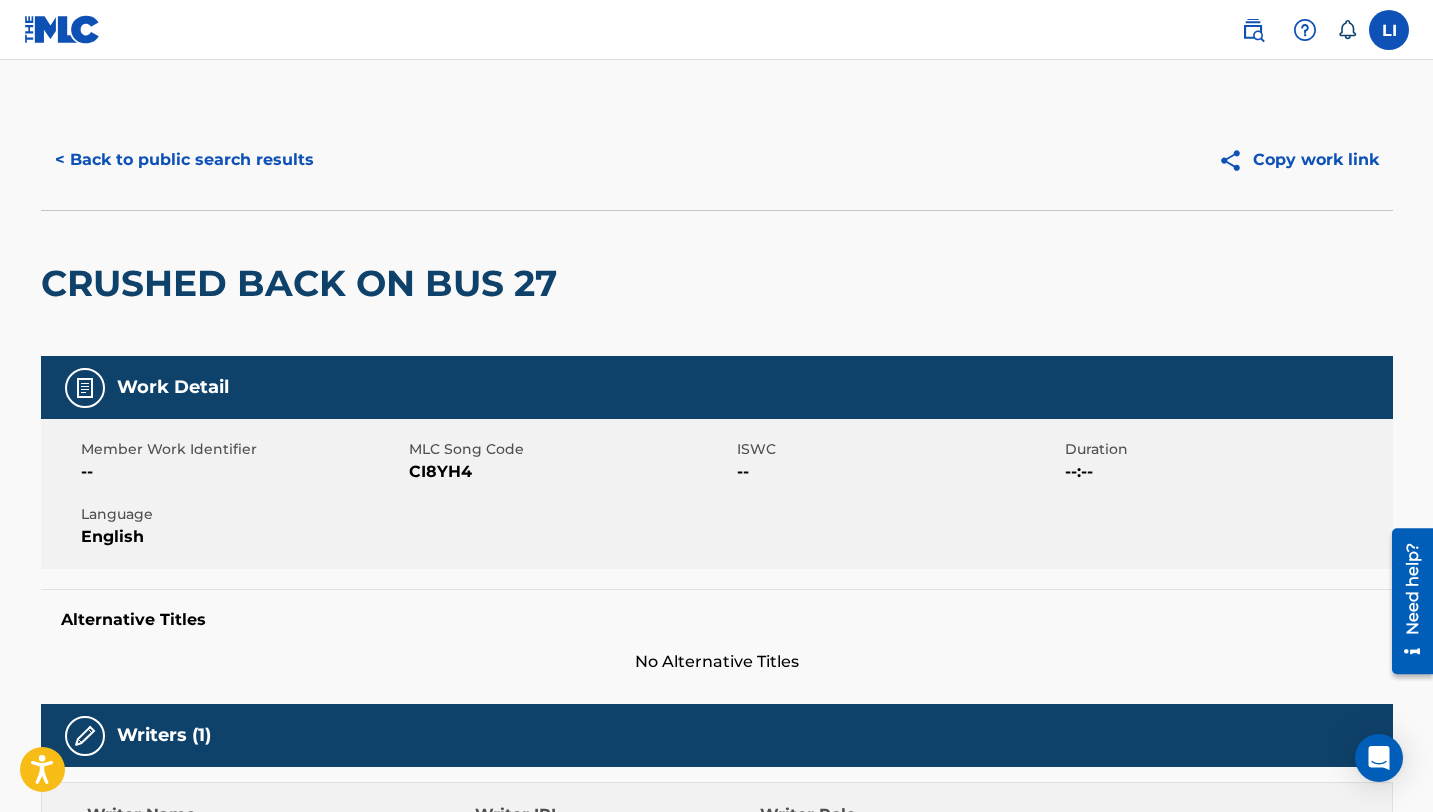 click on "< Back to public search results" at bounding box center [184, 160] 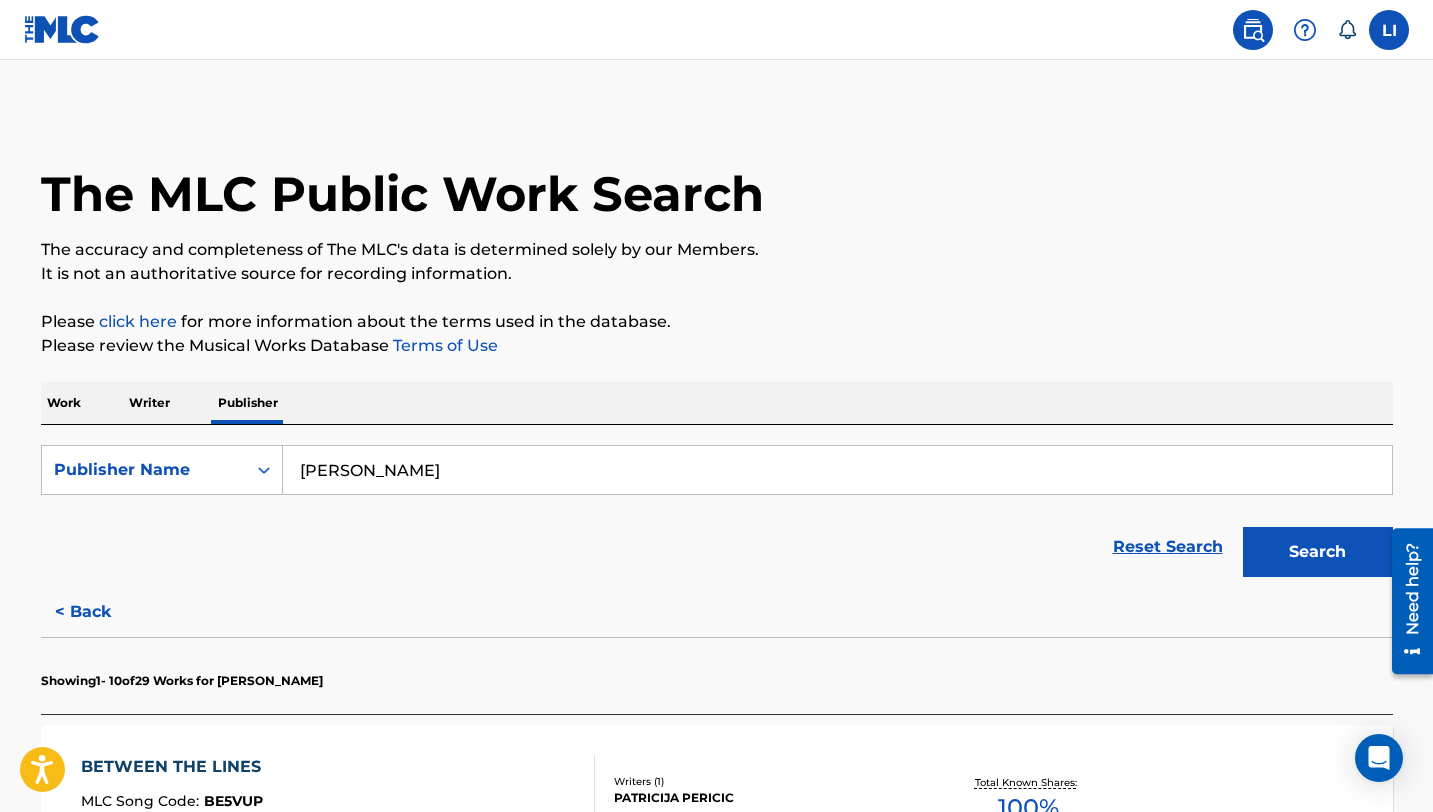 click on "< Back" at bounding box center (101, 612) 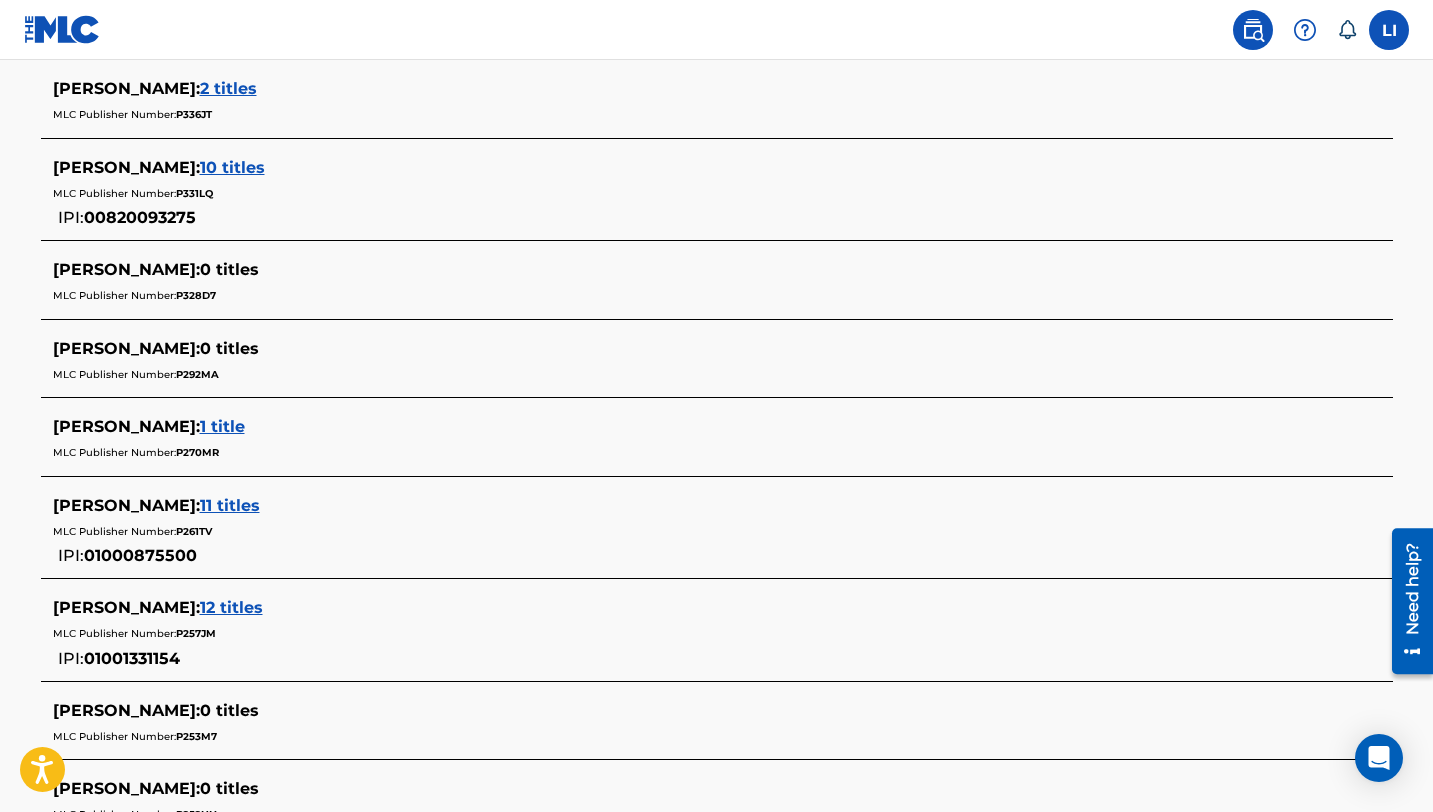 scroll, scrollTop: 3027, scrollLeft: 0, axis: vertical 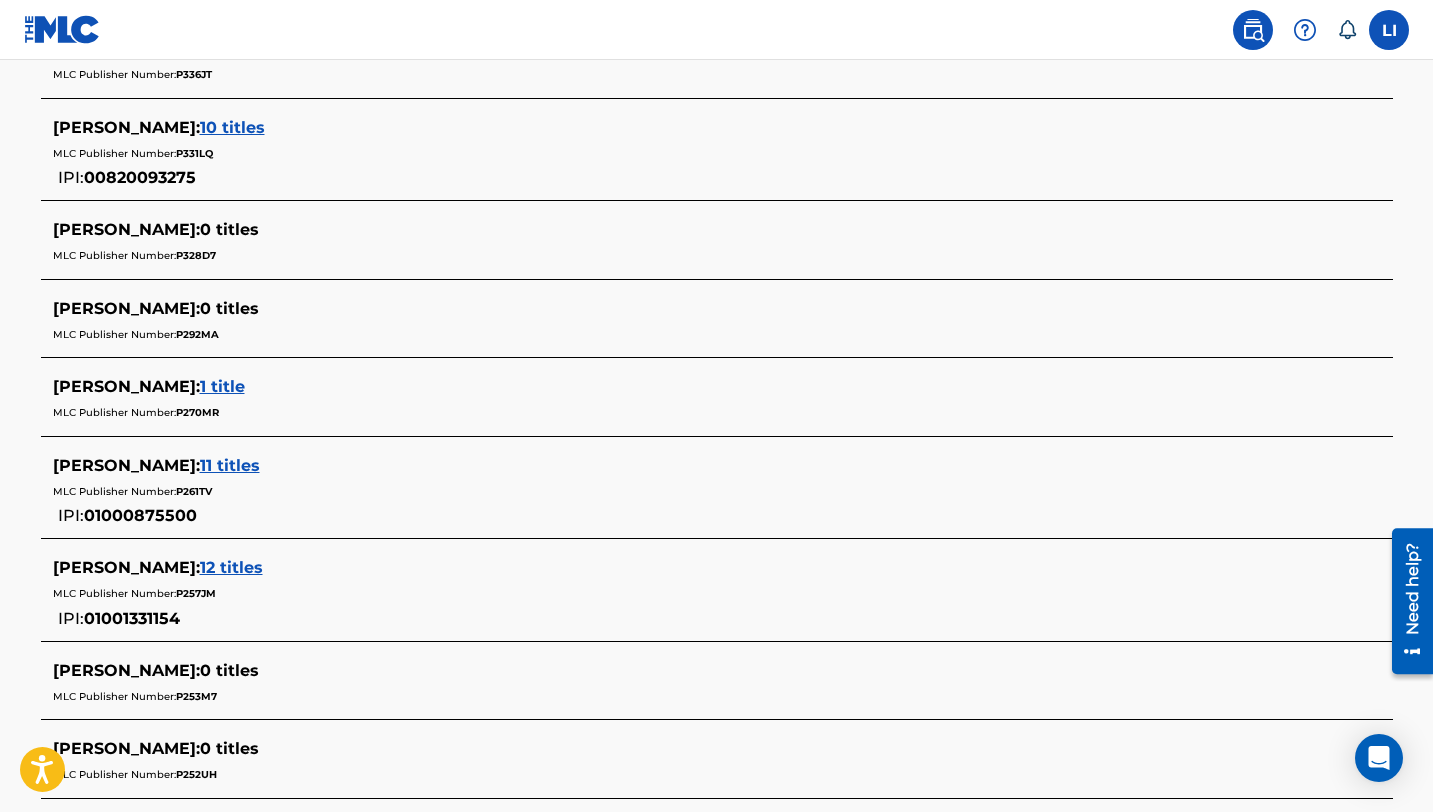 click on "11 titles" at bounding box center (230, 465) 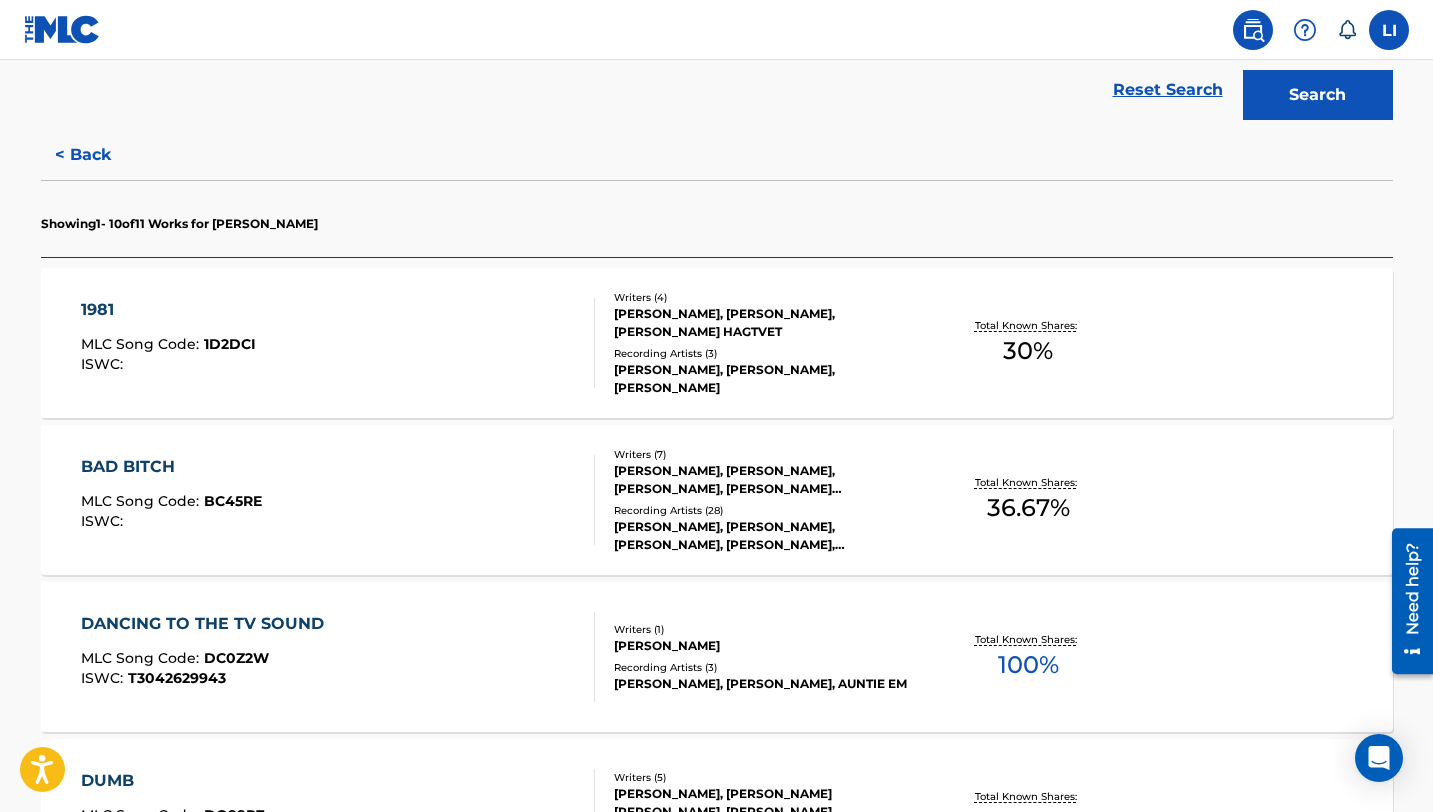 scroll, scrollTop: 454, scrollLeft: 0, axis: vertical 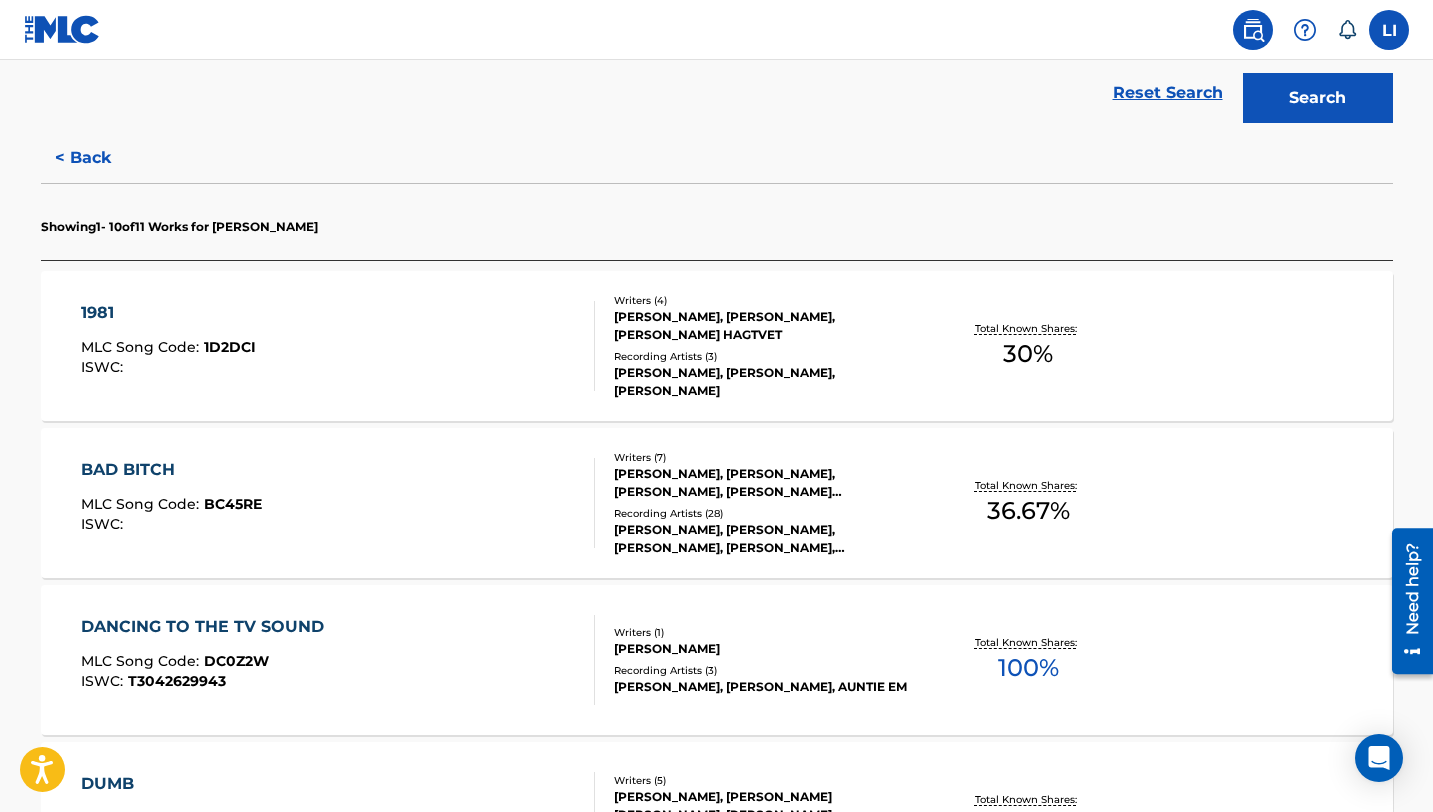 click on "1981 MLC Song Code : 1D2DCI ISWC :" at bounding box center (338, 346) 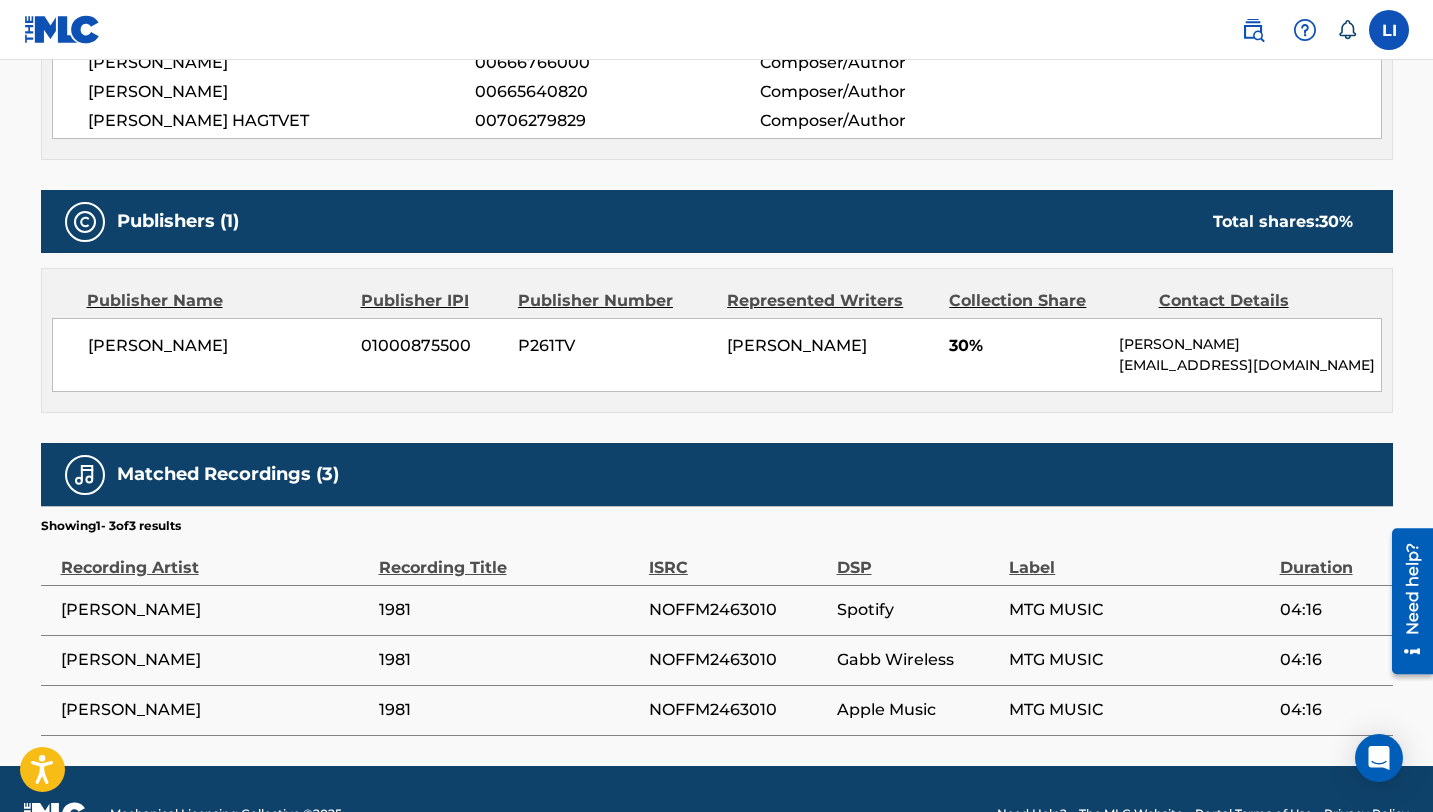 scroll, scrollTop: 869, scrollLeft: 0, axis: vertical 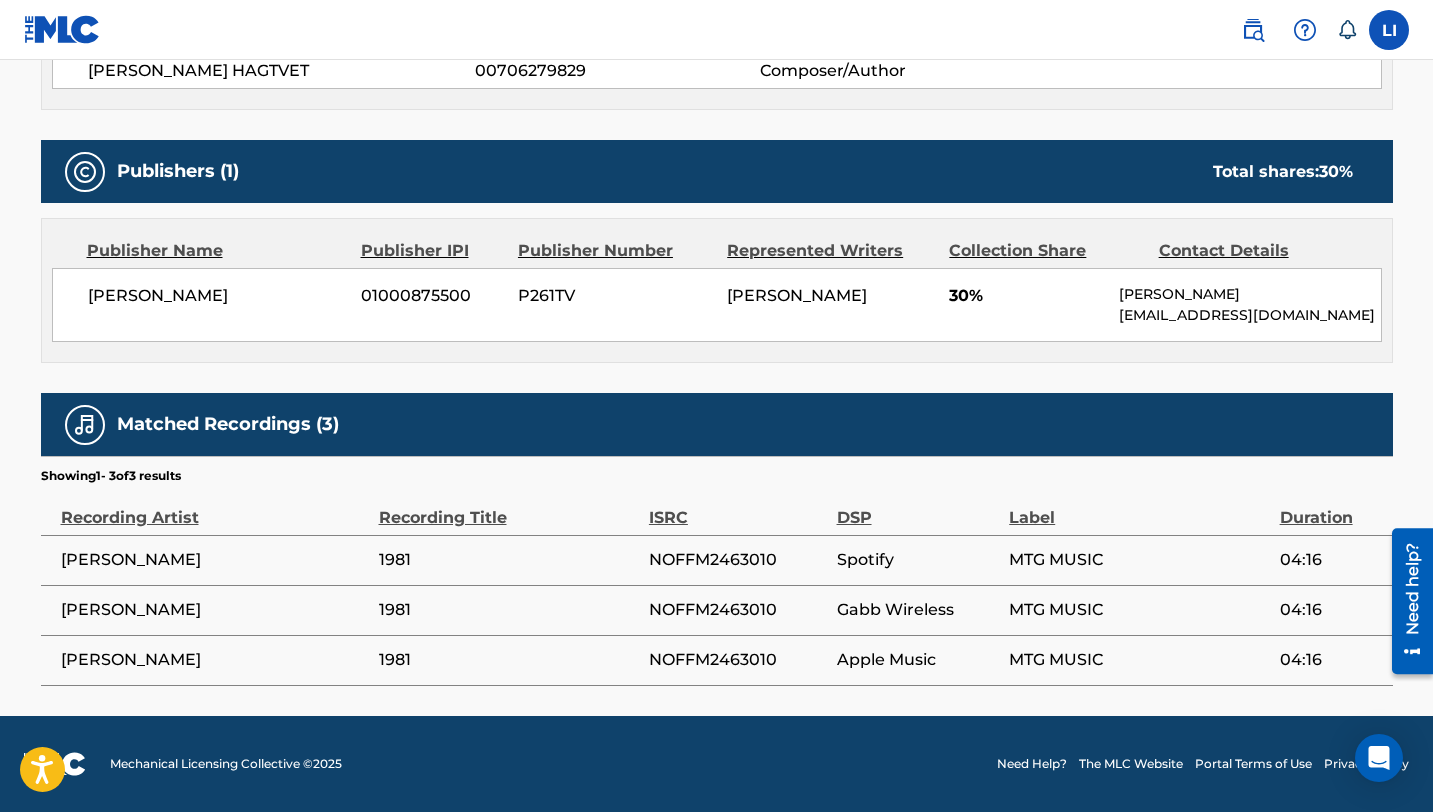click on "TIM VOILHAT" at bounding box center (215, 560) 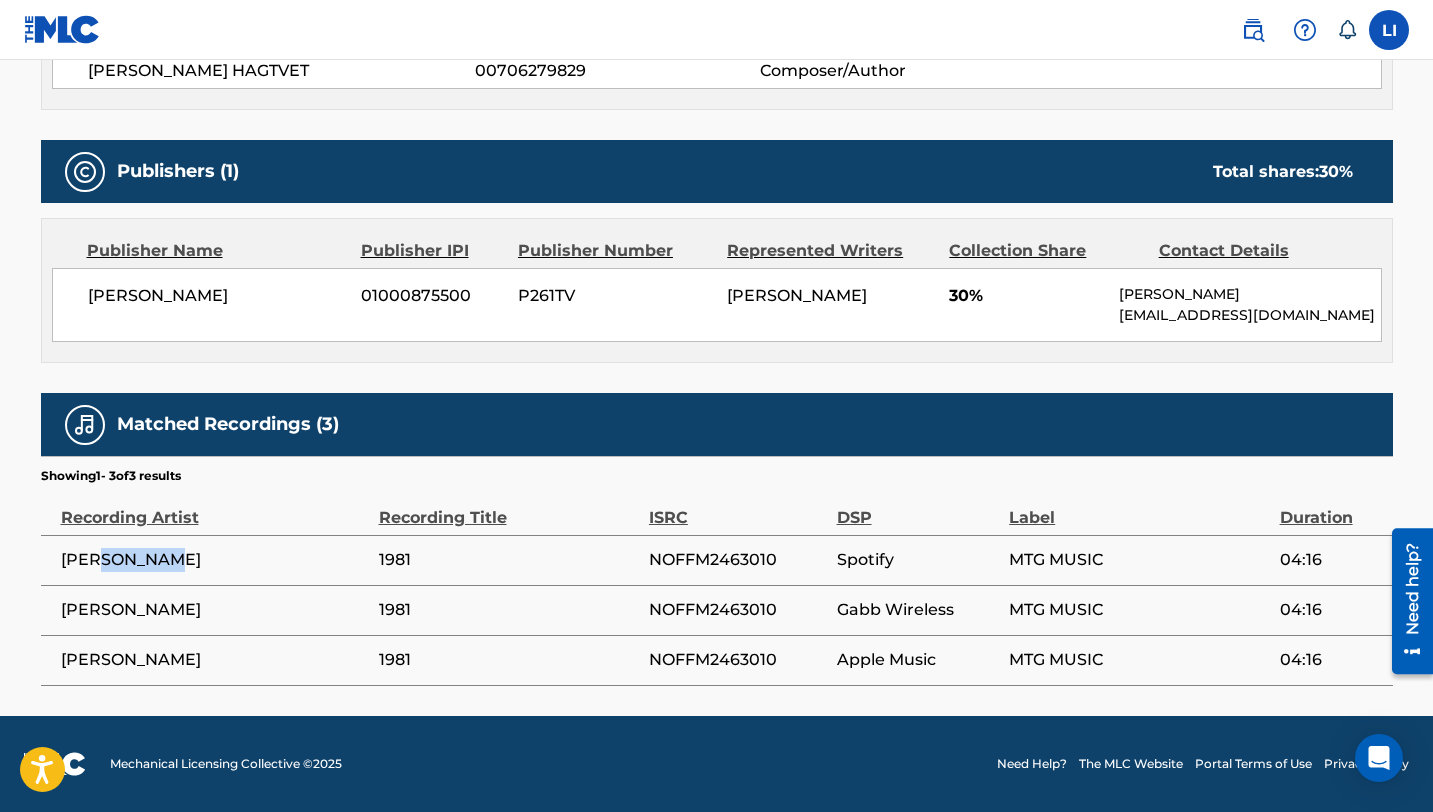 click on "TIM VOILHAT" at bounding box center [215, 560] 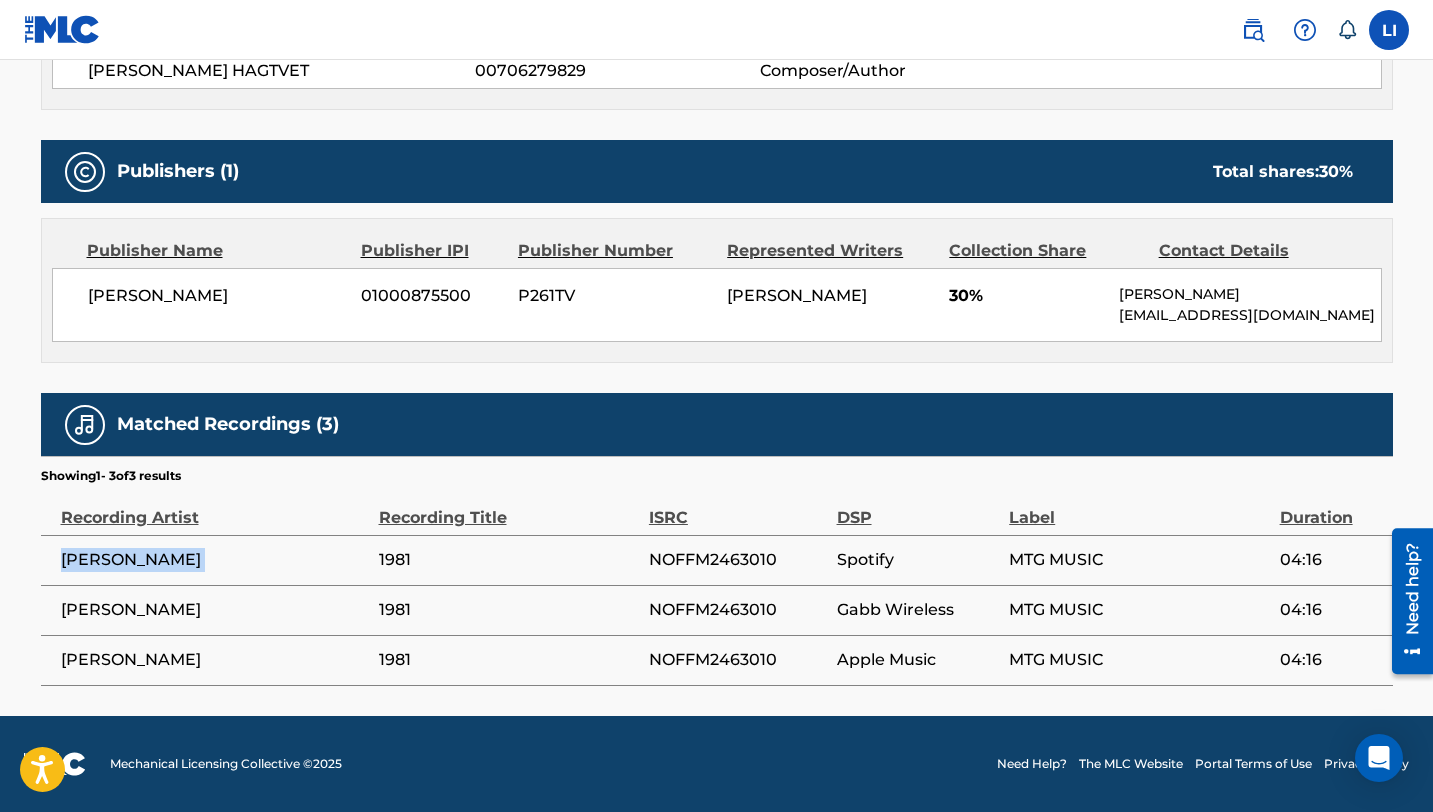 click on "TIM VOILHAT" at bounding box center (215, 560) 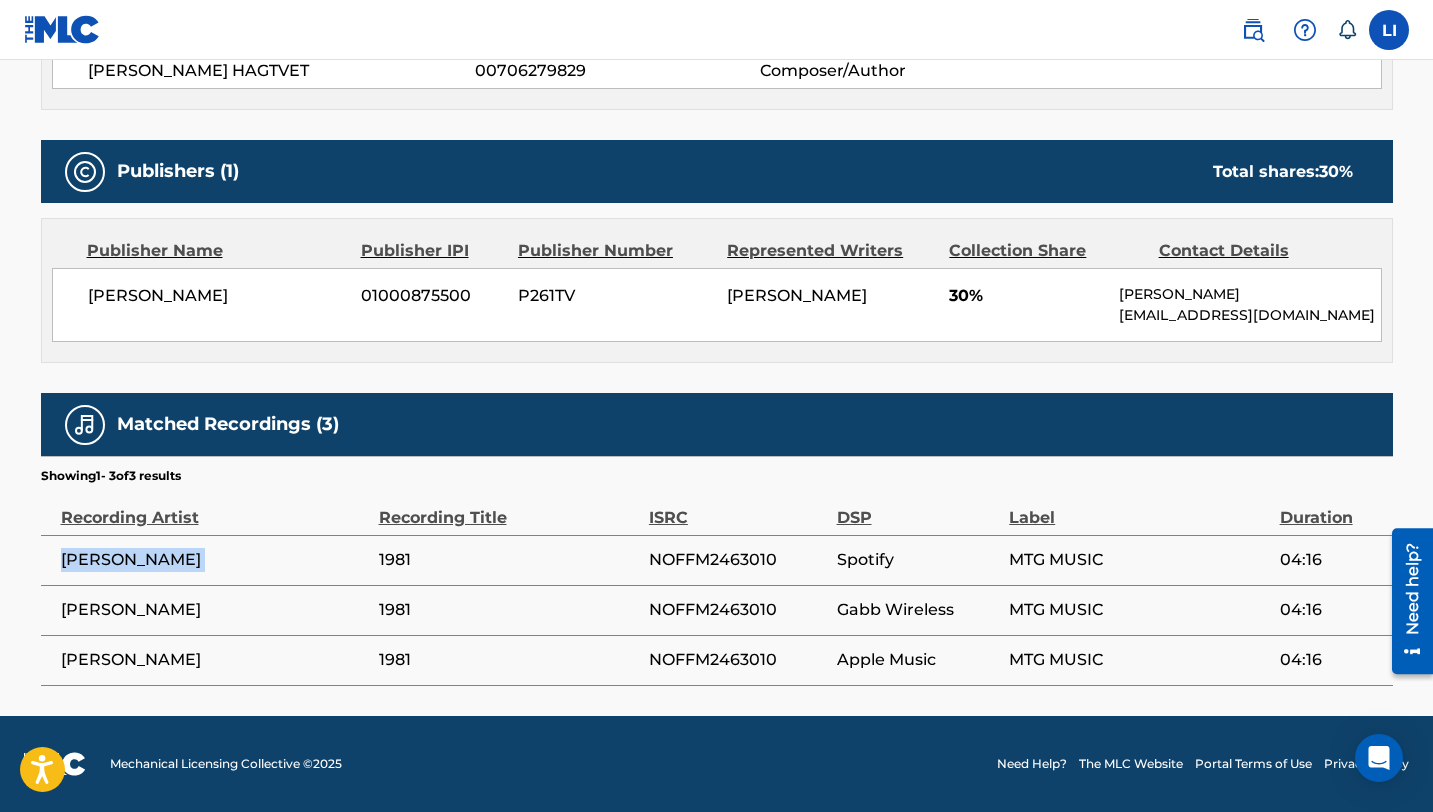 copy on "TIM VOILHAT" 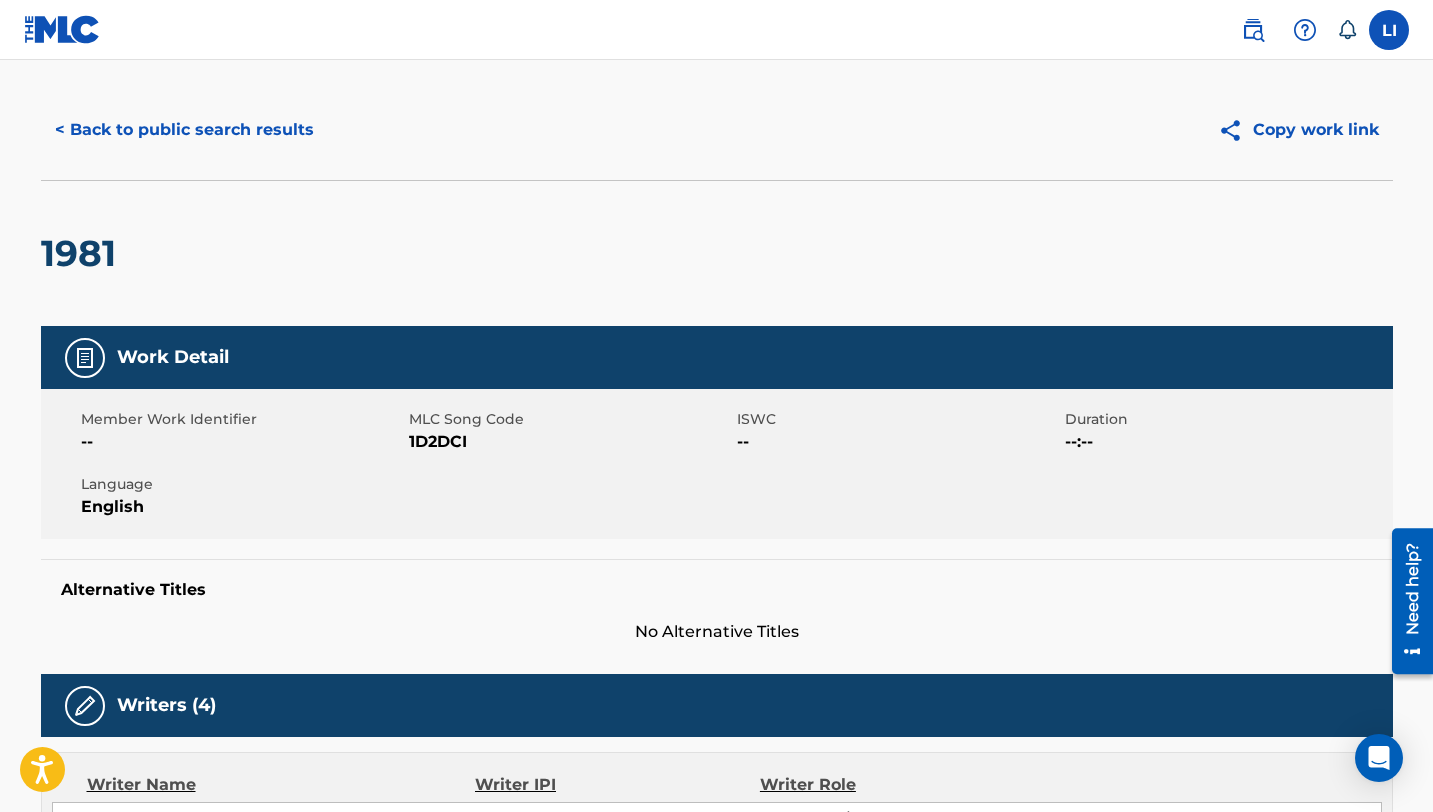 scroll, scrollTop: 0, scrollLeft: 0, axis: both 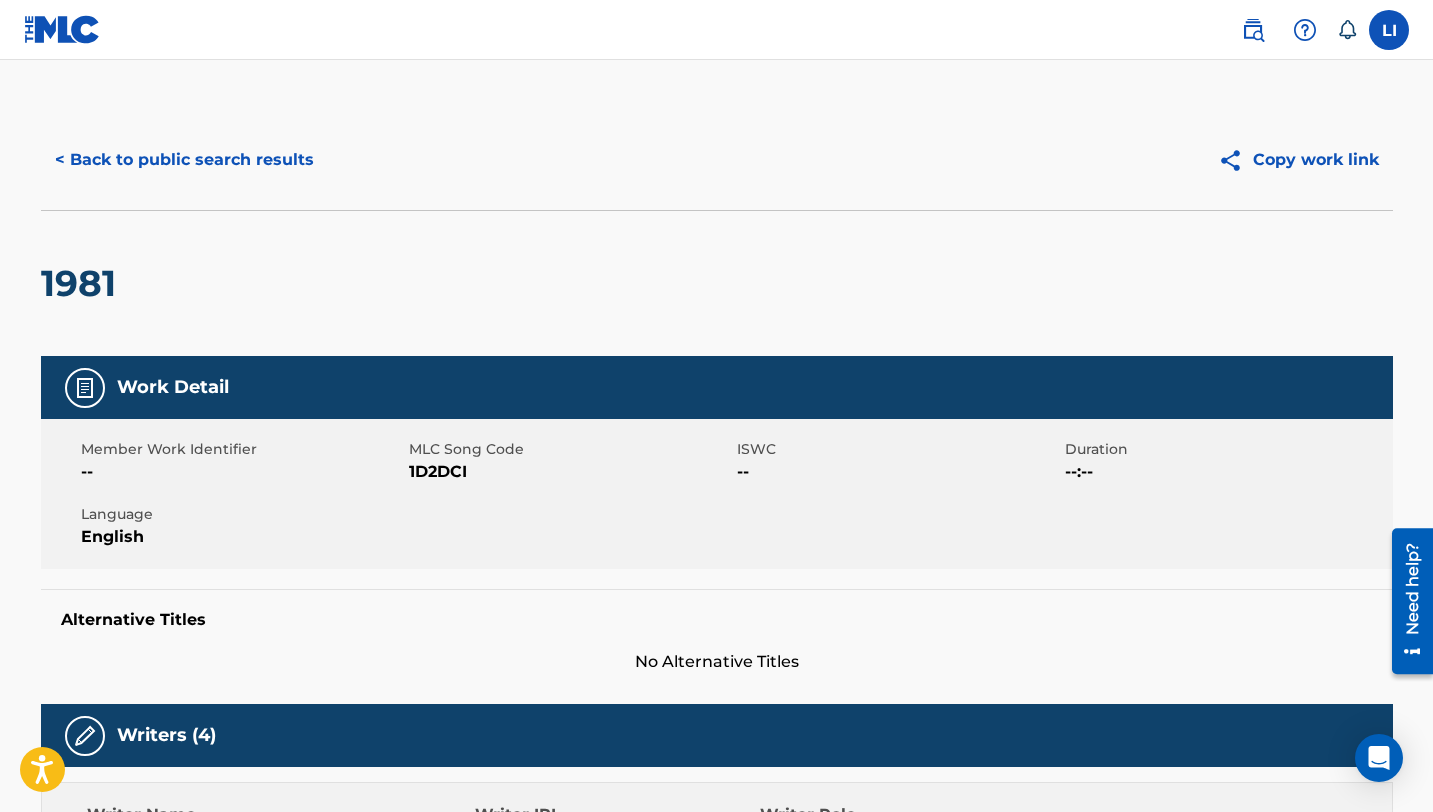 click on "< Back to public search results" at bounding box center [184, 160] 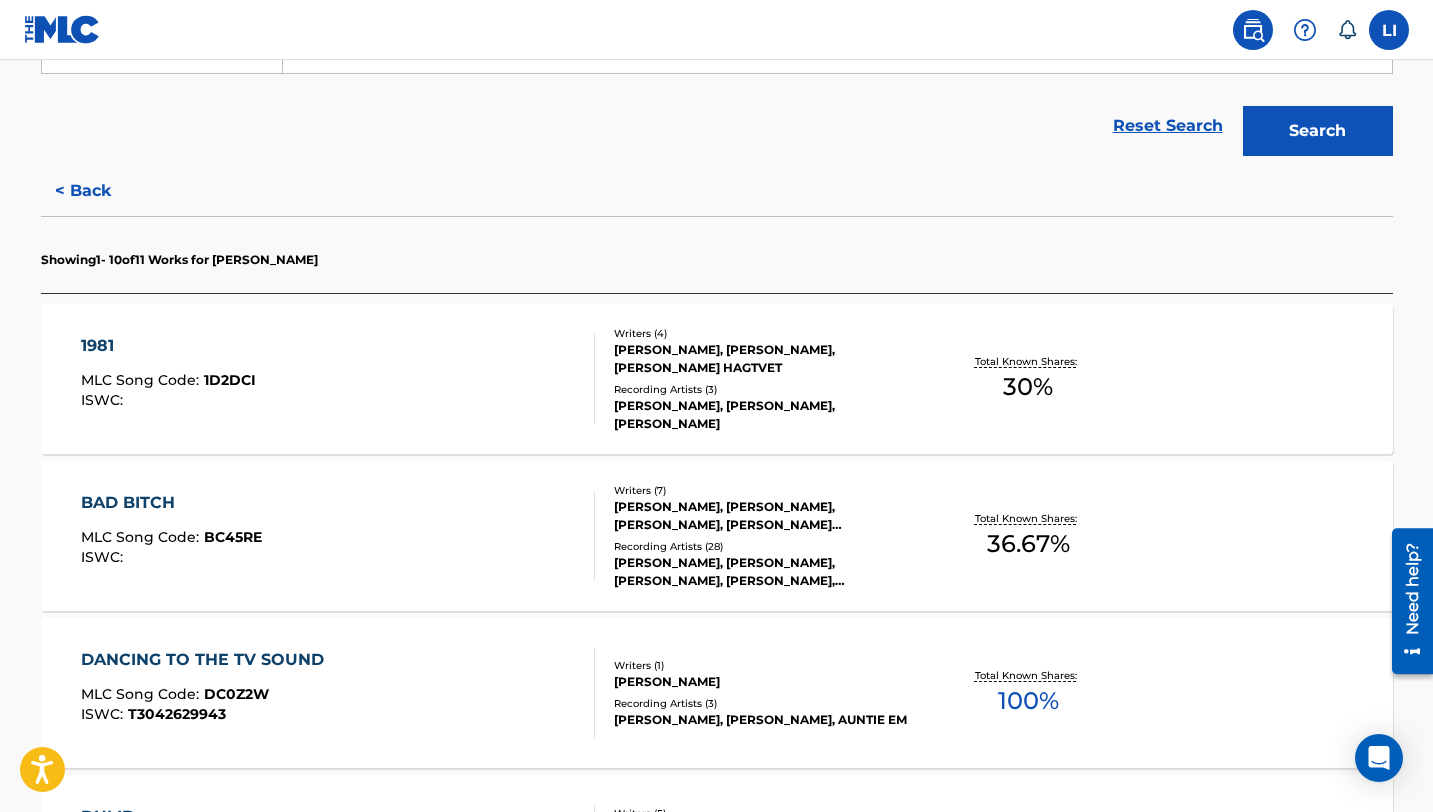 scroll, scrollTop: 432, scrollLeft: 0, axis: vertical 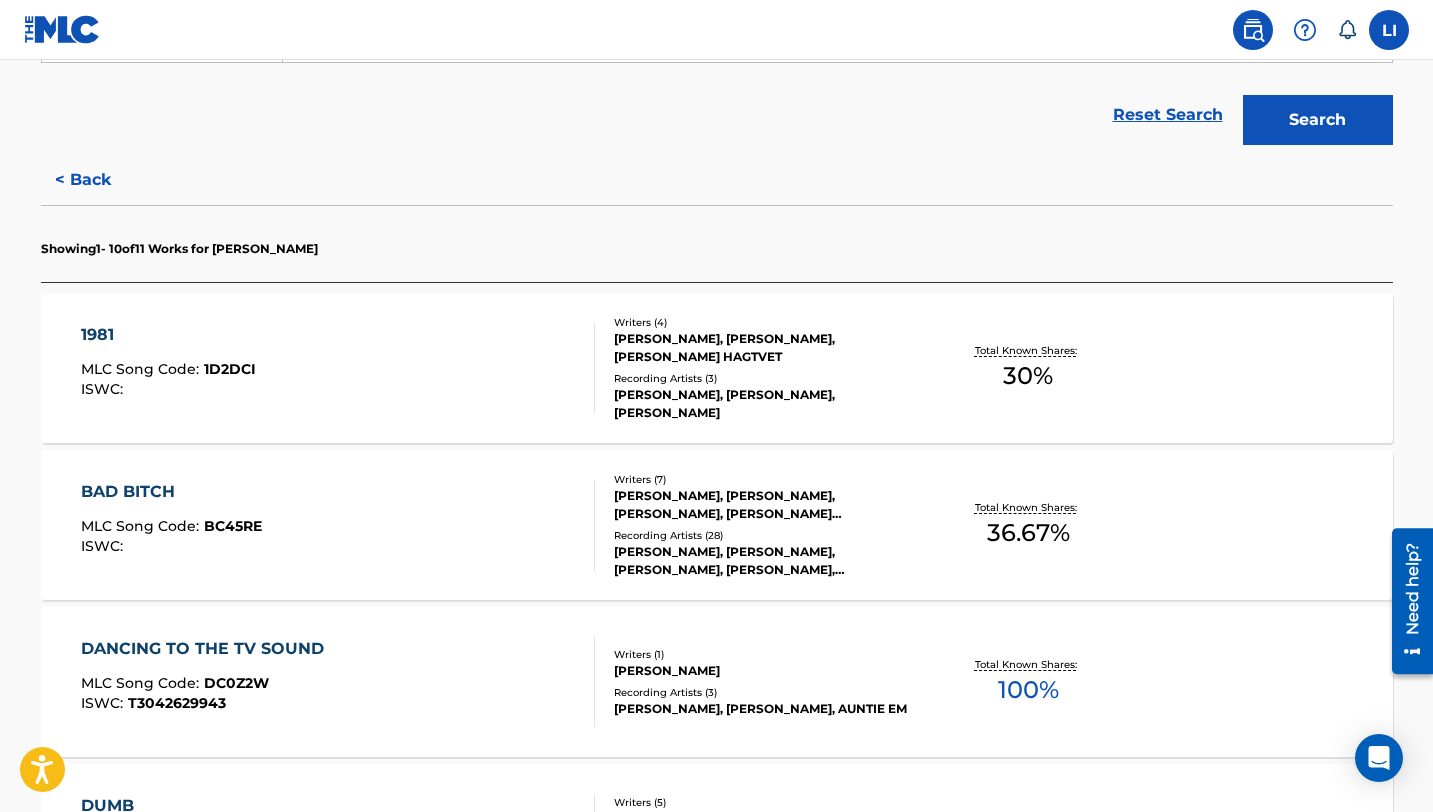 click on "BAD BITCH MLC Song Code : BC45RE ISWC :" at bounding box center [338, 525] 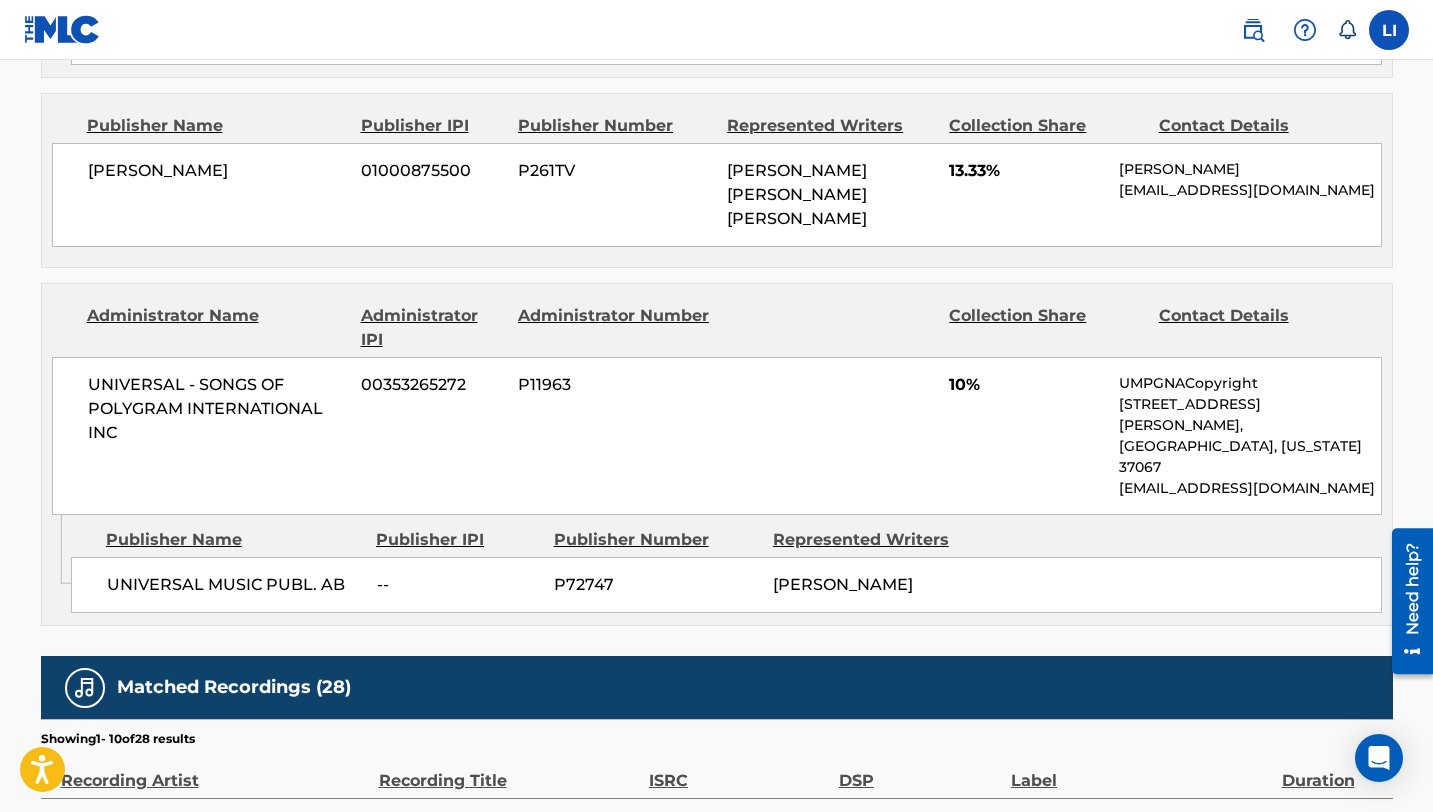 scroll, scrollTop: 1860, scrollLeft: 0, axis: vertical 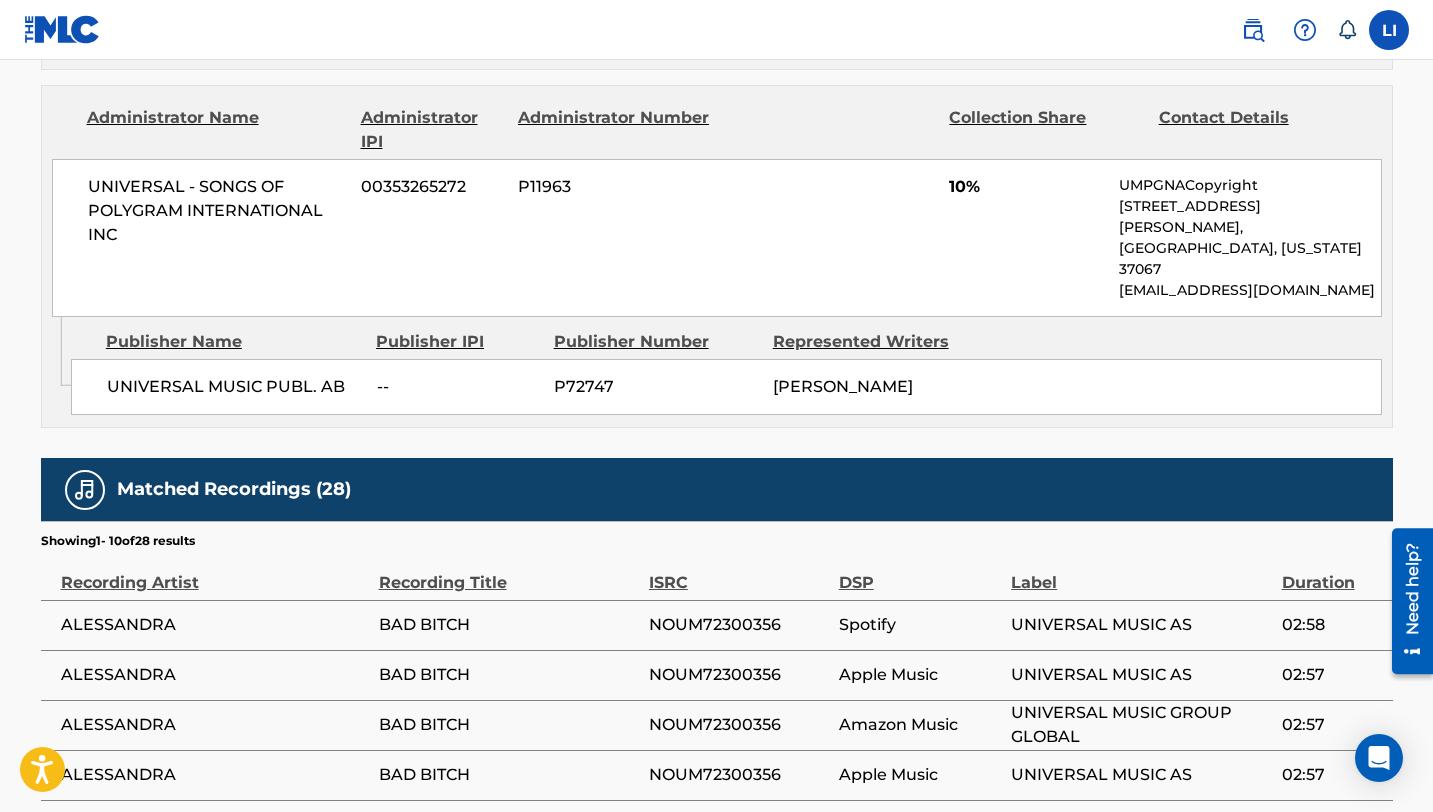 click on "ALESSANDRA" at bounding box center (215, 625) 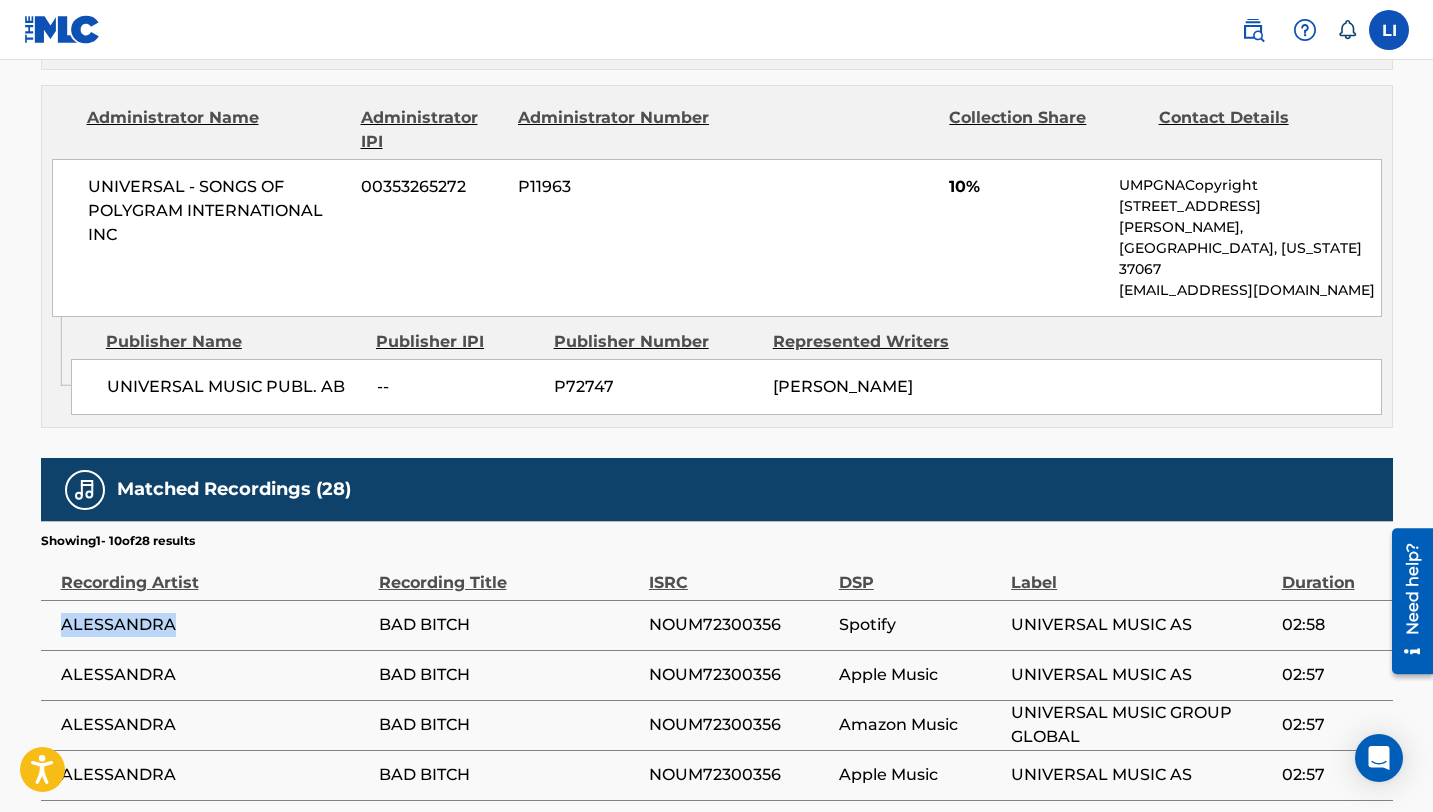 click on "ALESSANDRA" at bounding box center (215, 625) 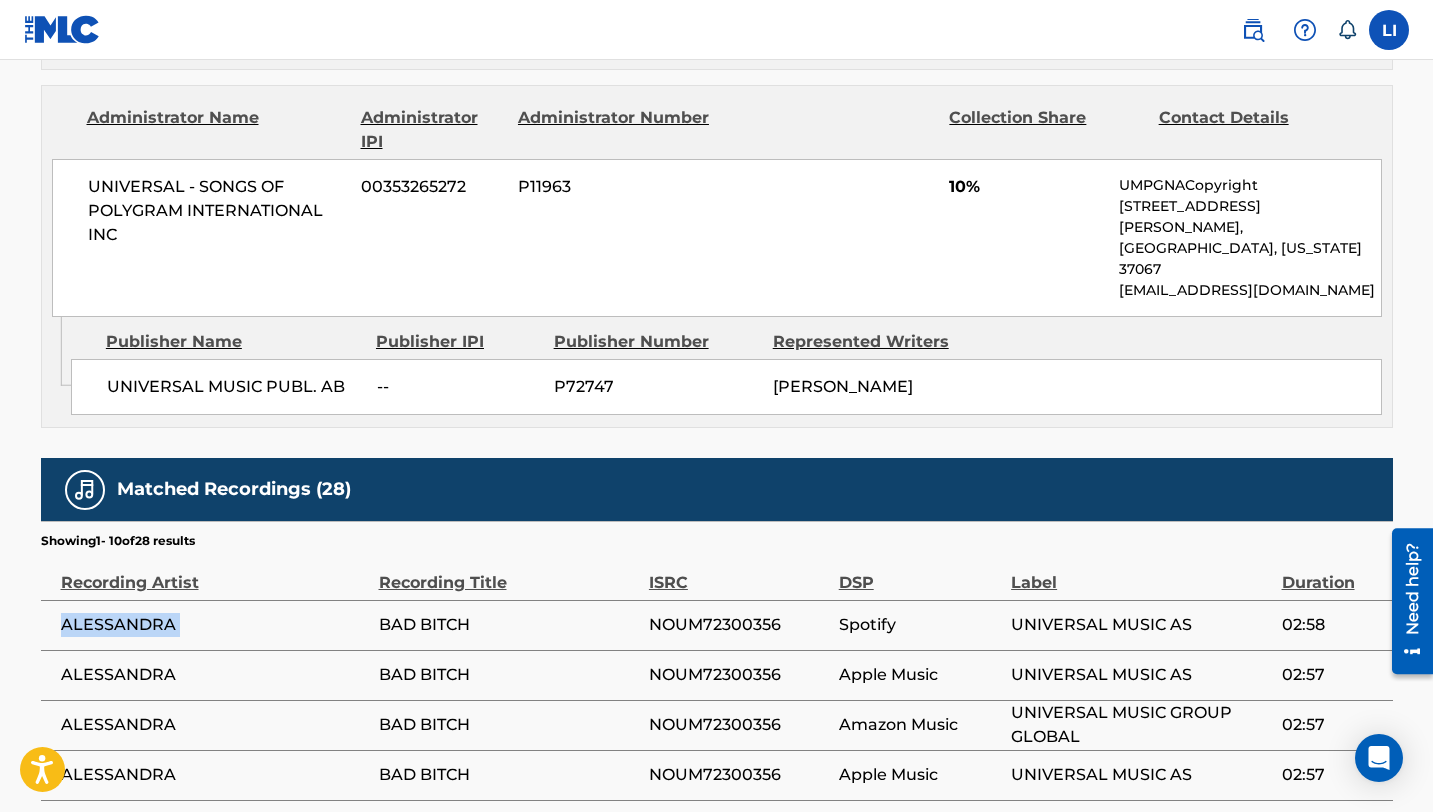 click on "ALESSANDRA" at bounding box center [215, 625] 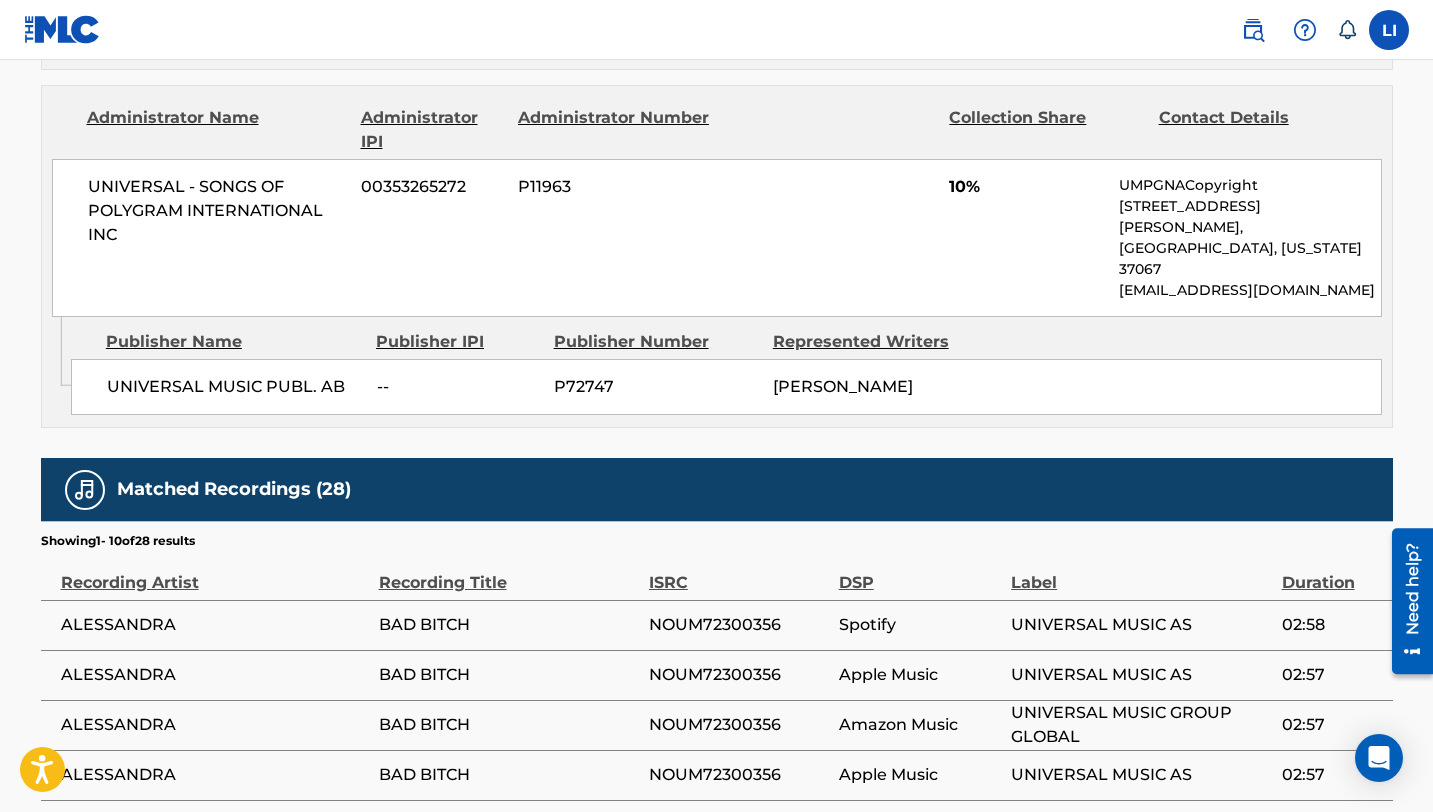 click on "BAD BITCH" at bounding box center (509, 625) 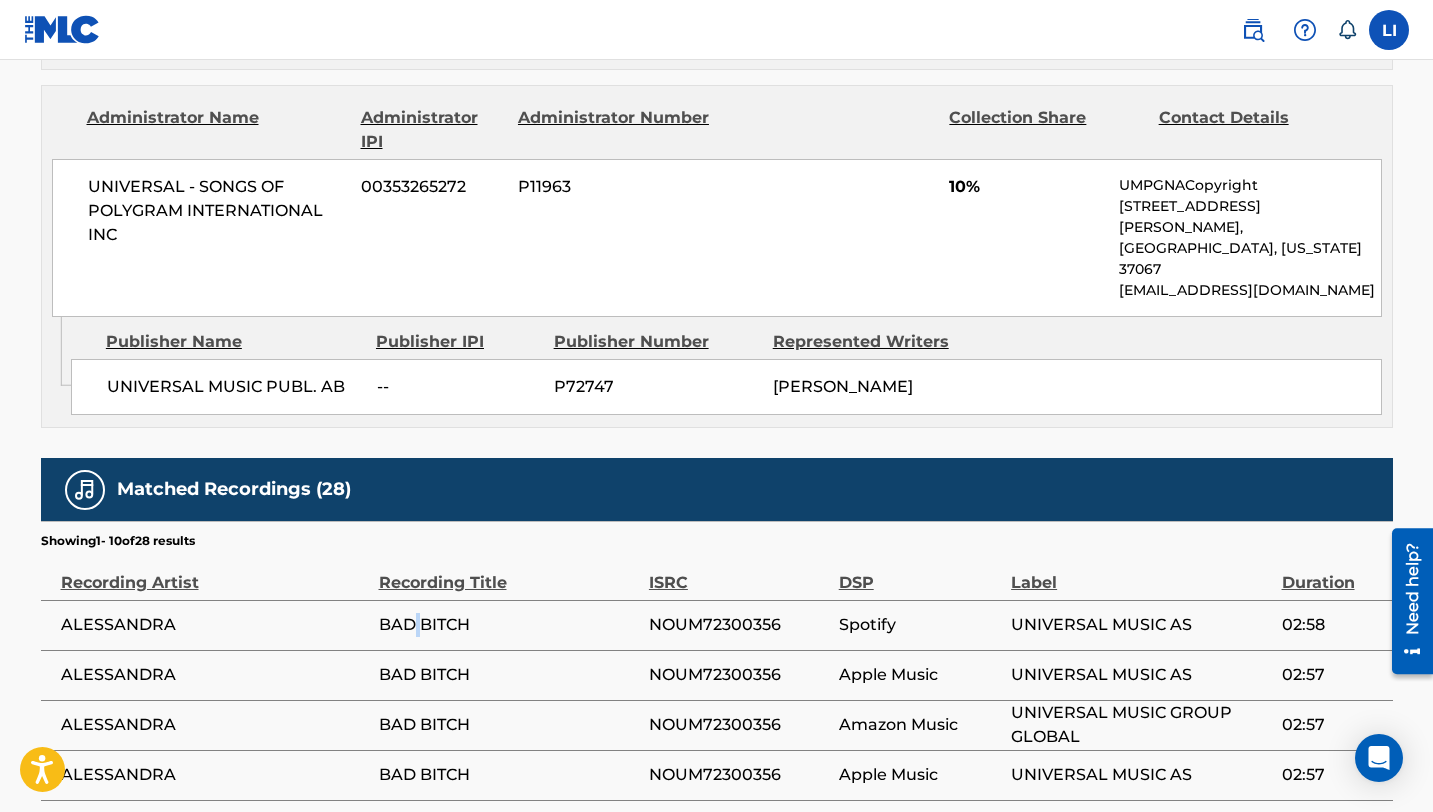 click on "BAD BITCH" at bounding box center [509, 625] 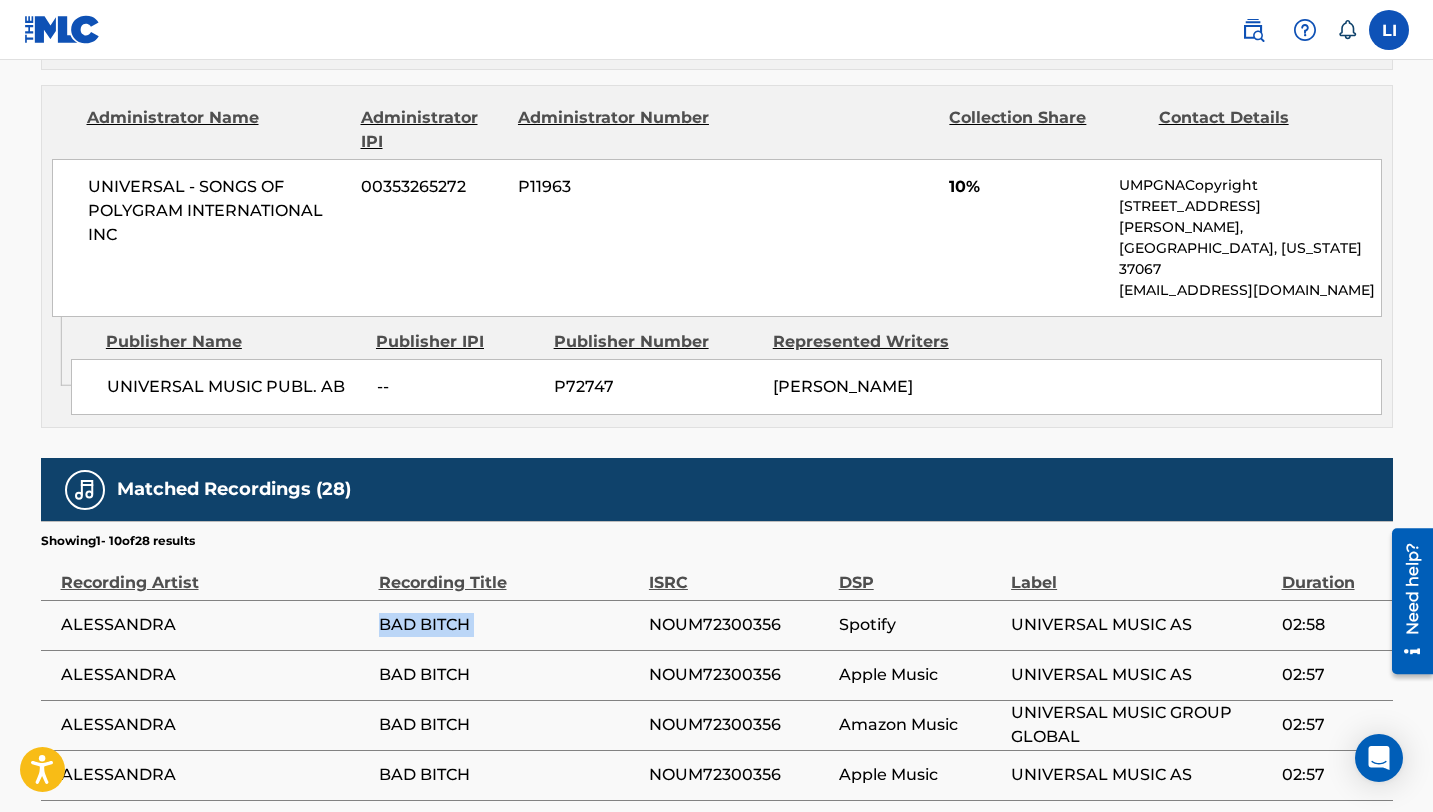 click on "BAD BITCH" at bounding box center [509, 625] 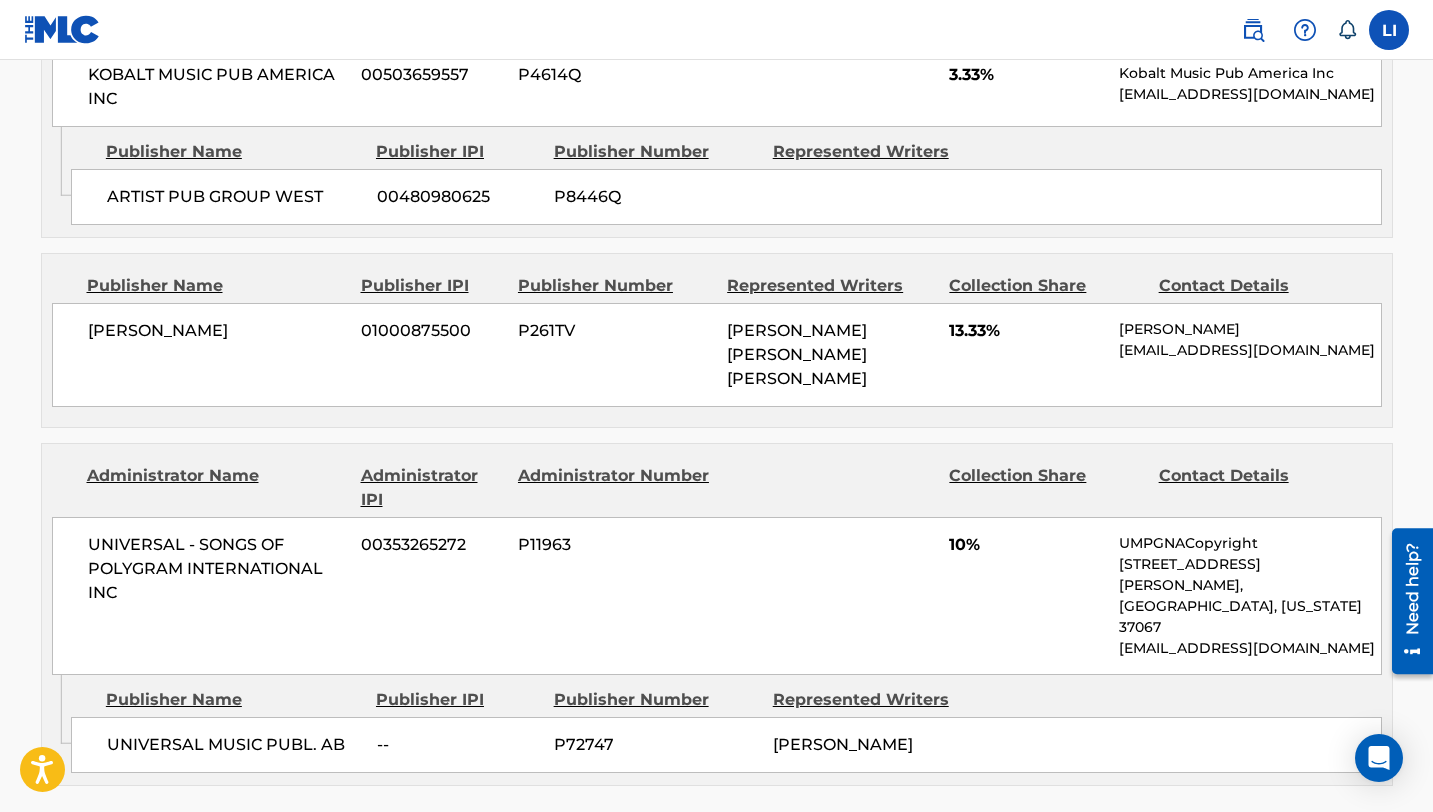 scroll, scrollTop: 1499, scrollLeft: 0, axis: vertical 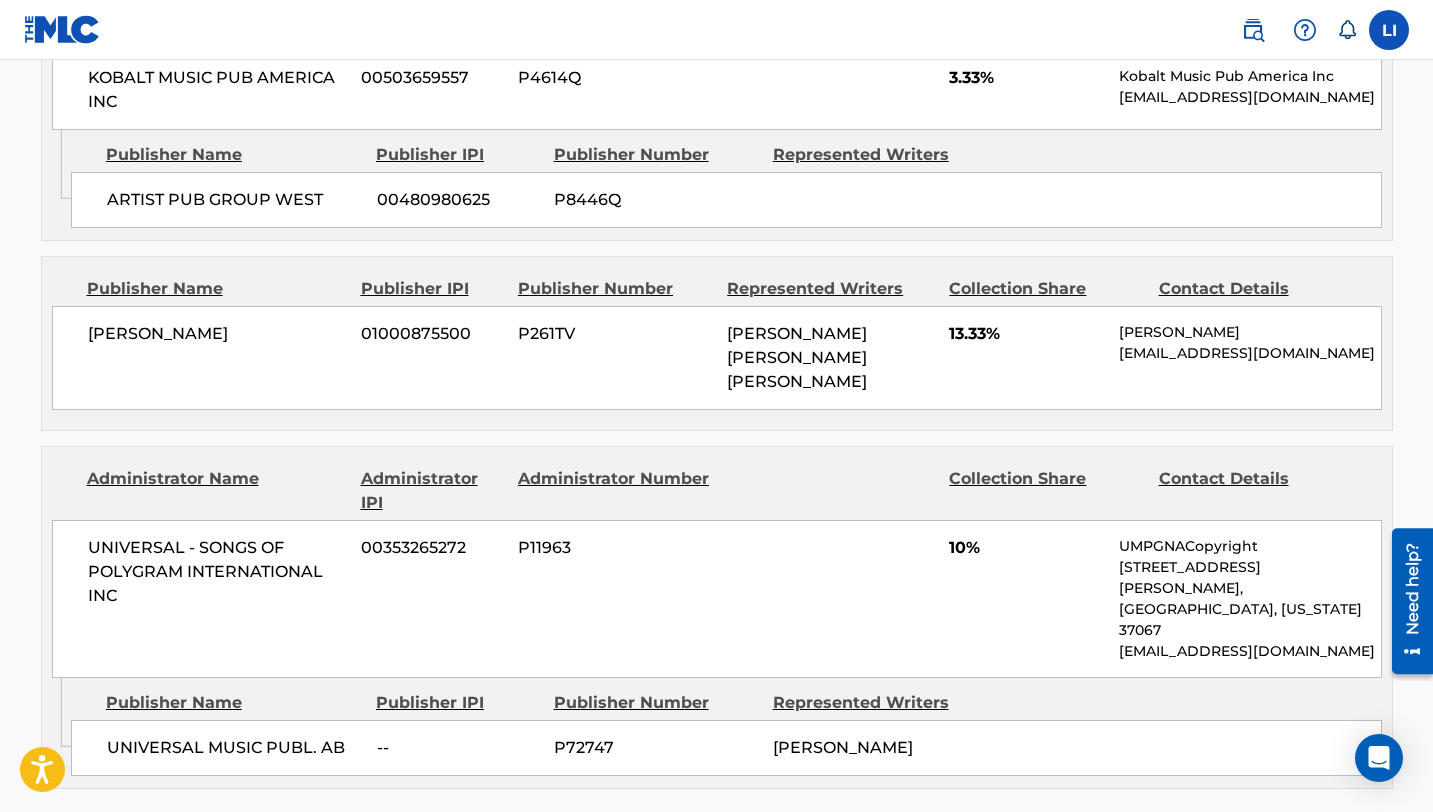 click on "ELIZABETH MAKRIS" at bounding box center (217, 334) 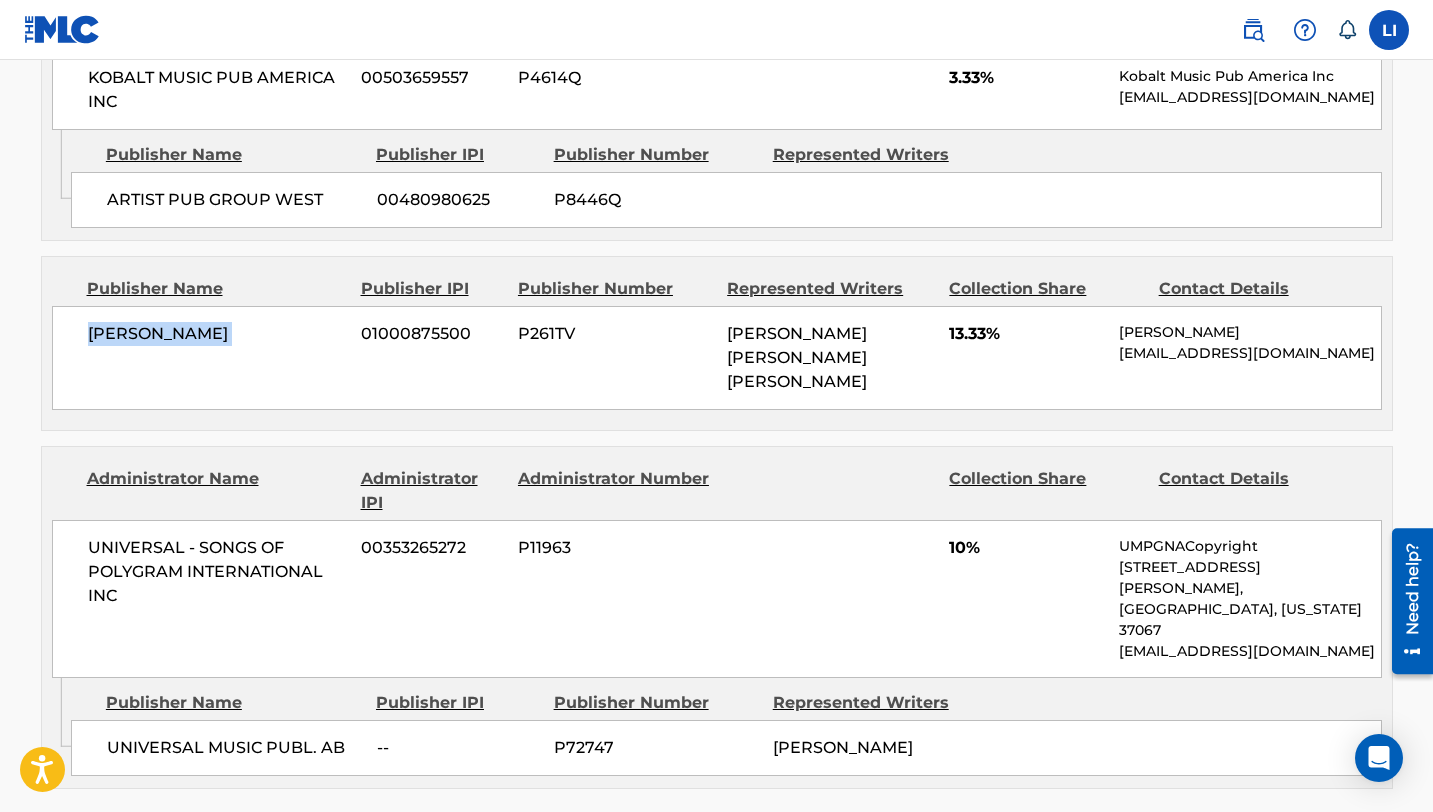 click on "ELIZABETH MAKRIS" at bounding box center [217, 334] 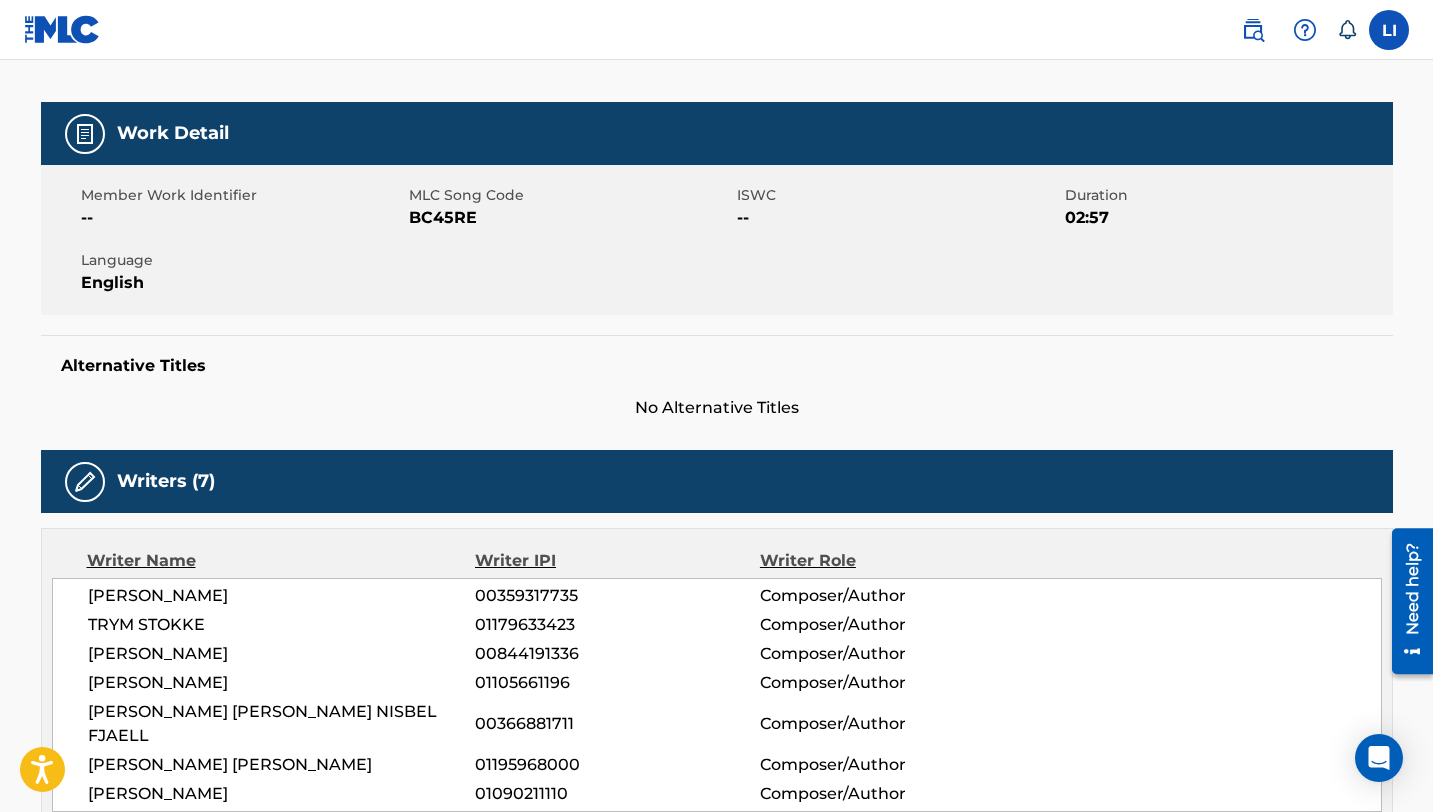 scroll, scrollTop: 0, scrollLeft: 0, axis: both 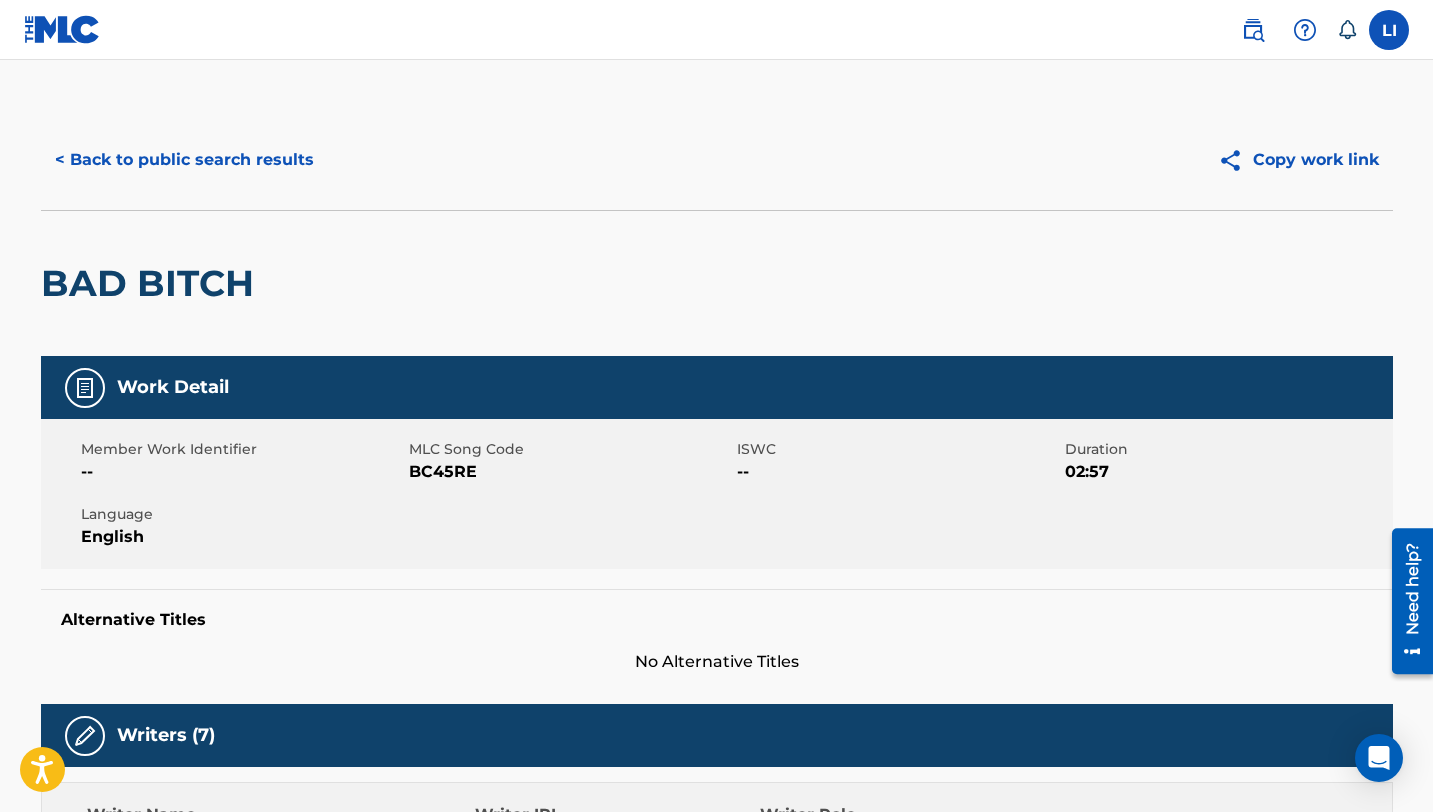 click on "< Back to public search results" at bounding box center (184, 160) 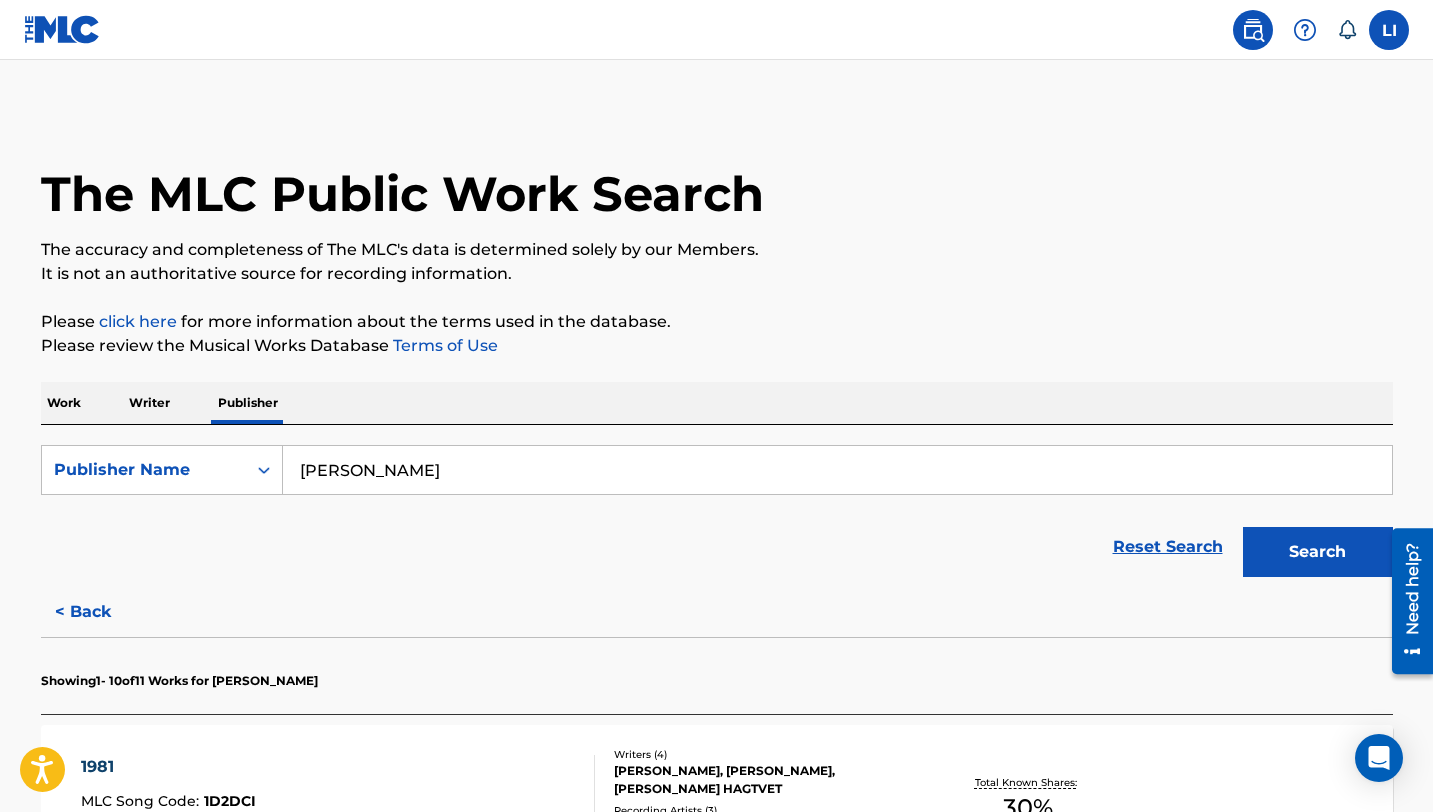 click on "ELIZABETH" at bounding box center (837, 470) 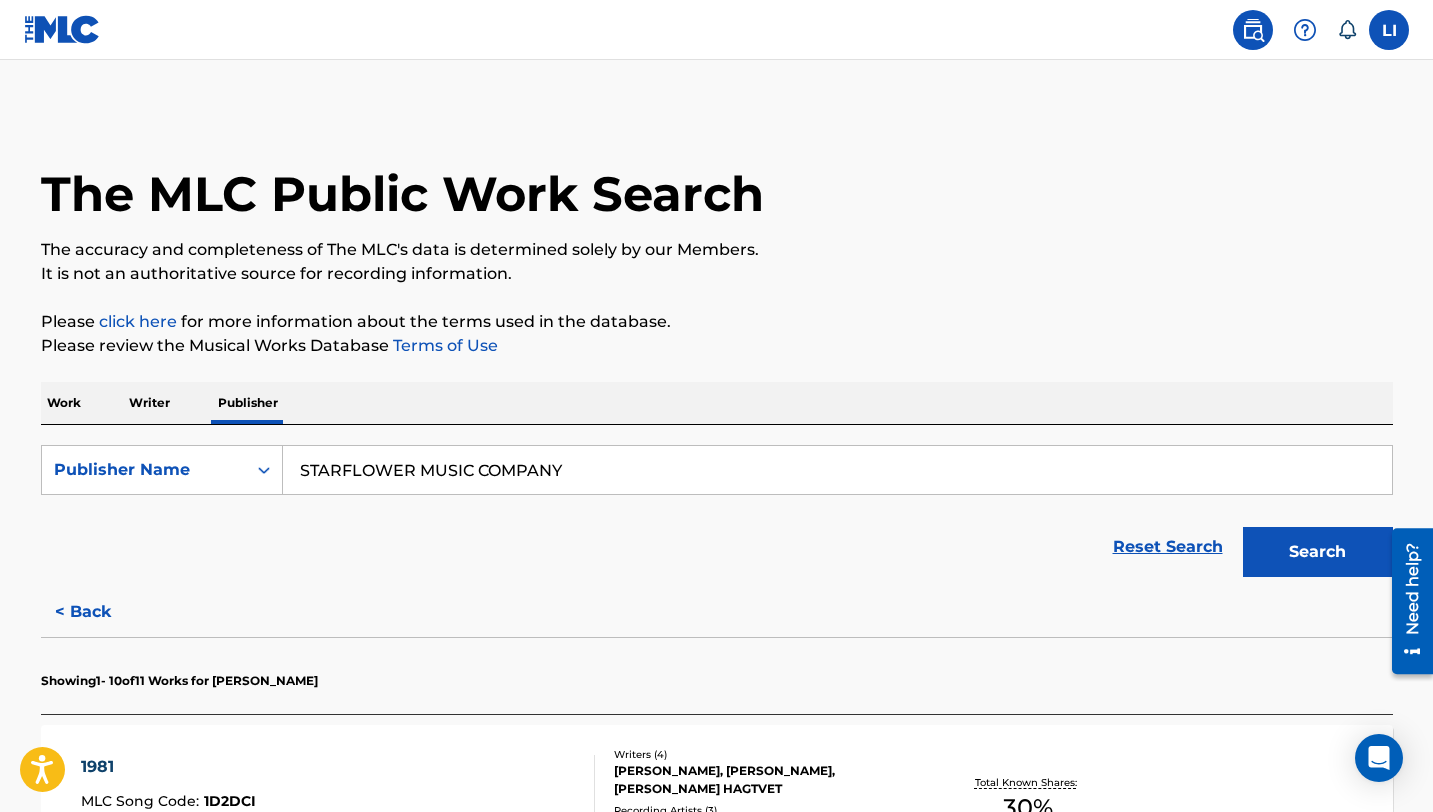 type on "STARFLOWER MUSIC COMPANY" 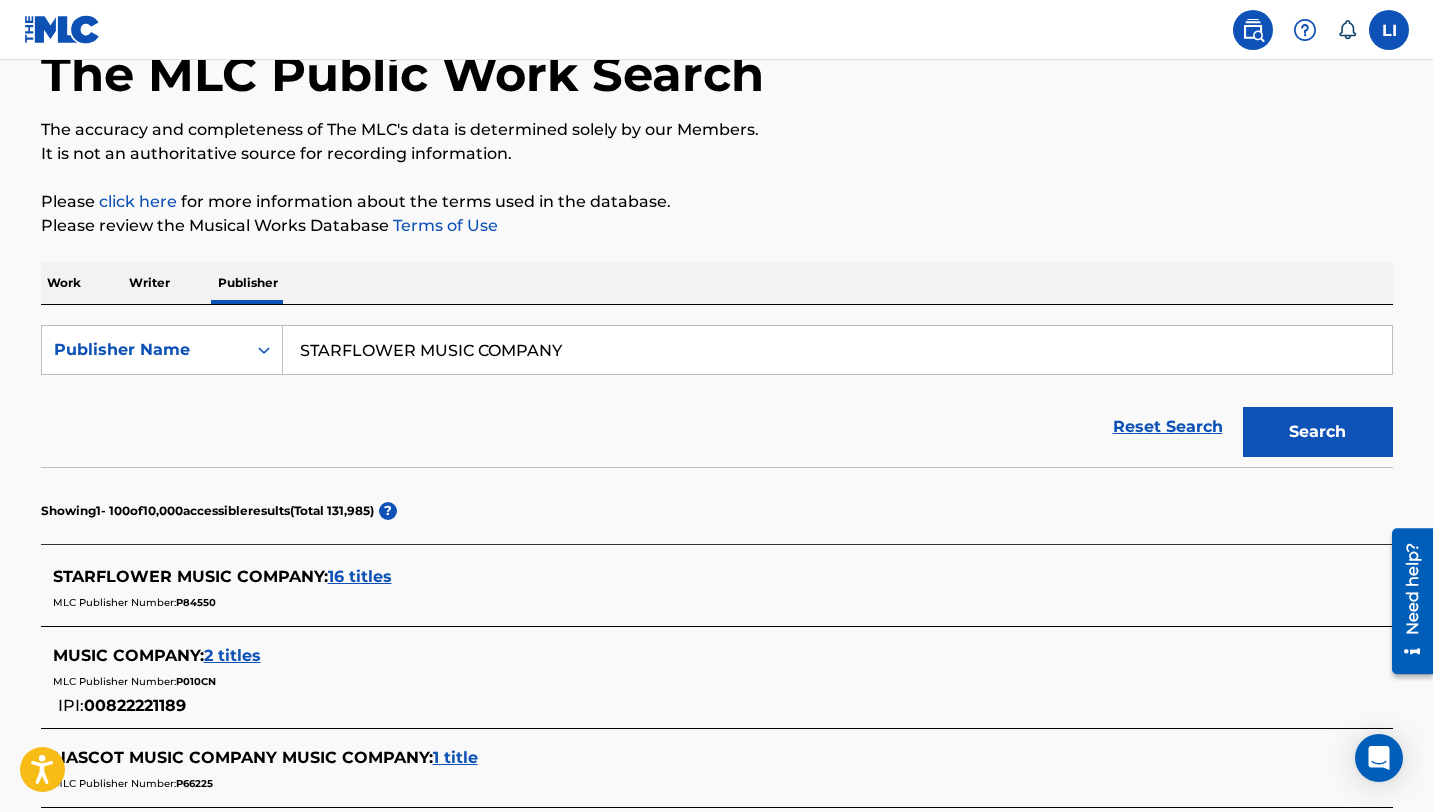 scroll, scrollTop: 119, scrollLeft: 0, axis: vertical 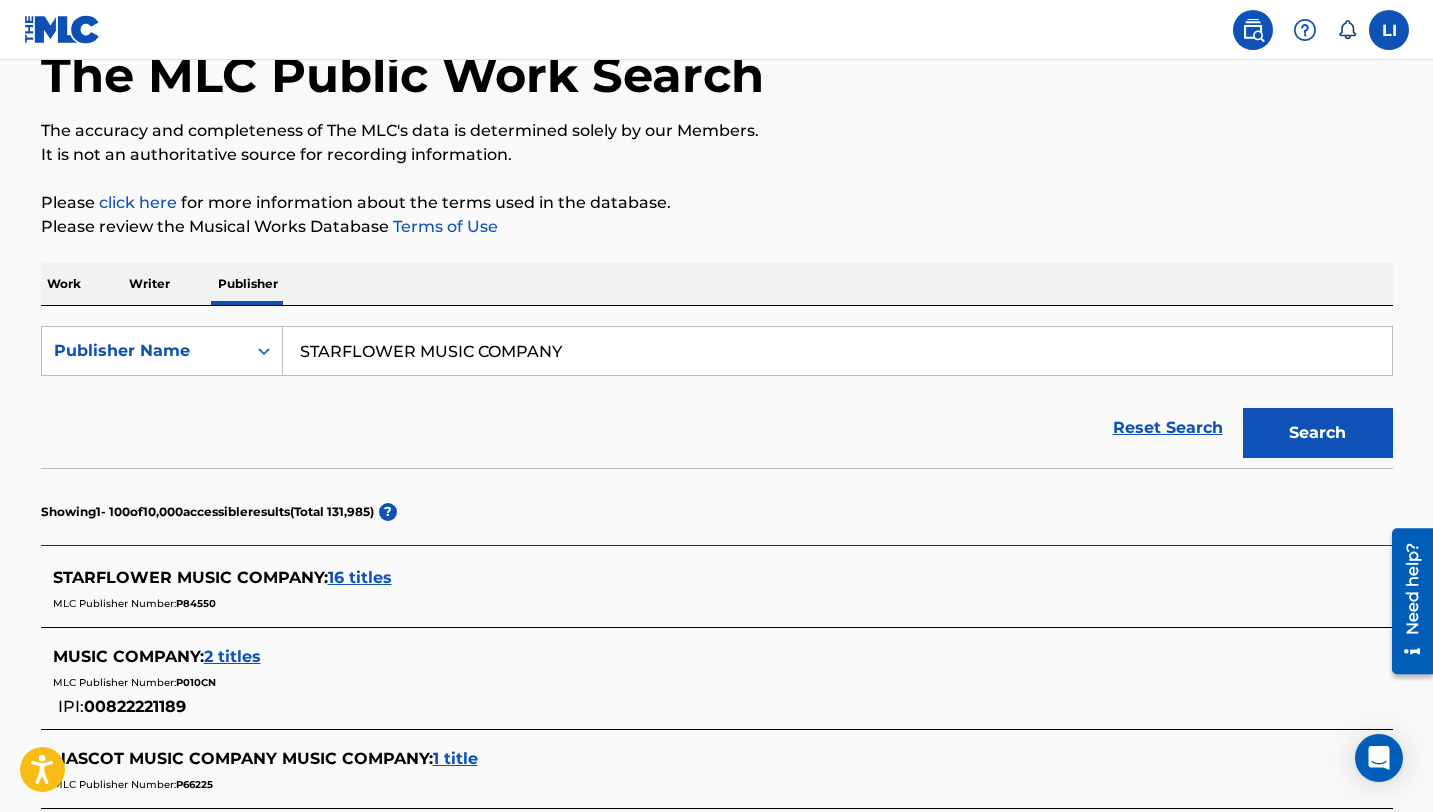 click on "16 titles" at bounding box center (360, 577) 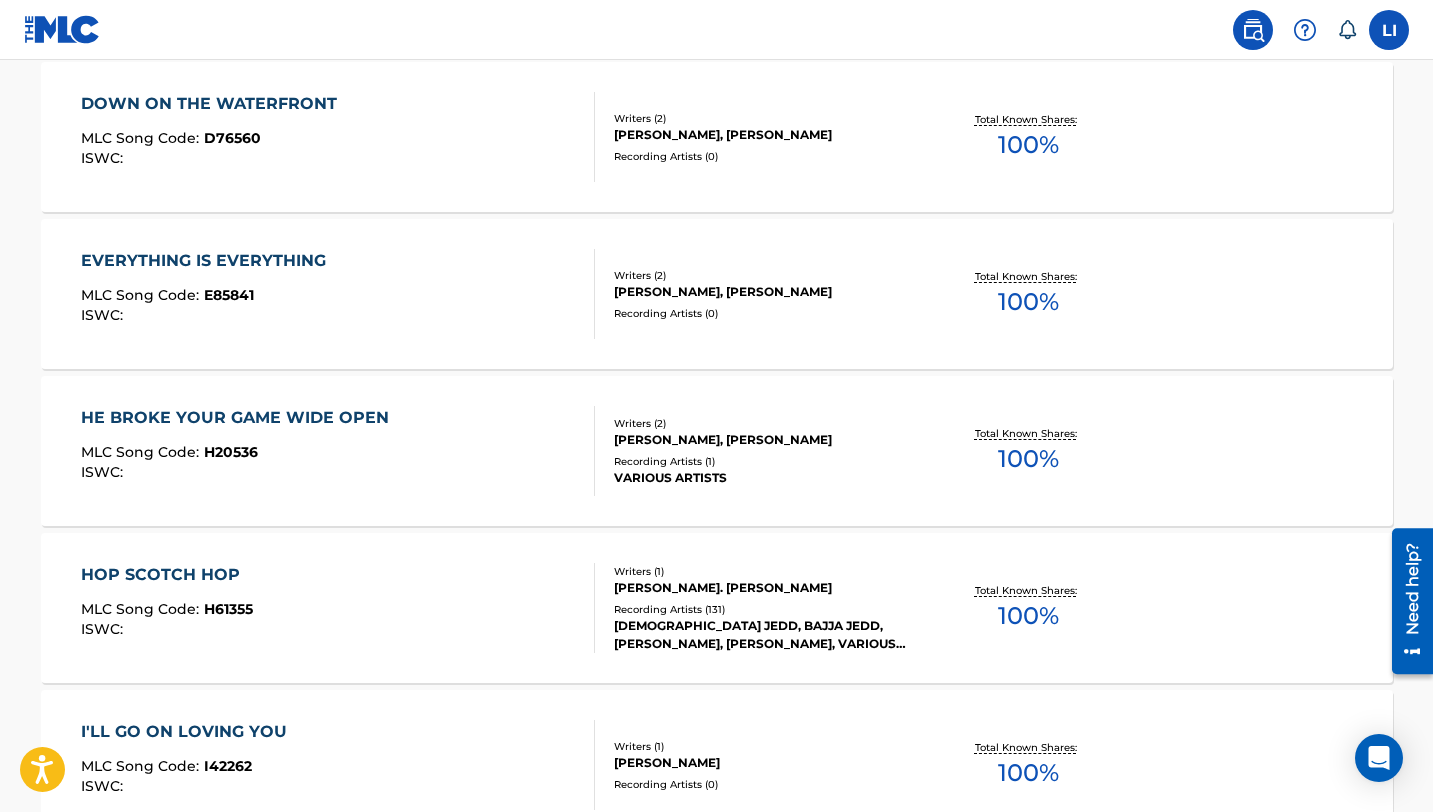 scroll, scrollTop: 1135, scrollLeft: 0, axis: vertical 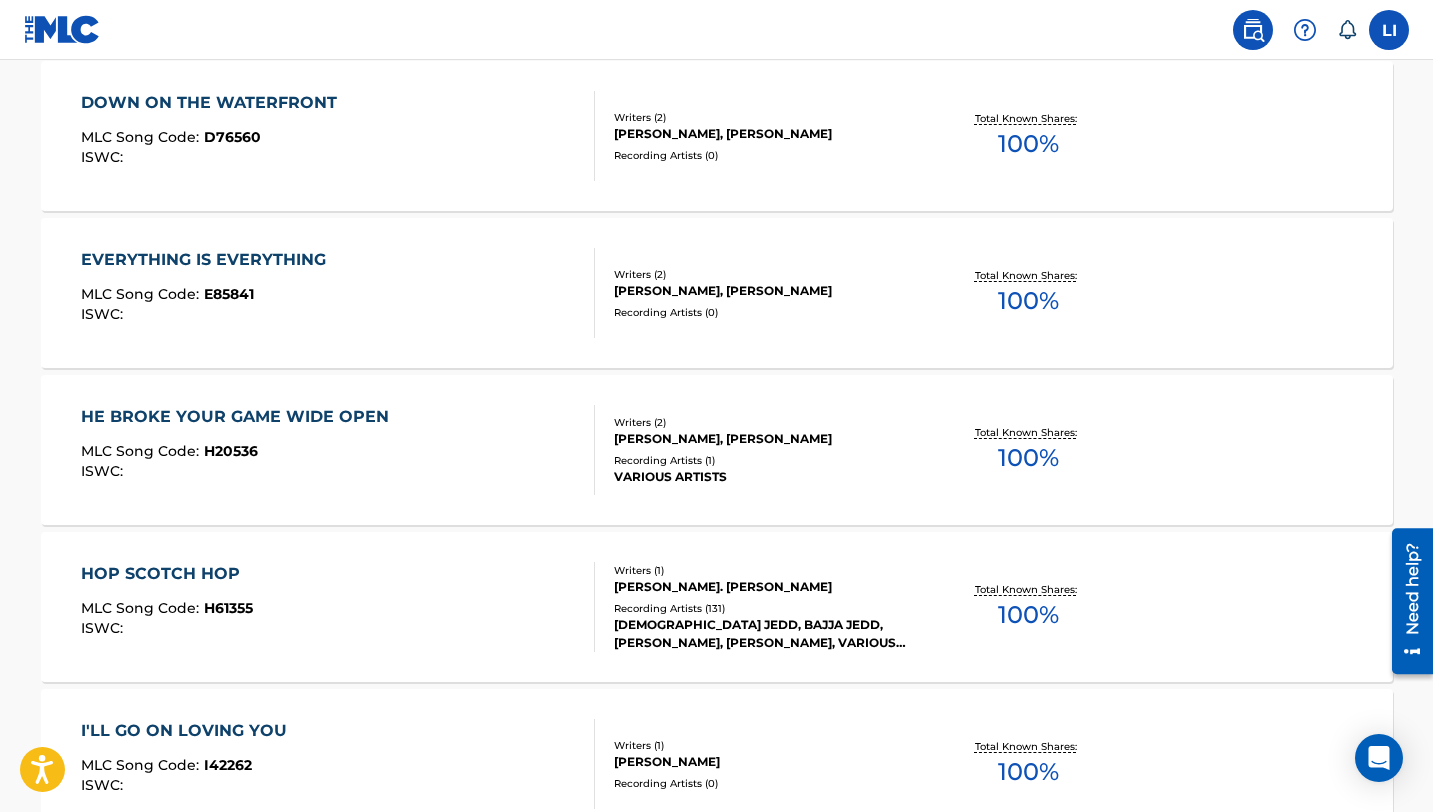 click on "HOP SCOTCH HOP MLC Song Code : H61355 ISWC :" at bounding box center [338, 607] 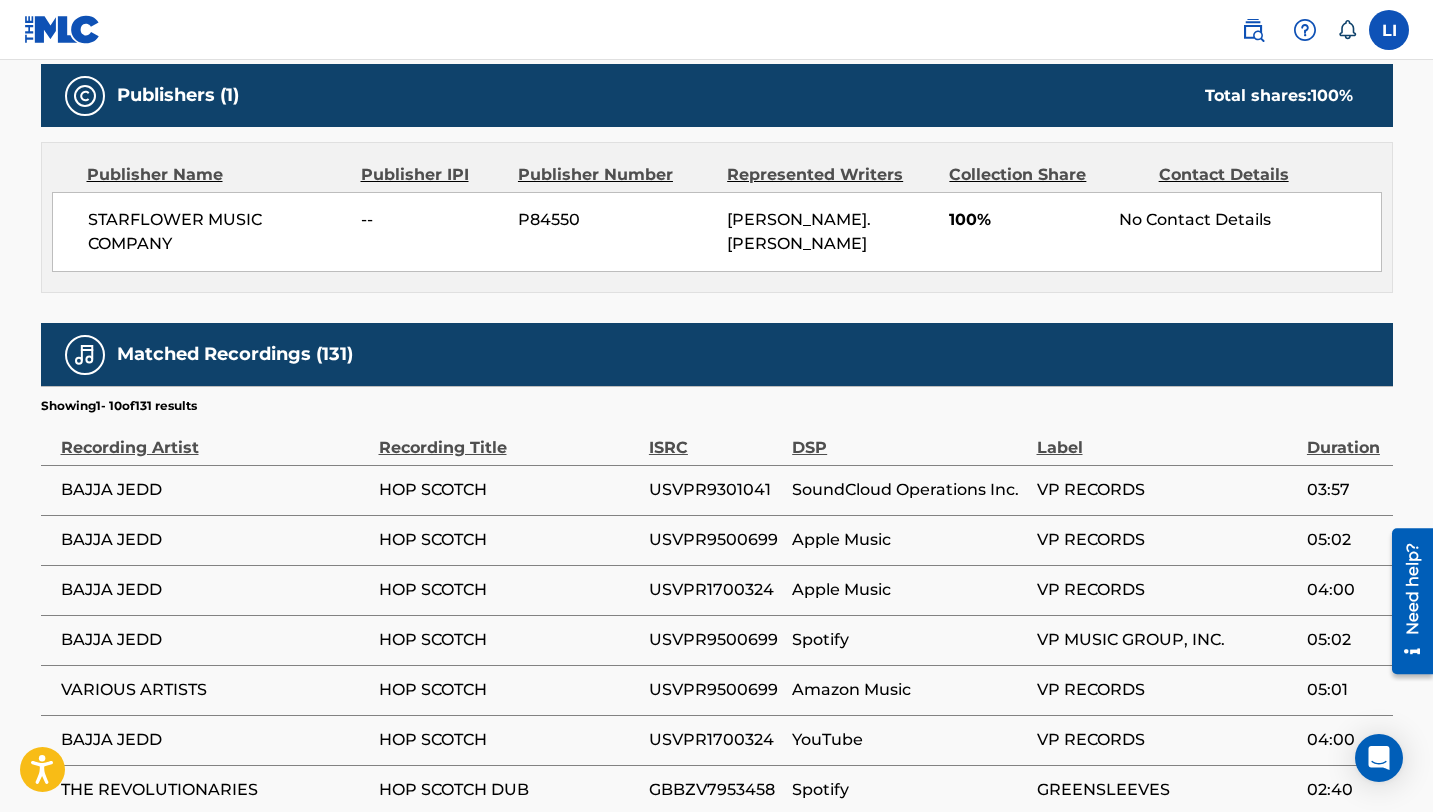 scroll, scrollTop: 891, scrollLeft: 0, axis: vertical 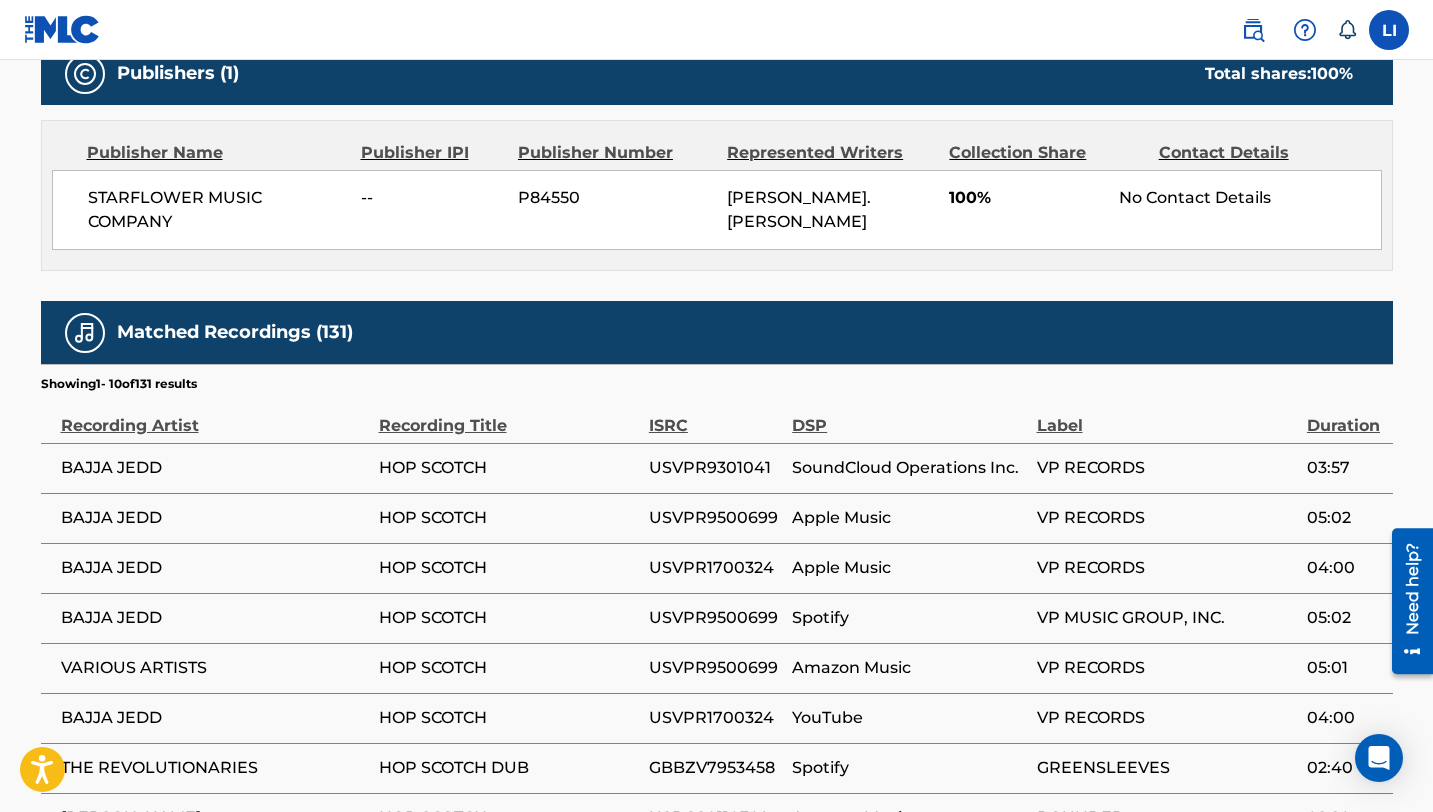 click on "BAJJA JEDD" at bounding box center (215, 468) 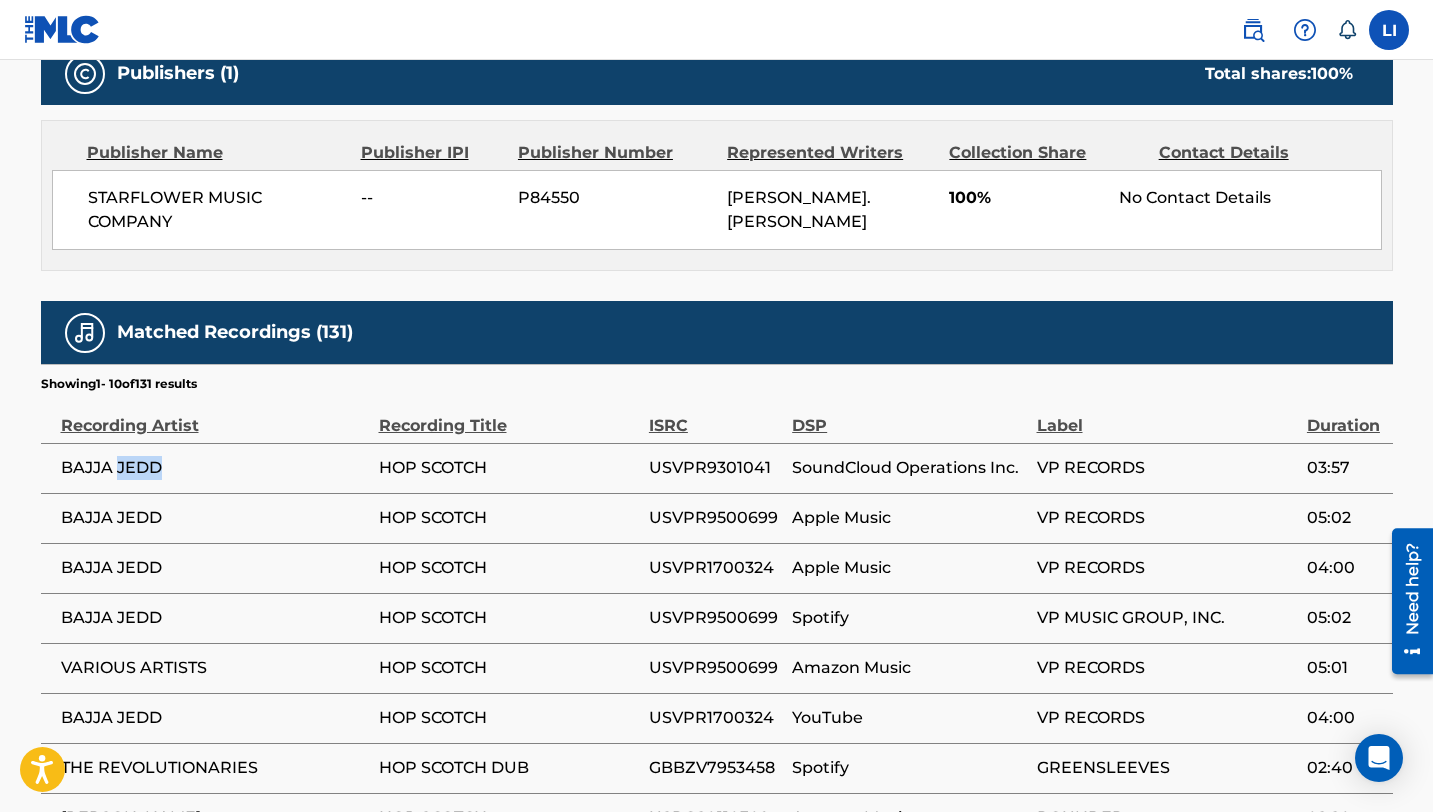 click on "BAJJA JEDD" at bounding box center [215, 468] 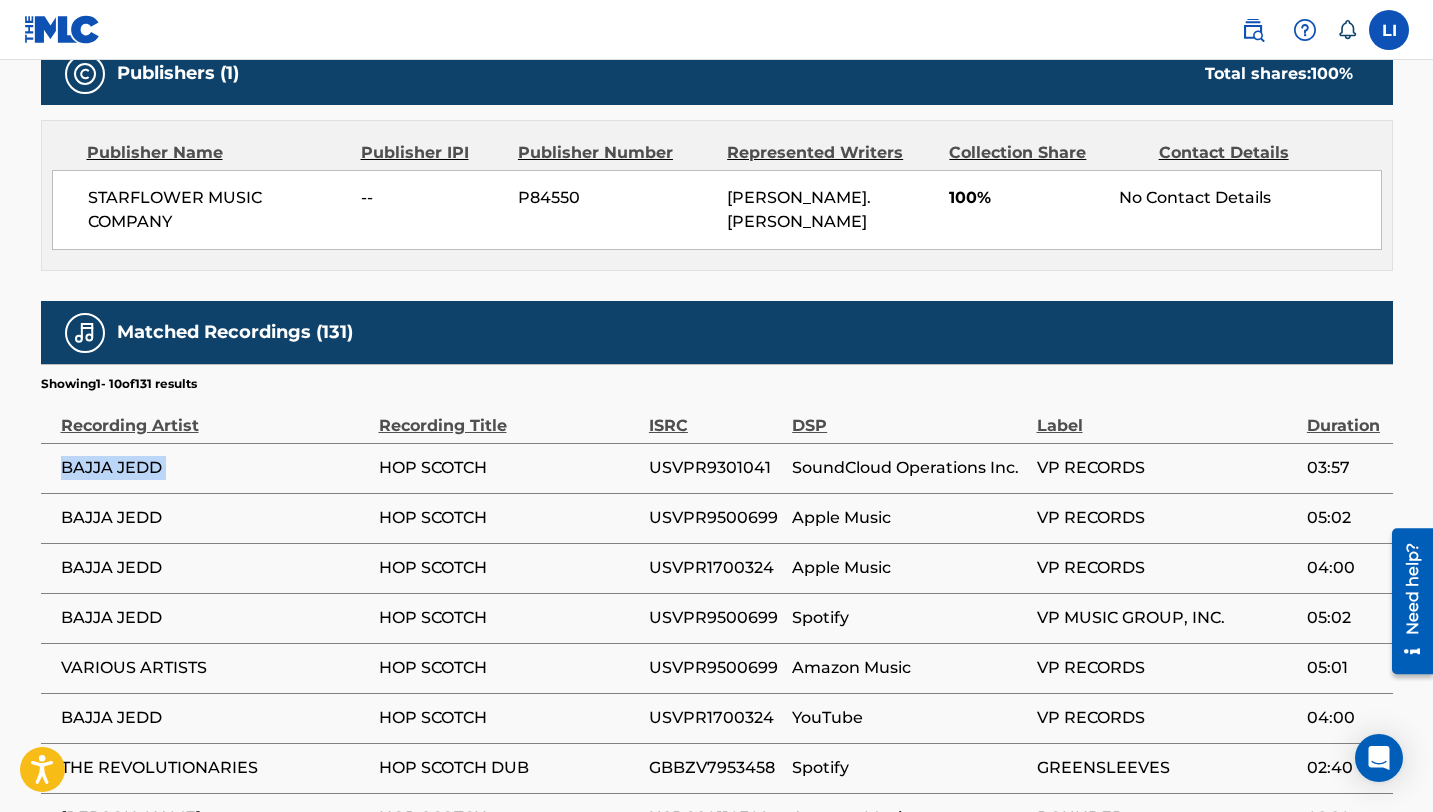 click on "BAJJA JEDD" at bounding box center (215, 468) 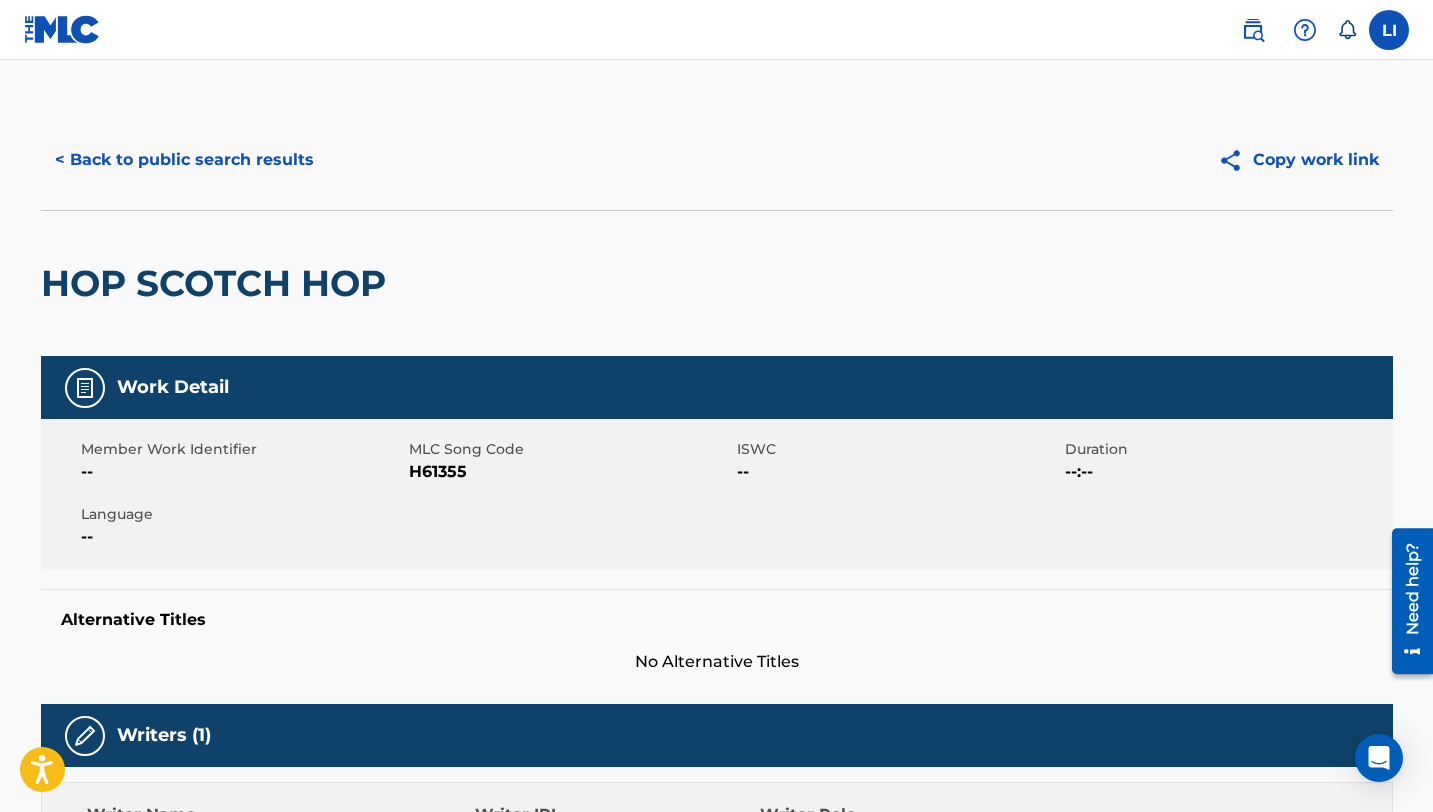click on "< Back to public search results" at bounding box center [184, 160] 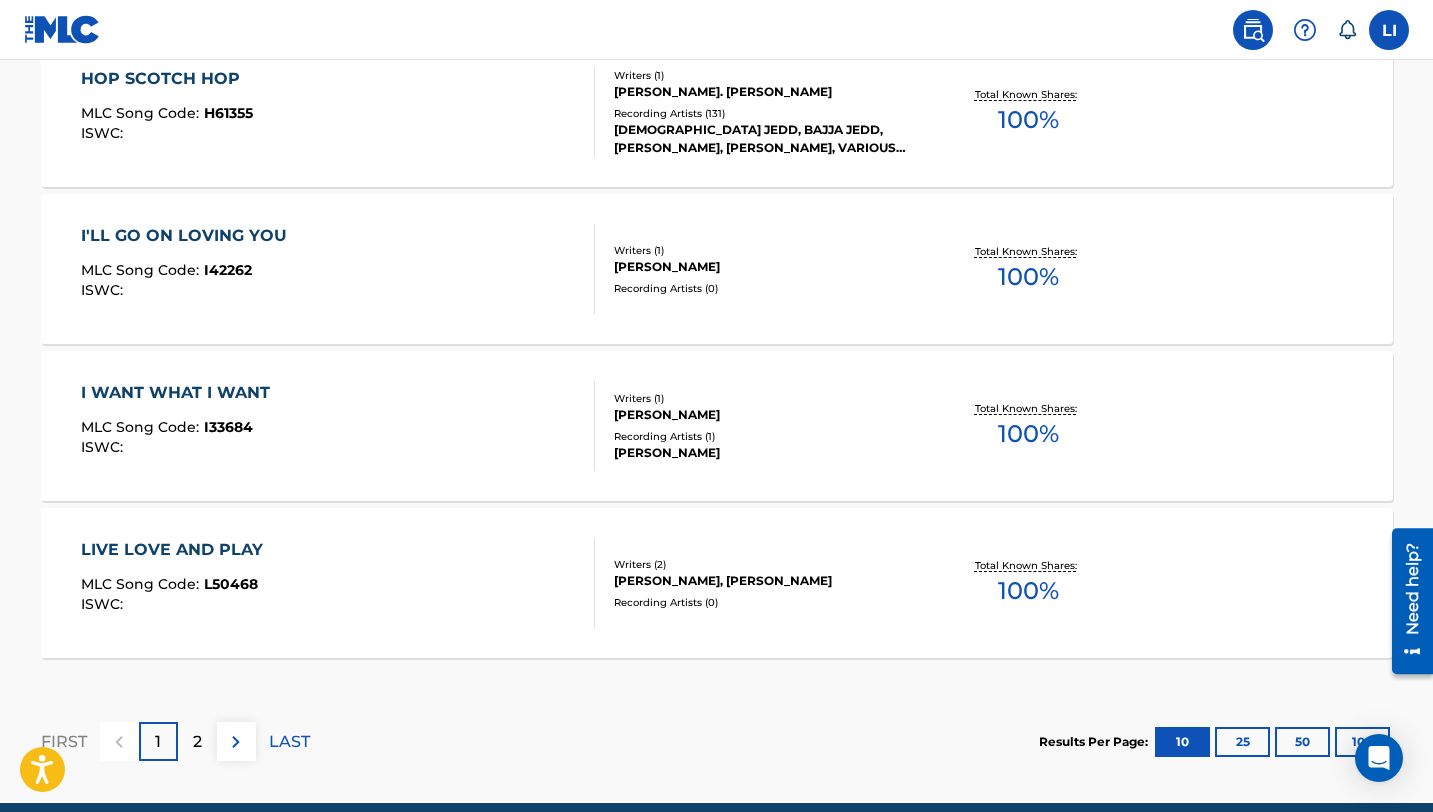 scroll, scrollTop: 1717, scrollLeft: 0, axis: vertical 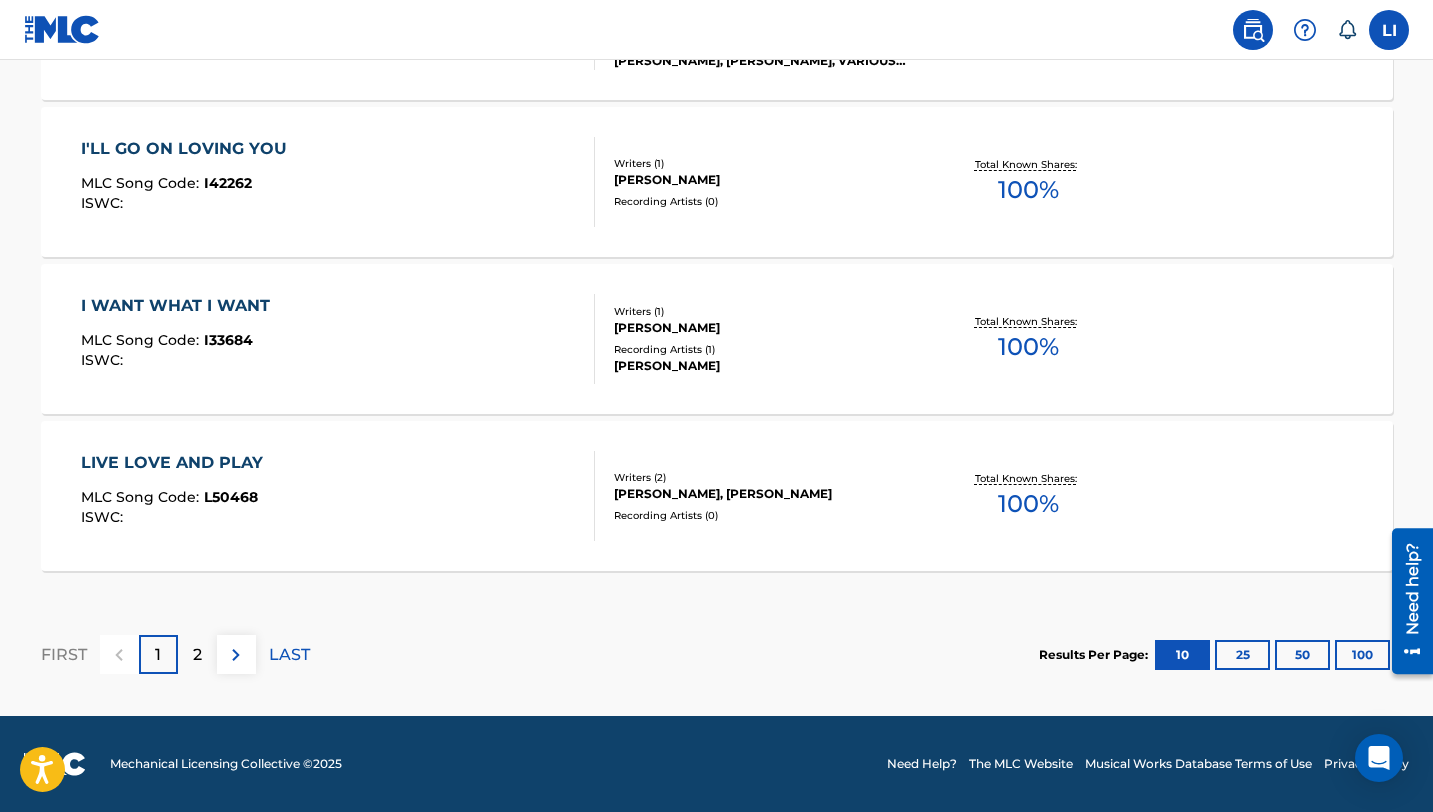 click on "2" at bounding box center [197, 655] 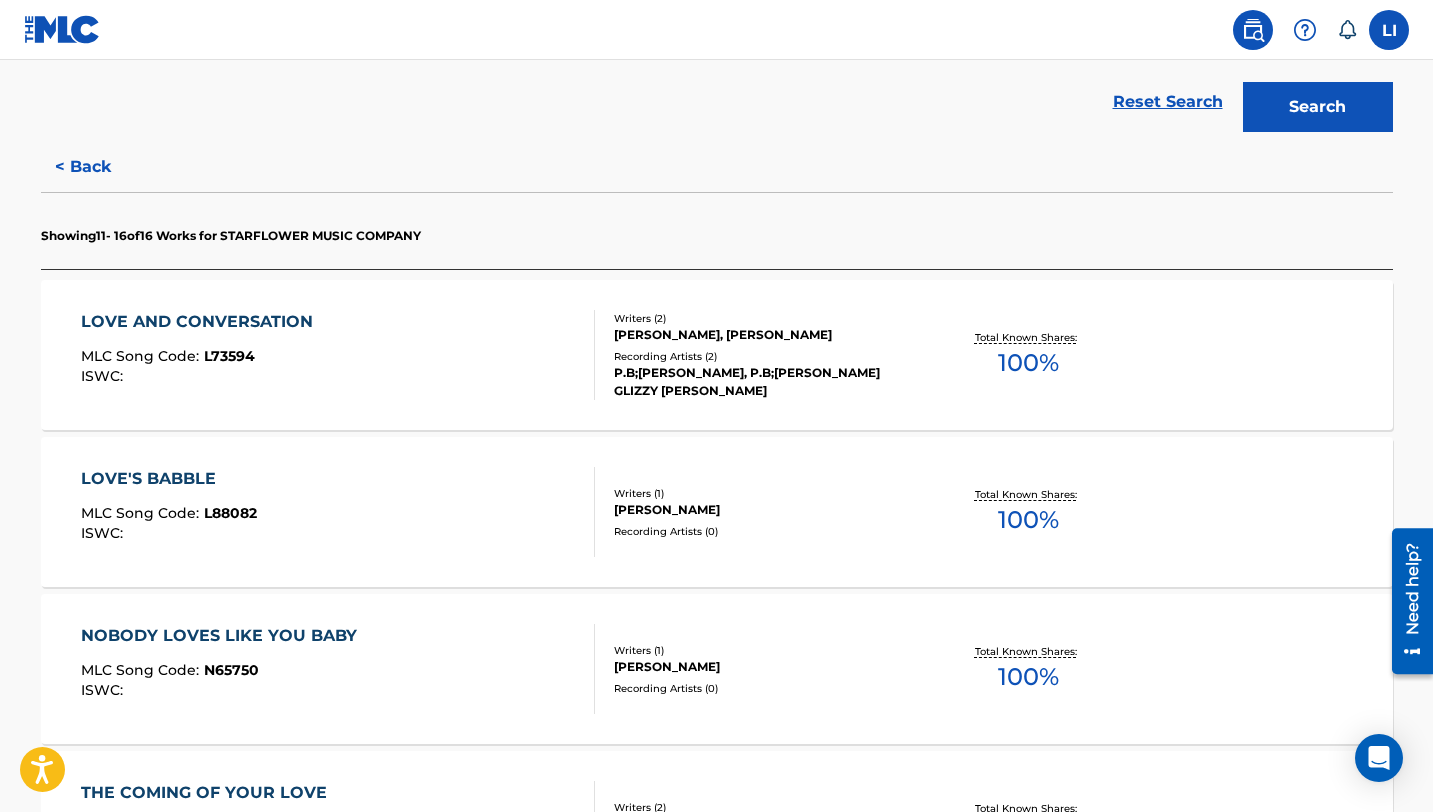 scroll, scrollTop: 444, scrollLeft: 0, axis: vertical 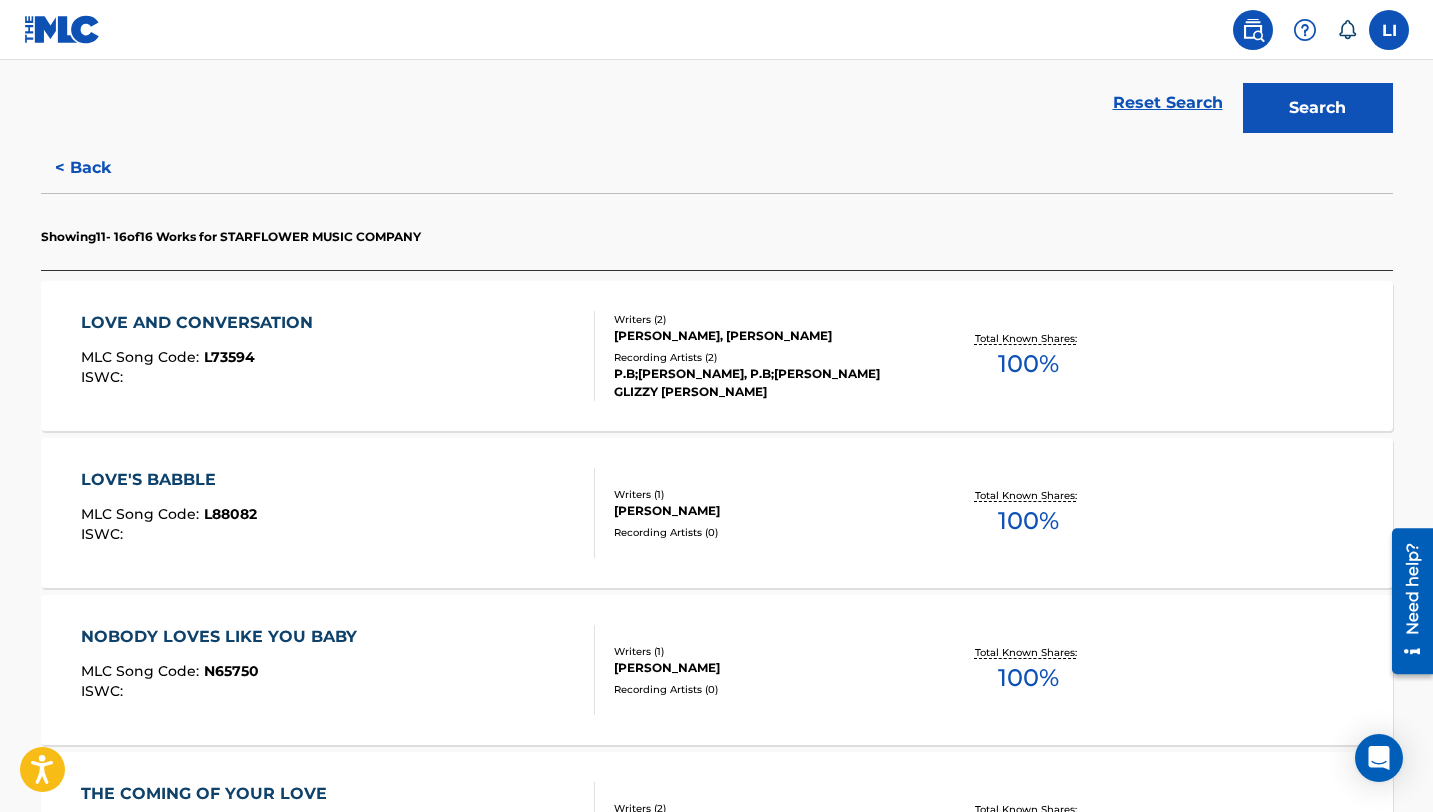 click on "LOVE AND CONVERSATION MLC Song Code : L73594 ISWC :" at bounding box center [338, 356] 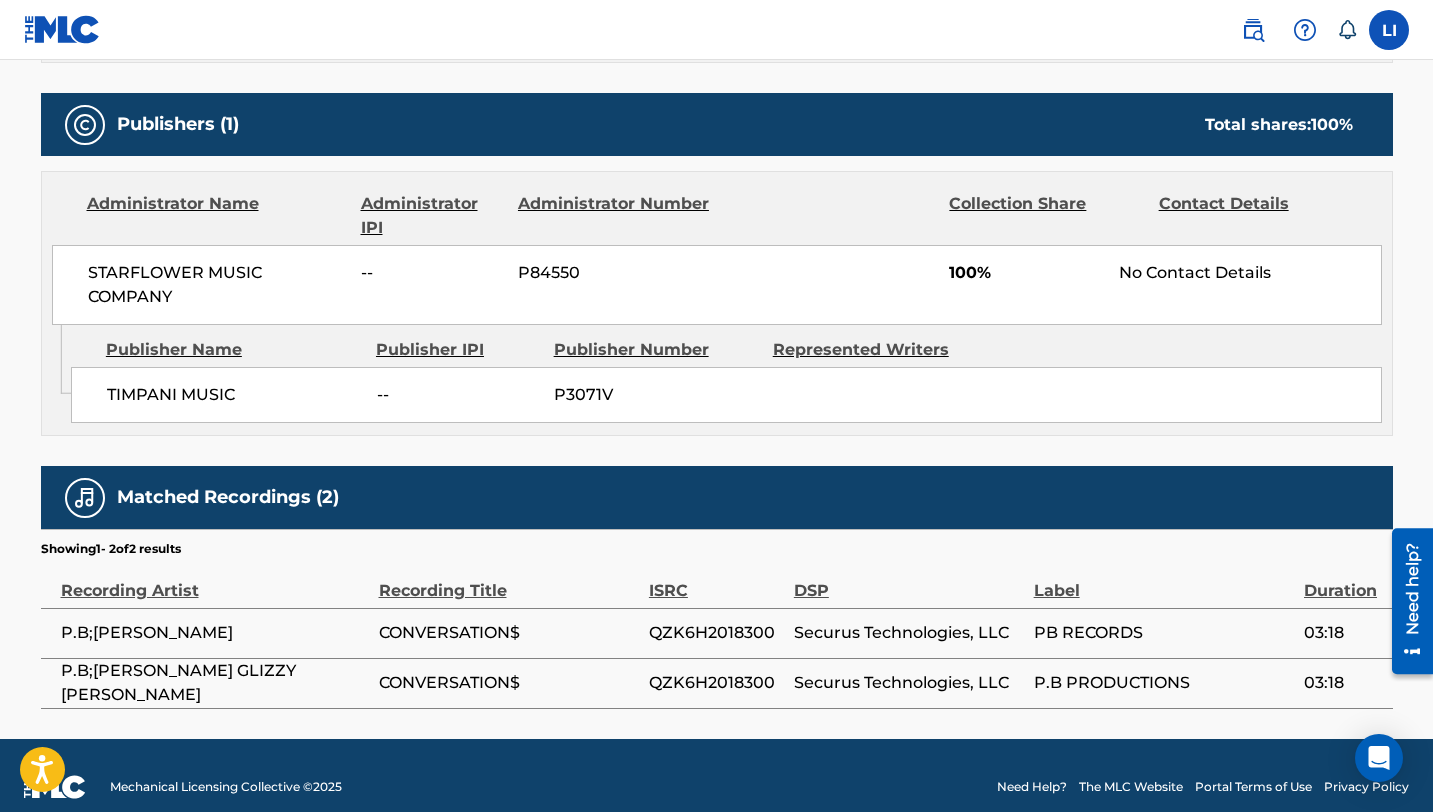 scroll, scrollTop: 875, scrollLeft: 0, axis: vertical 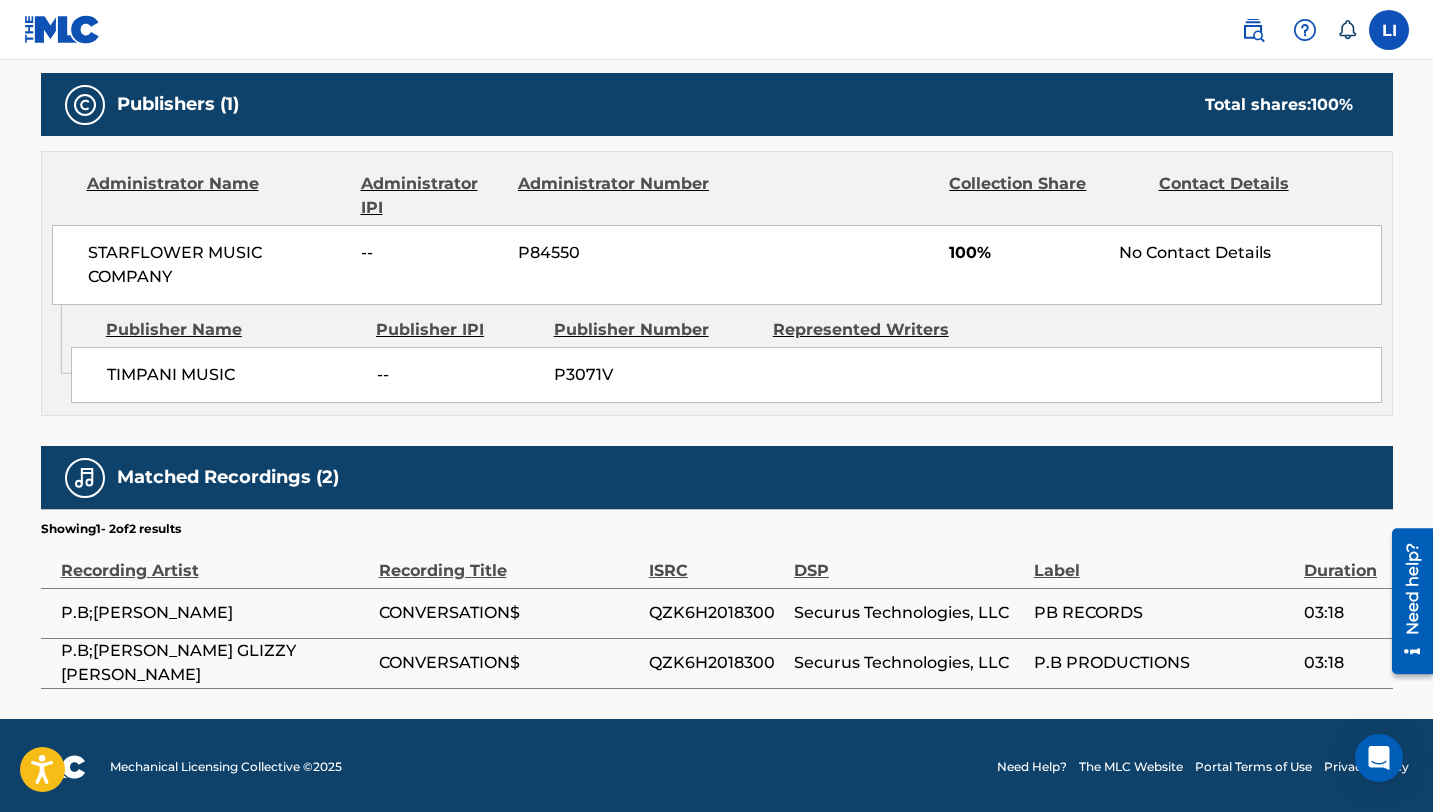 click on "P.B;PRESTON BROOKS" at bounding box center (215, 613) 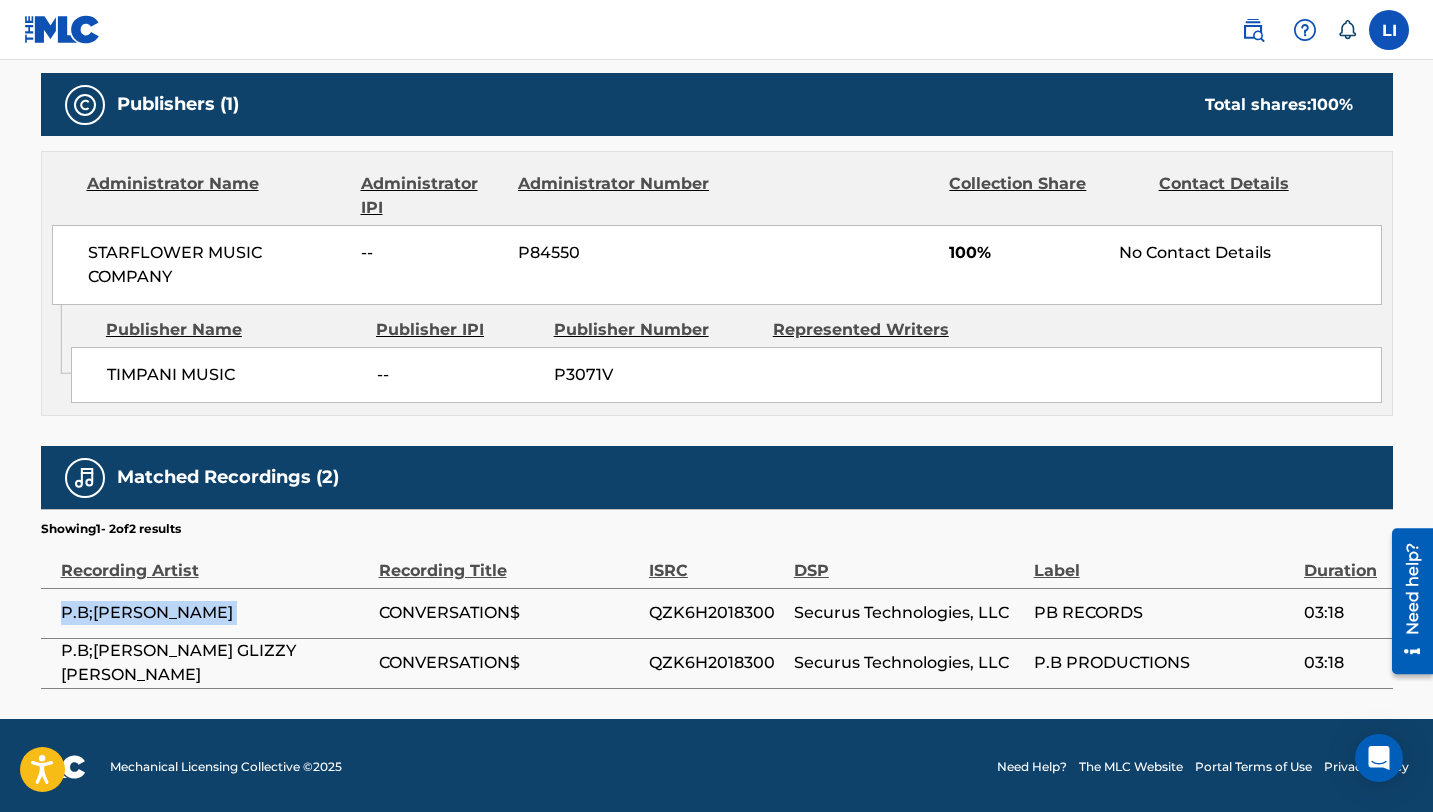 click on "P.B;PRESTON BROOKS" at bounding box center [215, 613] 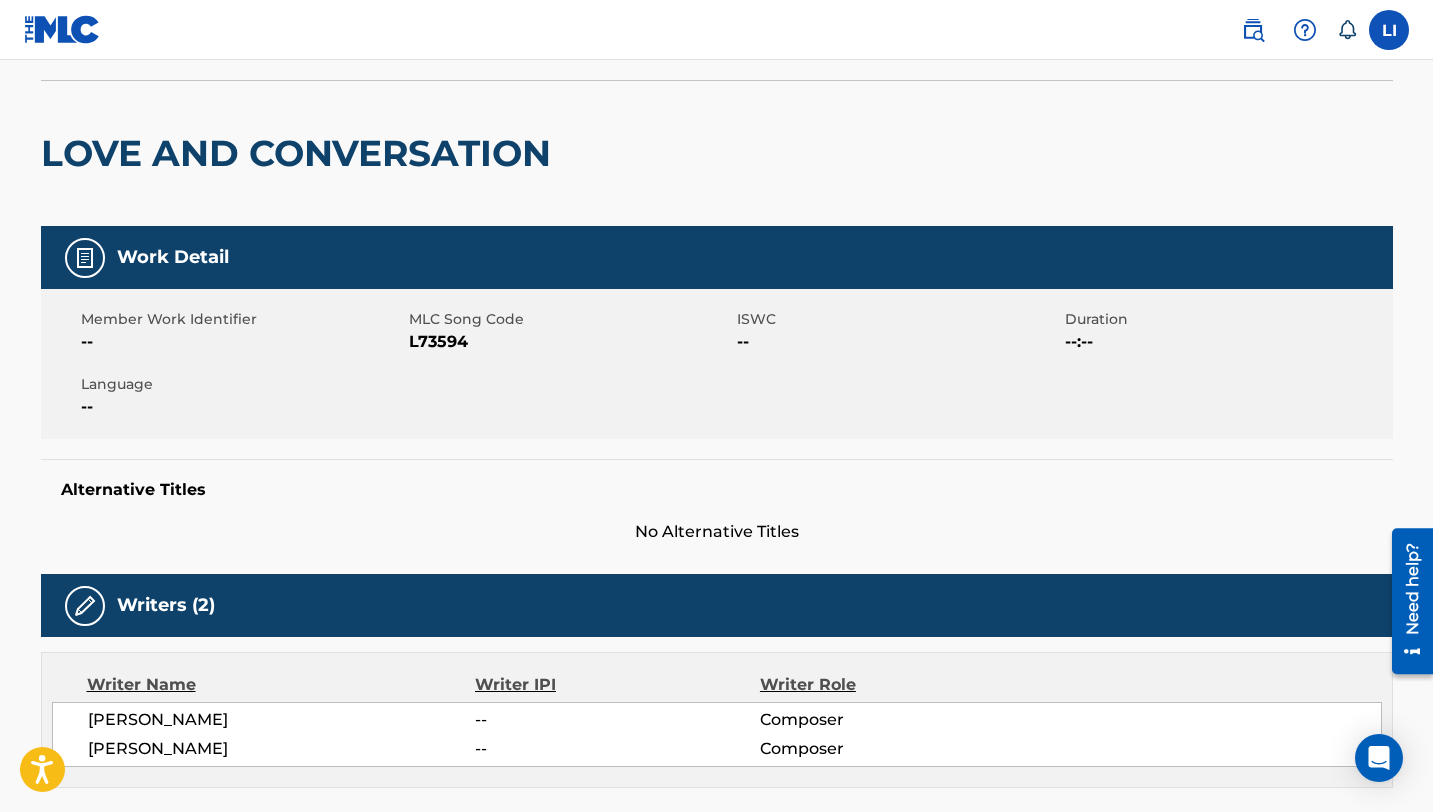 scroll, scrollTop: 0, scrollLeft: 0, axis: both 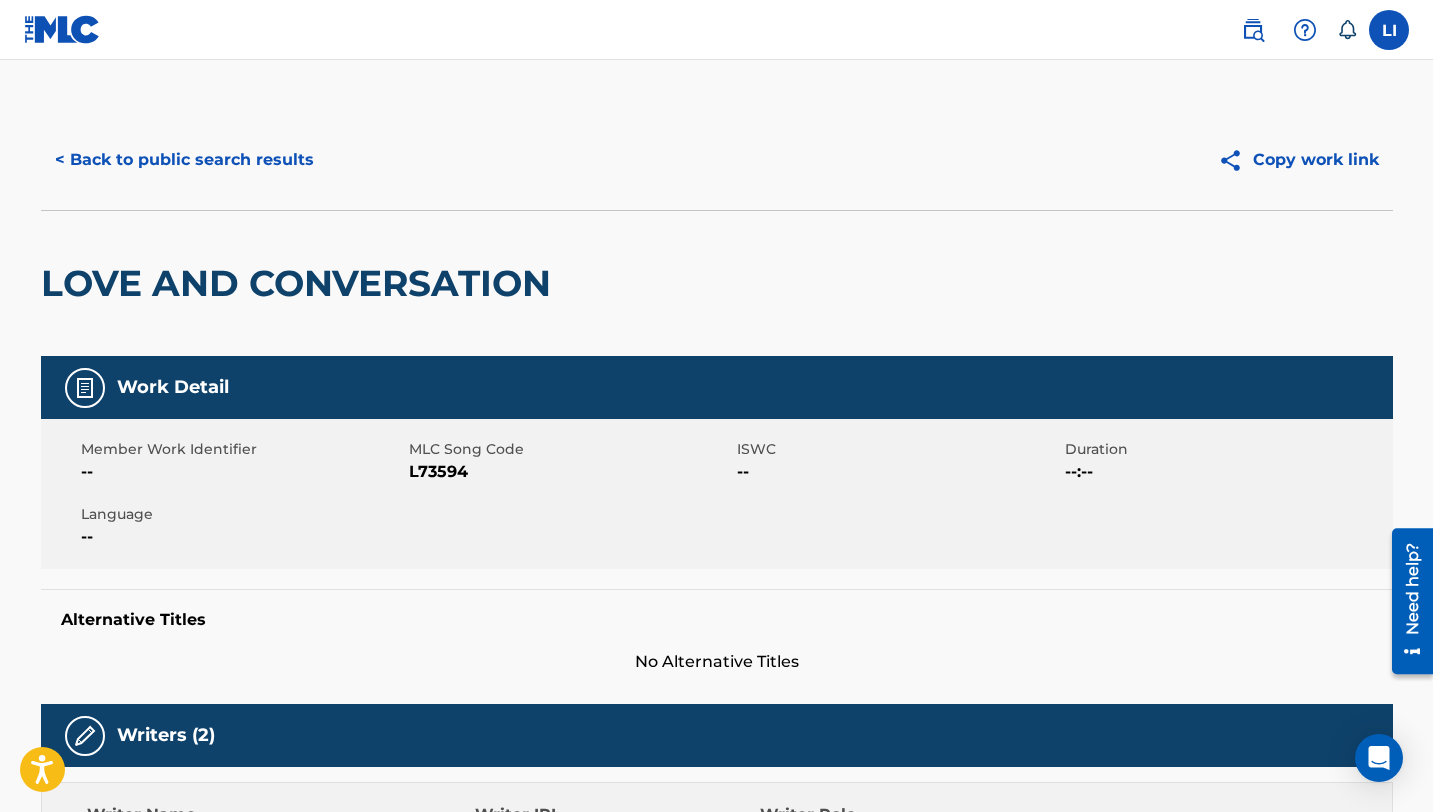 click on "< Back to public search results" at bounding box center [184, 160] 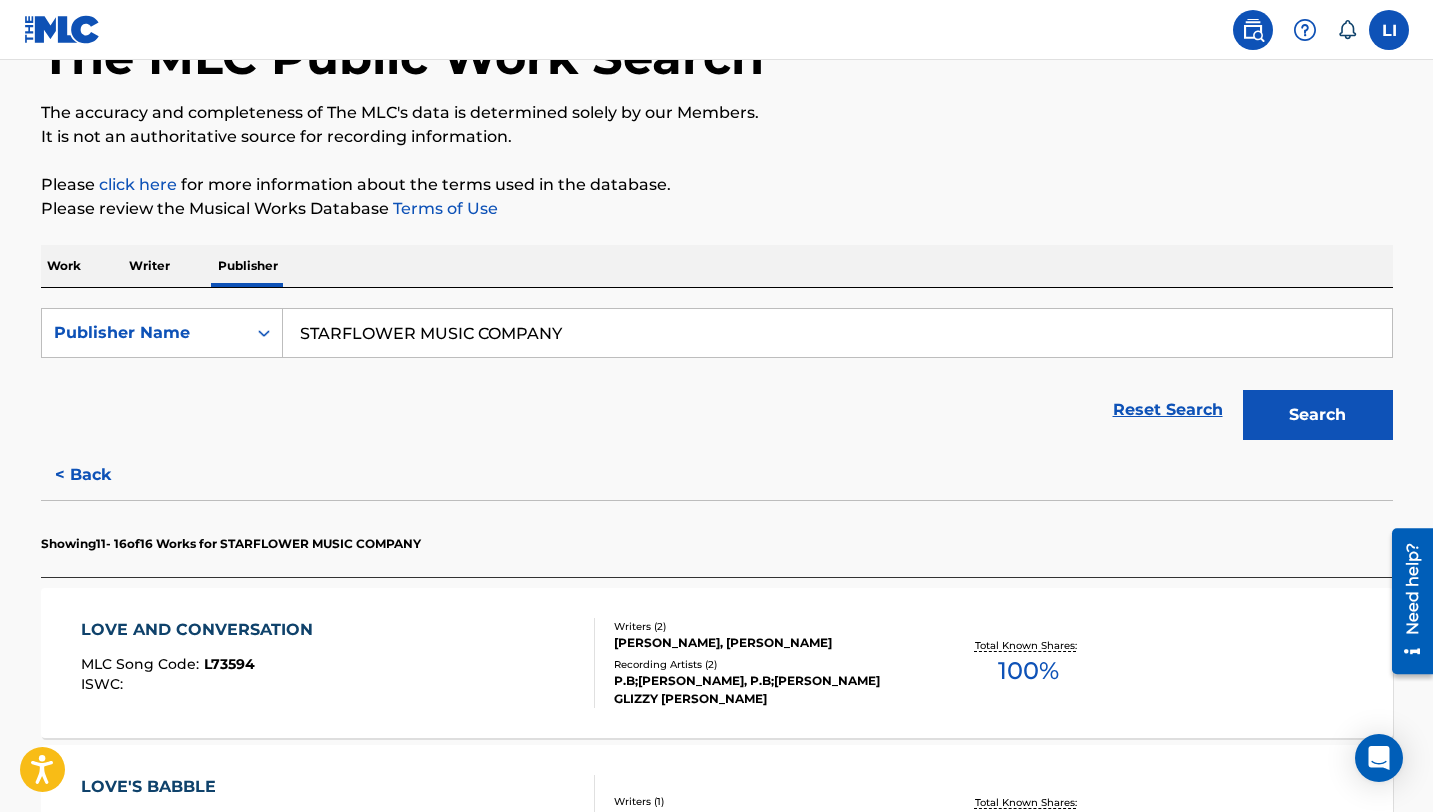 scroll, scrollTop: 138, scrollLeft: 0, axis: vertical 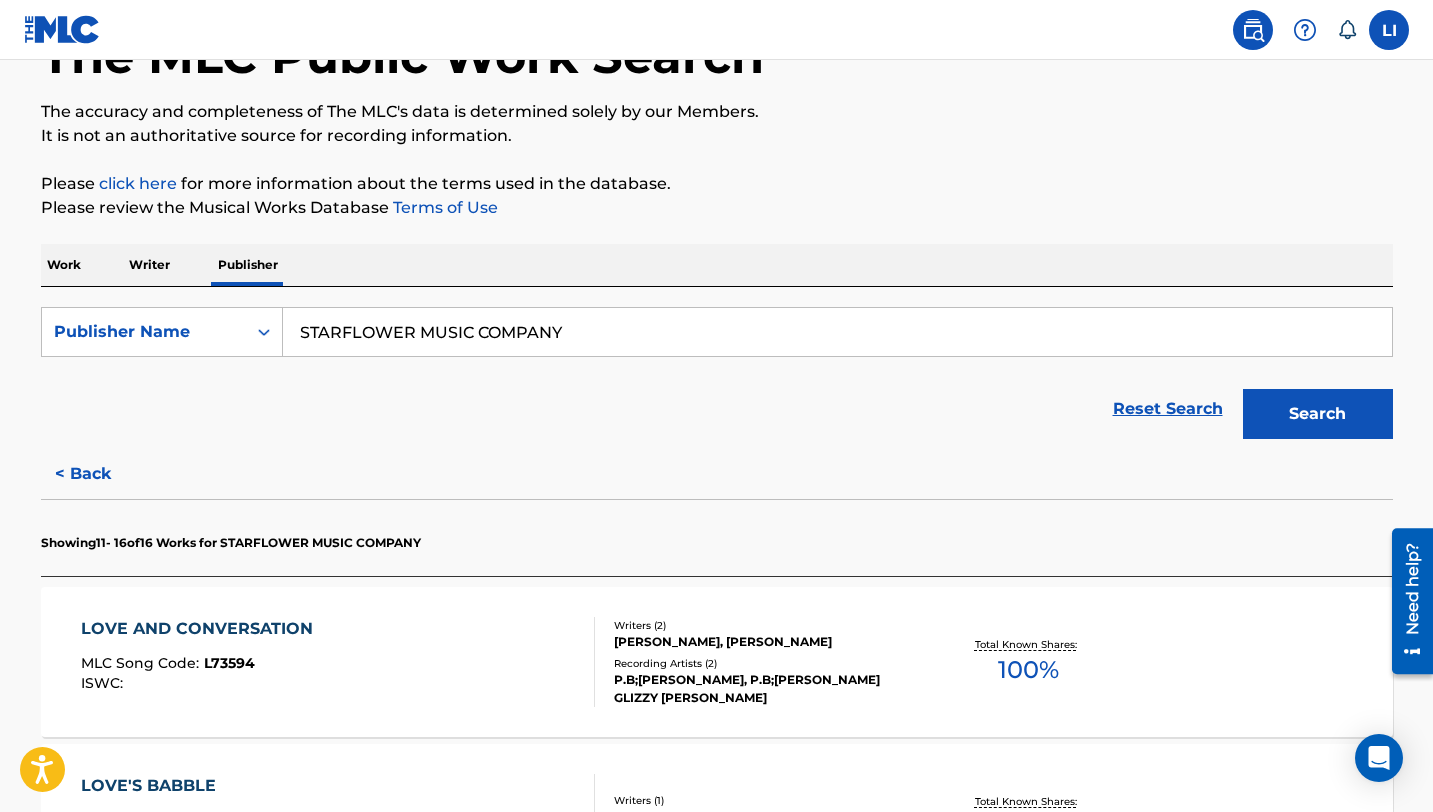 click on "STARFLOWER MUSIC COMPANY" at bounding box center (837, 332) 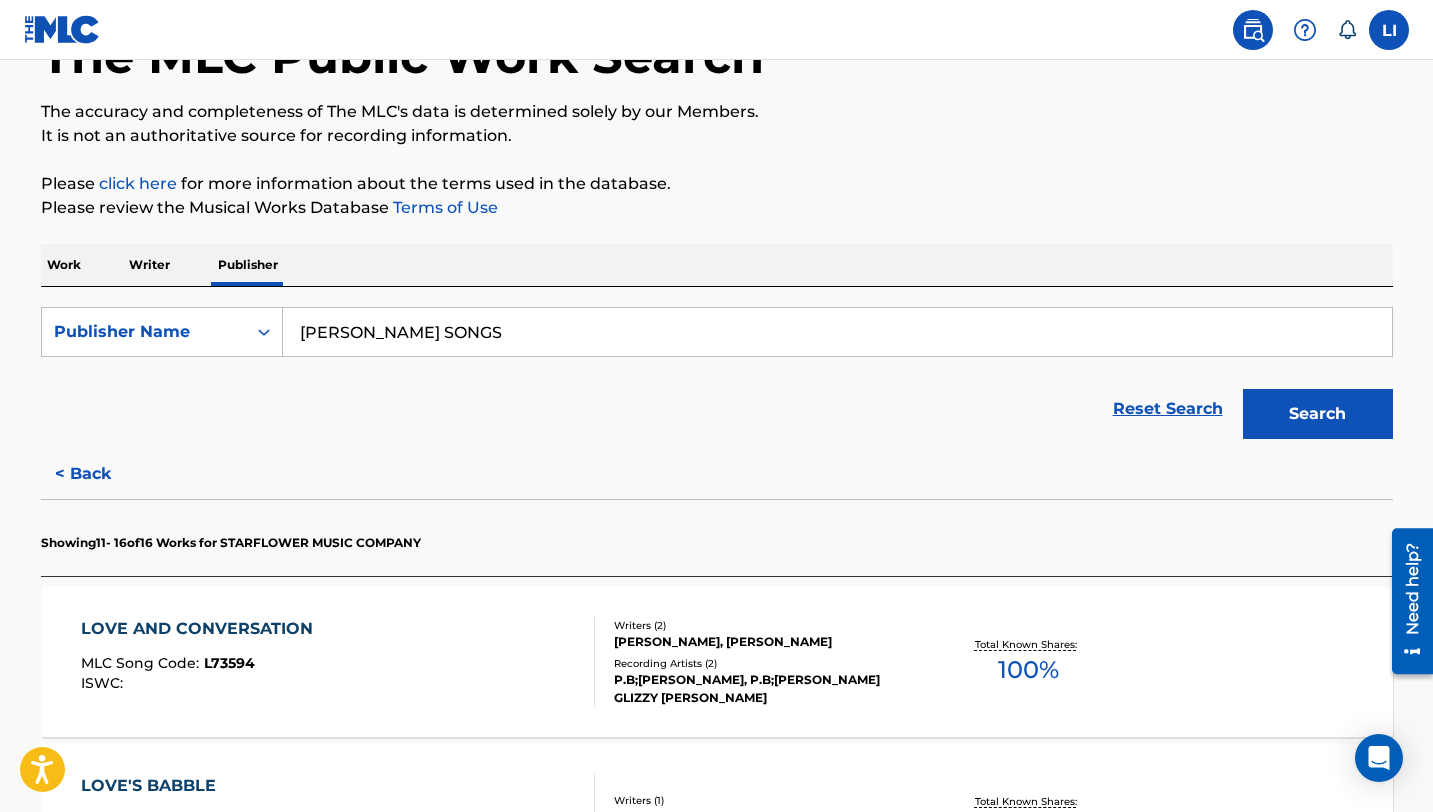 type on "SARSFIELD SONGS" 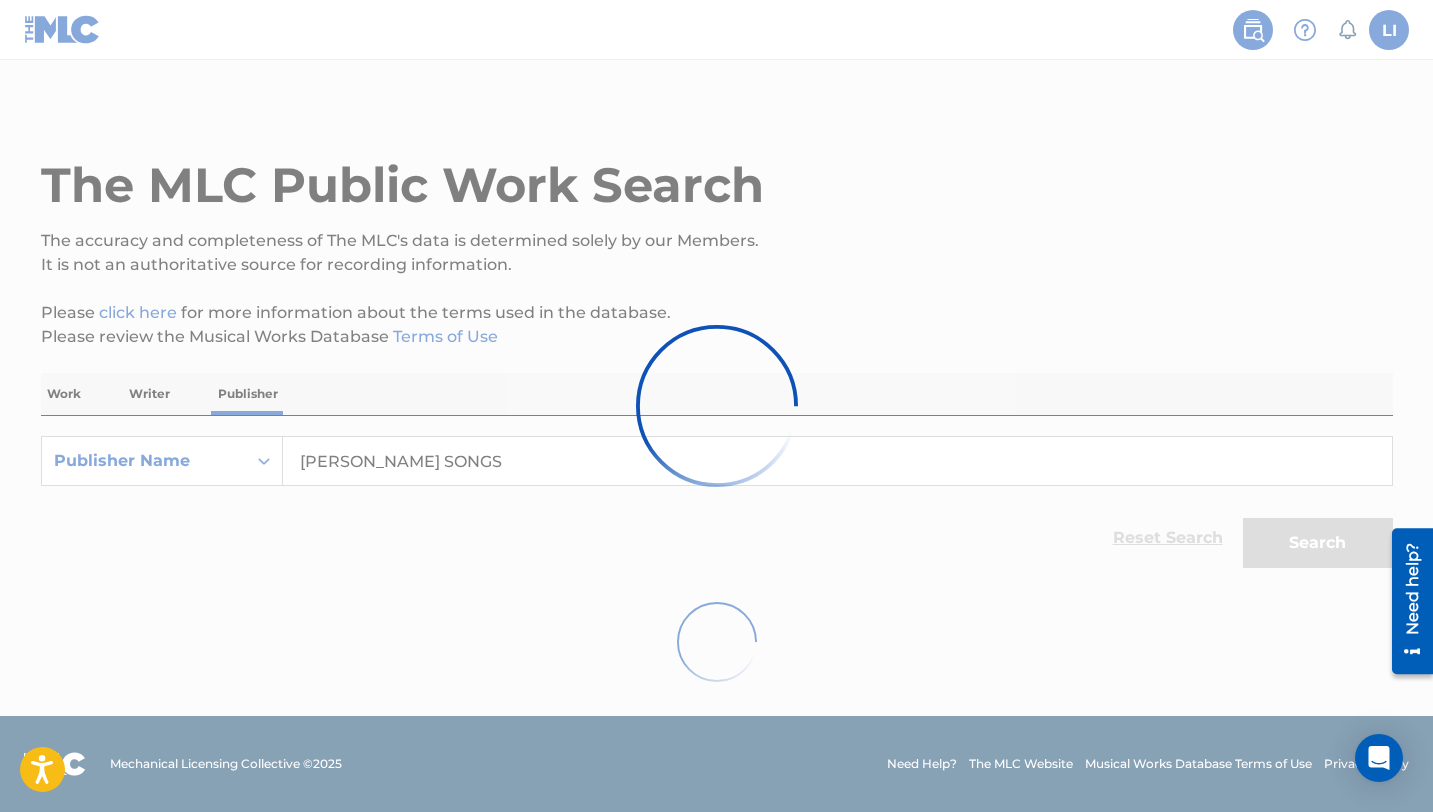 scroll, scrollTop: 138, scrollLeft: 0, axis: vertical 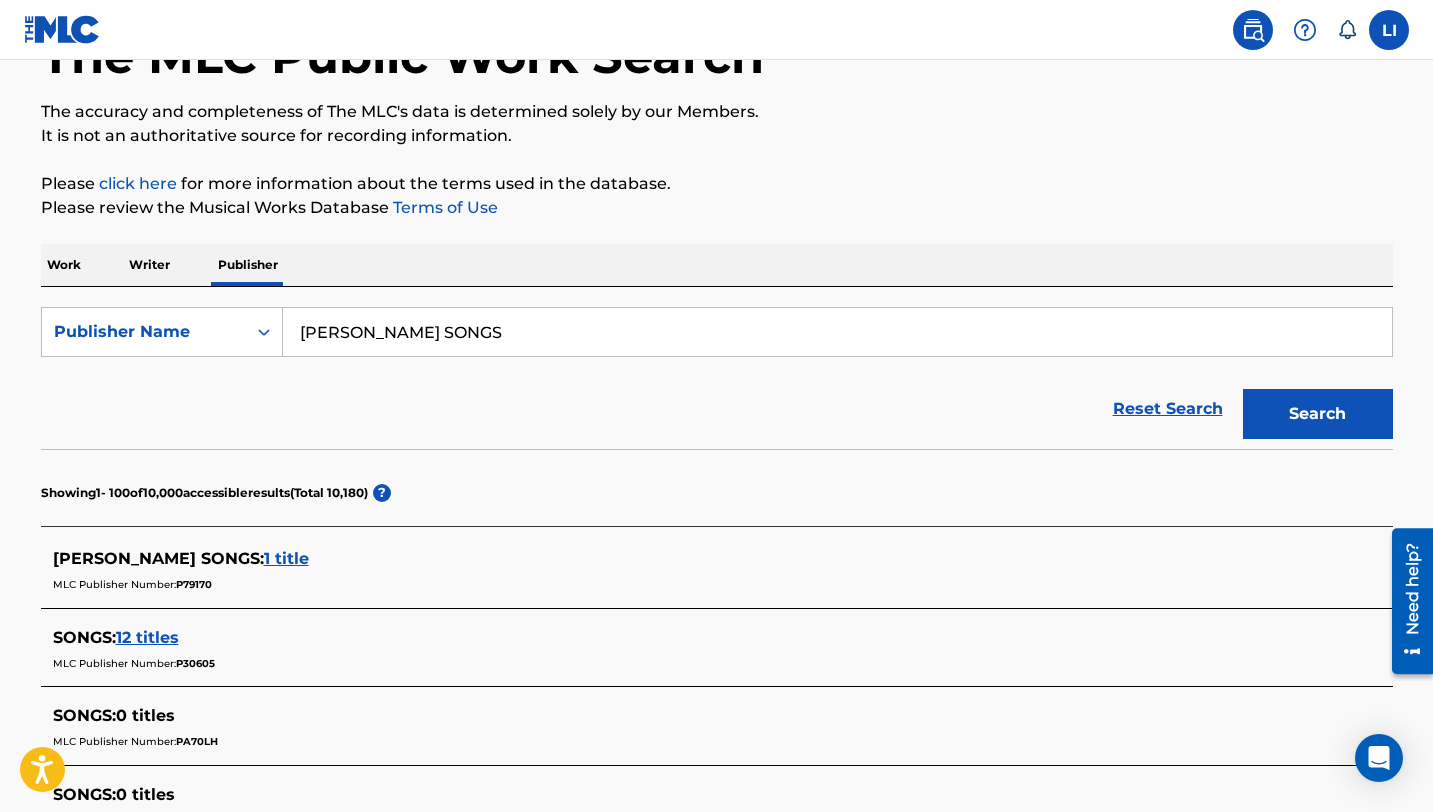 click on "1 title" at bounding box center (286, 558) 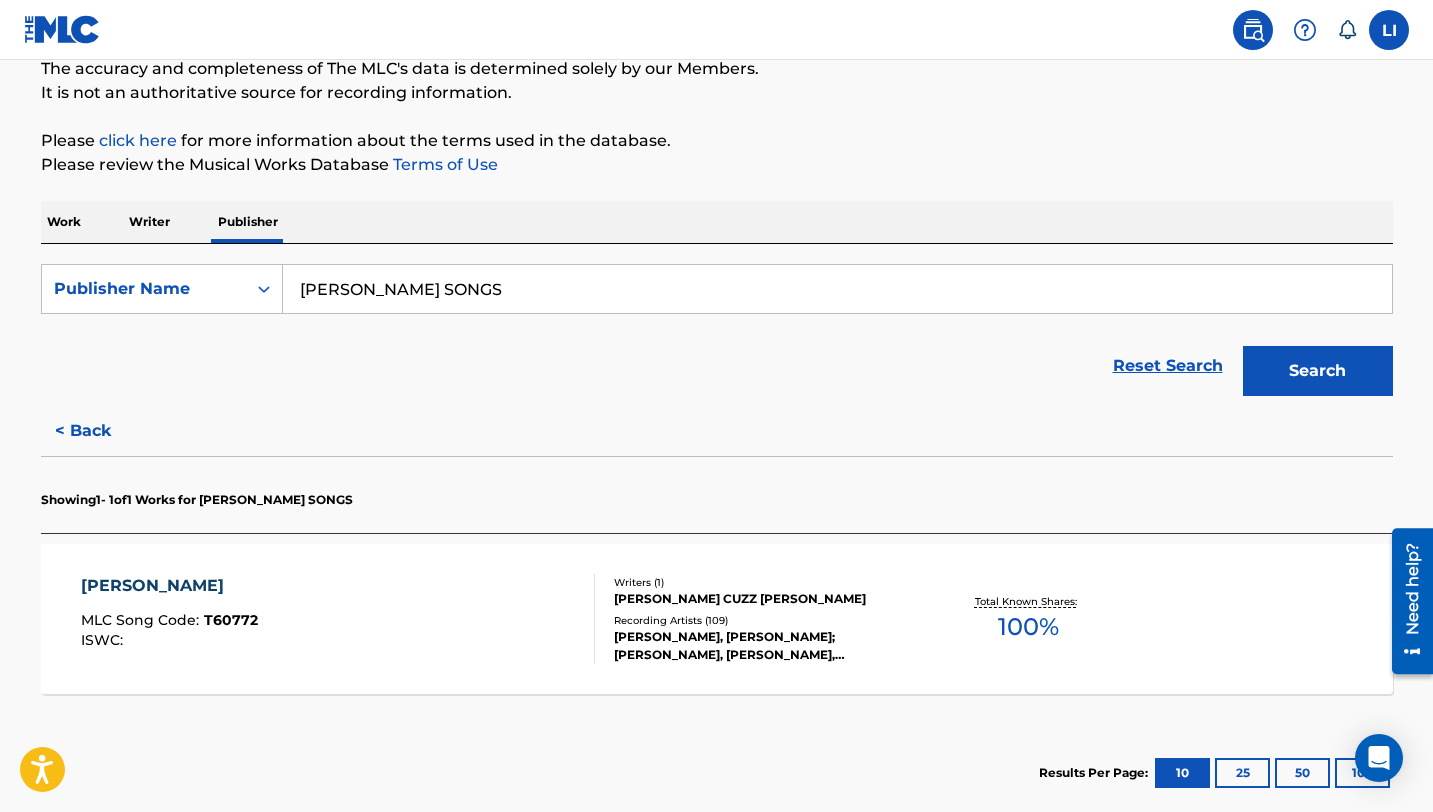scroll, scrollTop: 183, scrollLeft: 0, axis: vertical 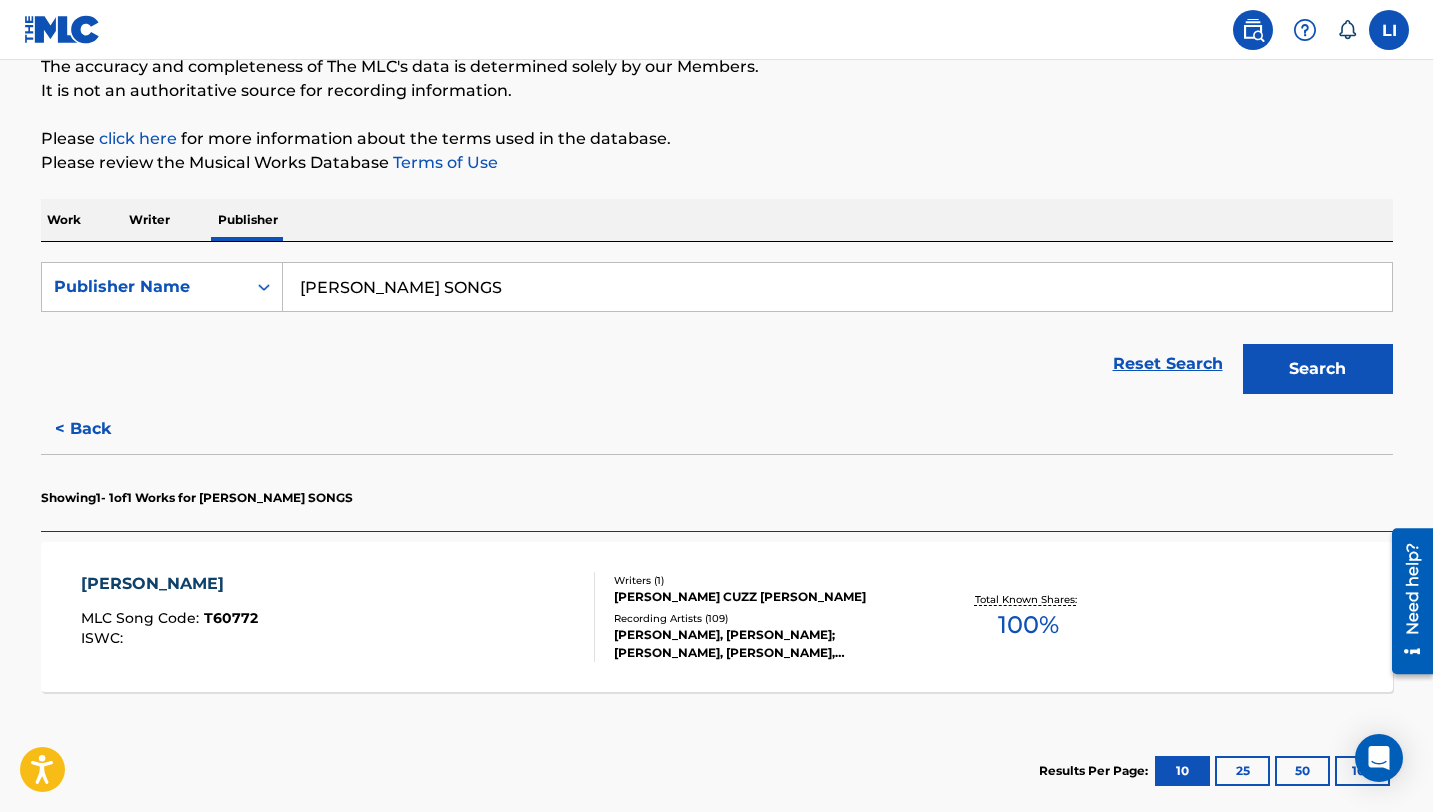 click on "TONY MLC Song Code : T60772 ISWC :" at bounding box center (338, 617) 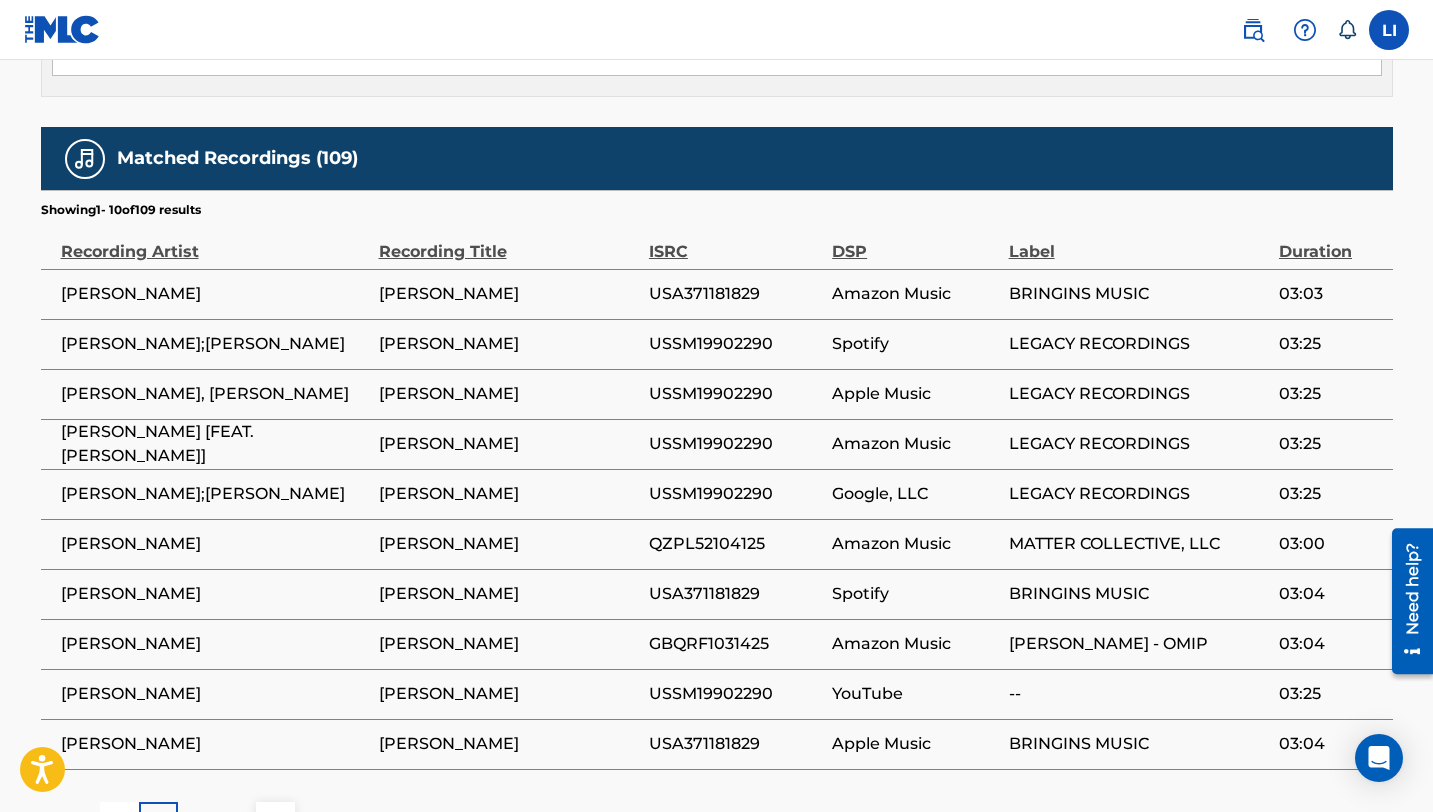 scroll, scrollTop: 1298, scrollLeft: 0, axis: vertical 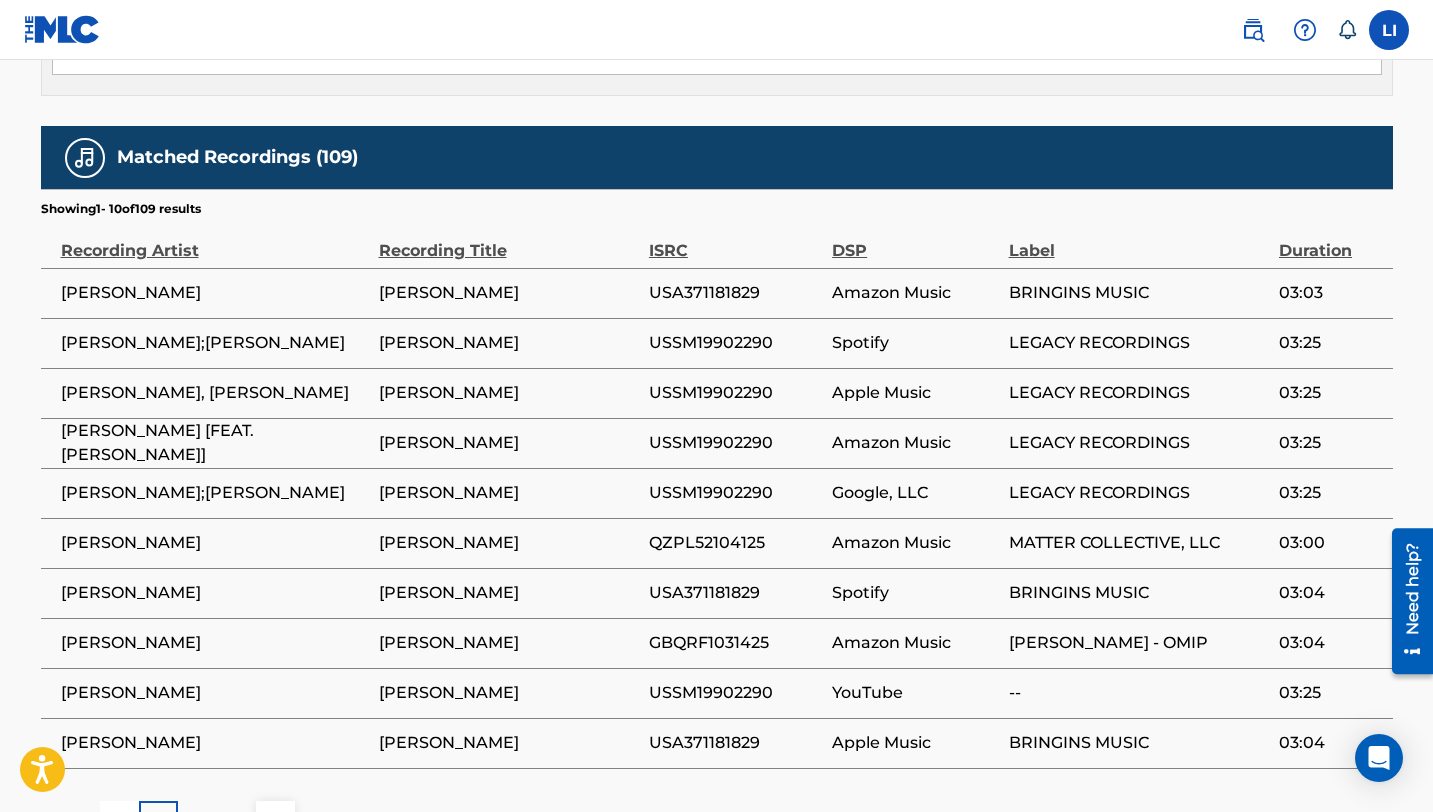 click on "SAMMI SMITH" at bounding box center [215, 543] 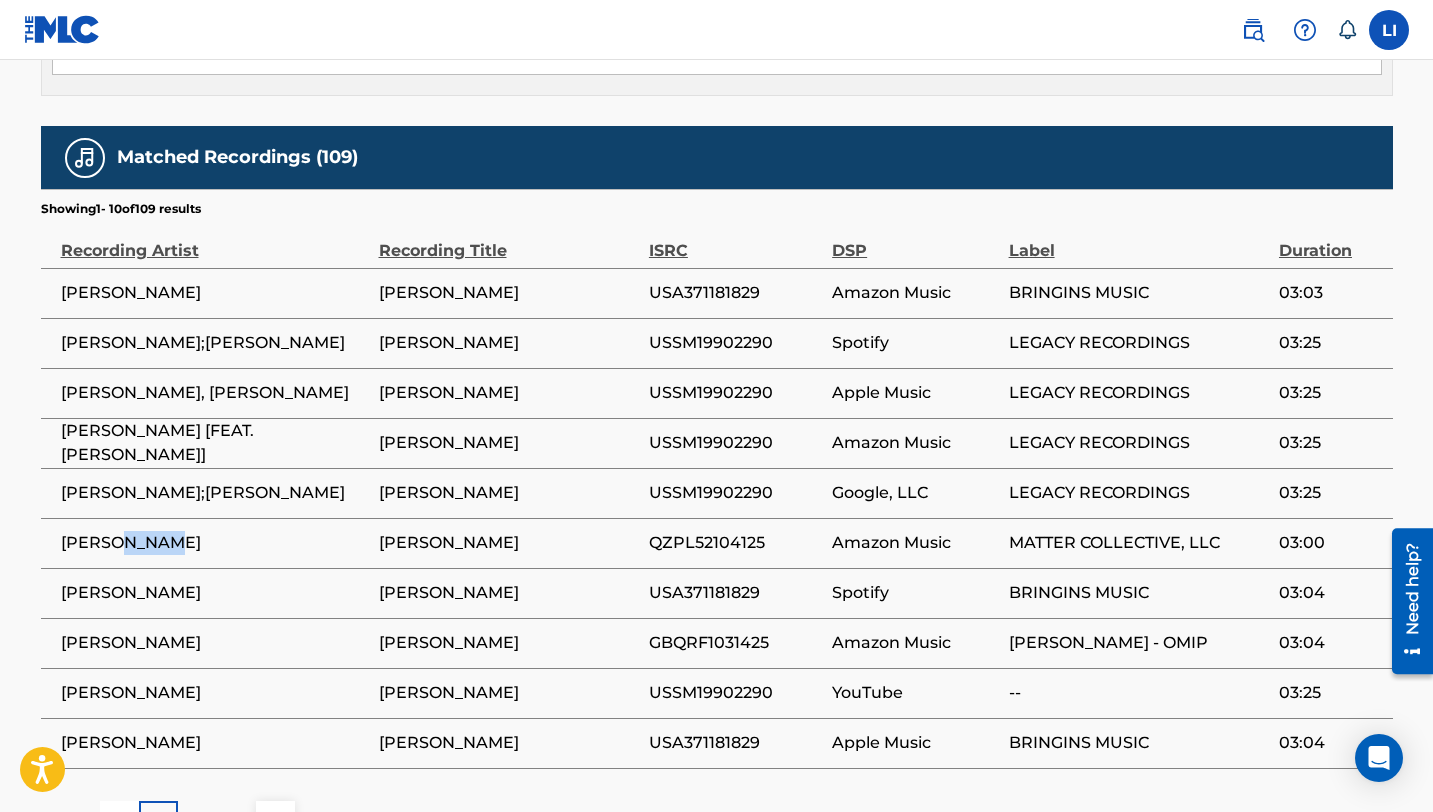 click on "SAMMI SMITH" at bounding box center (215, 543) 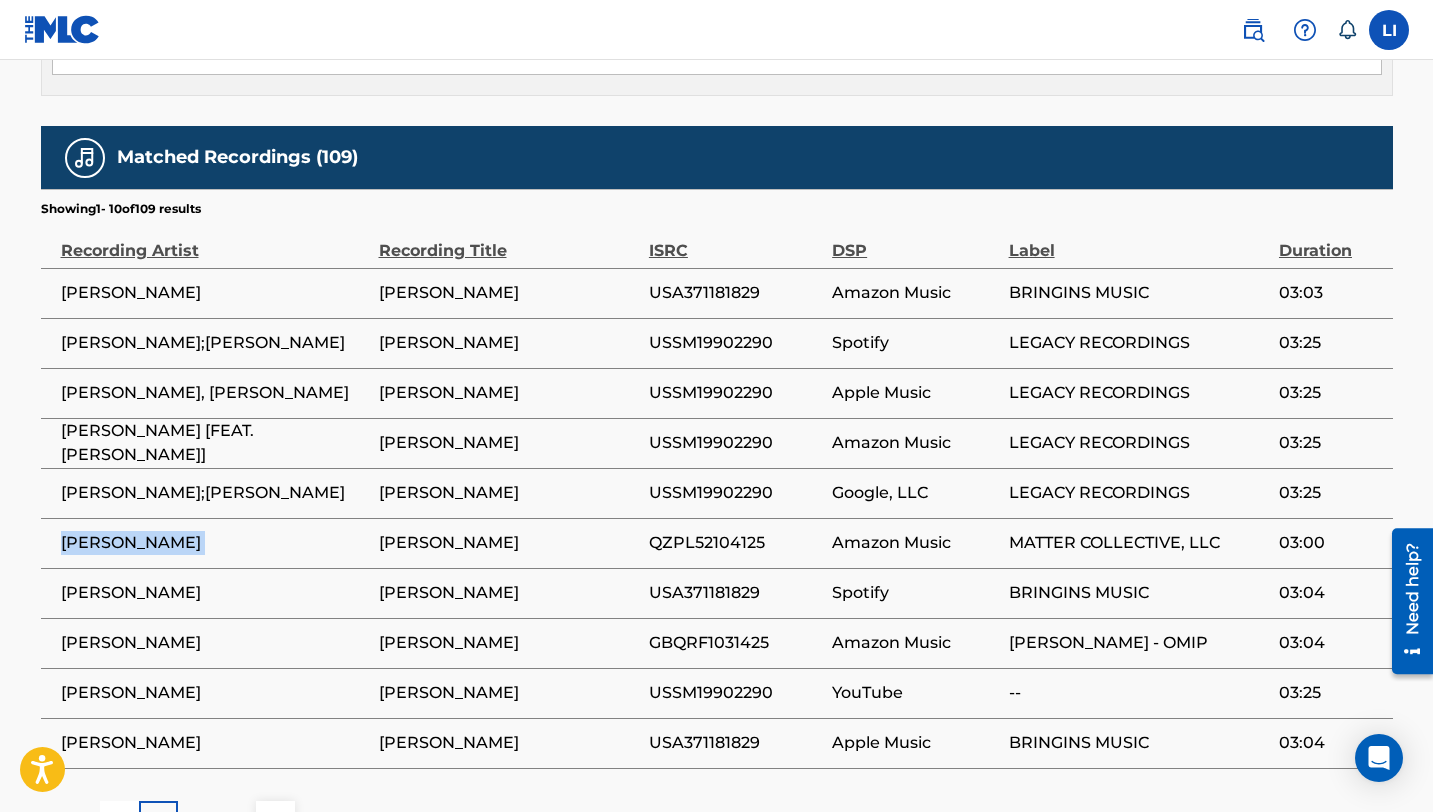 click on "SAMMI SMITH" at bounding box center [215, 543] 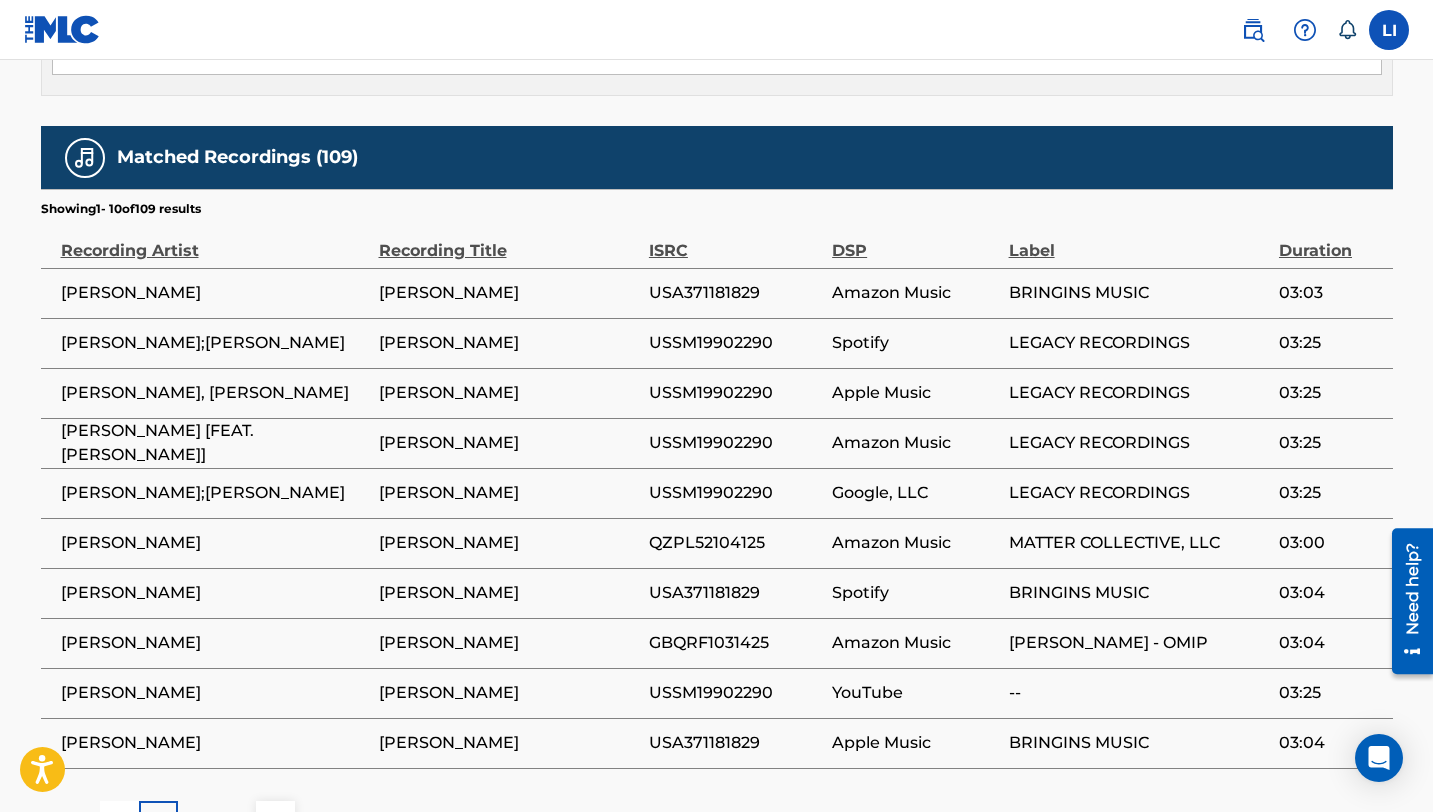 click on "TONY" at bounding box center [509, 543] 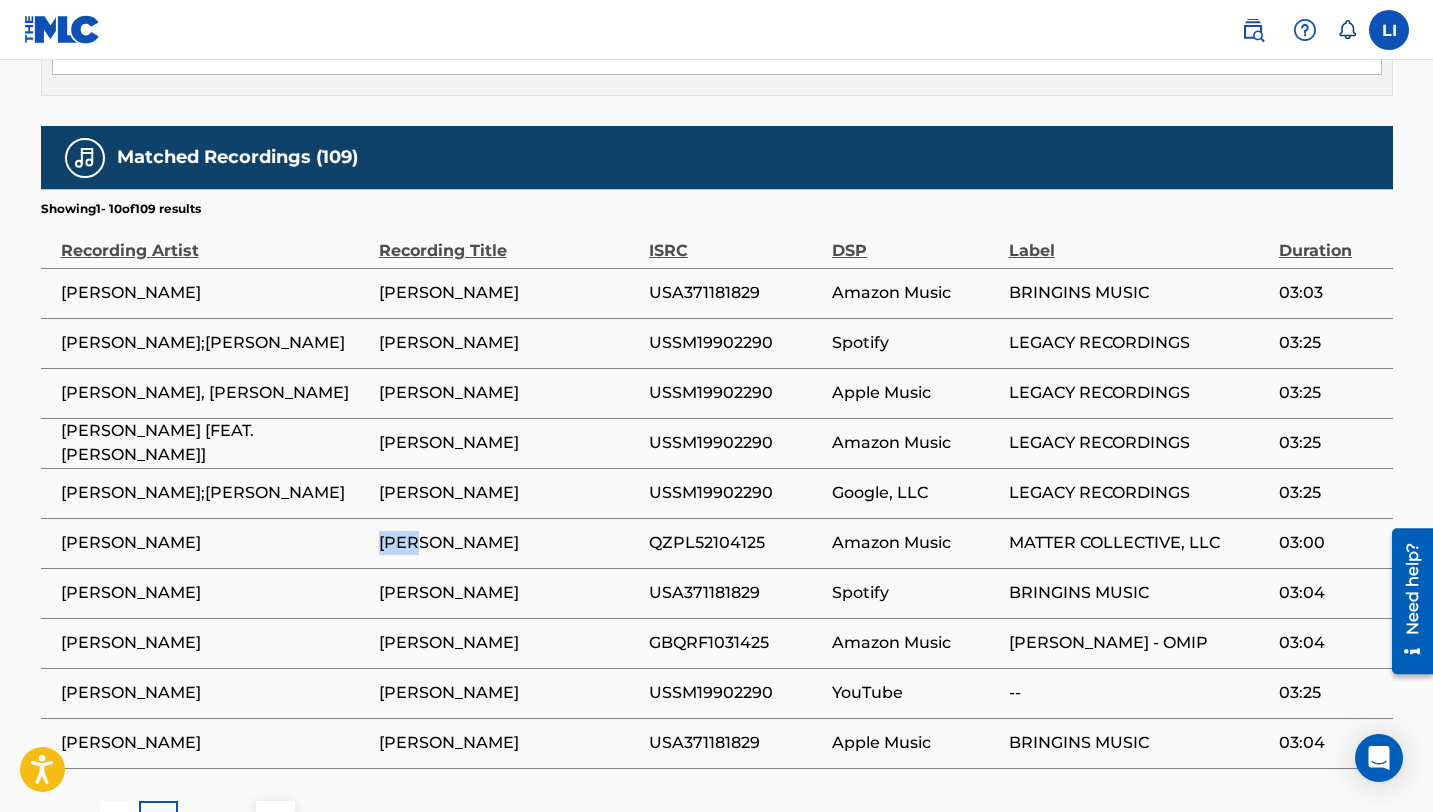 click on "TONY" at bounding box center [509, 543] 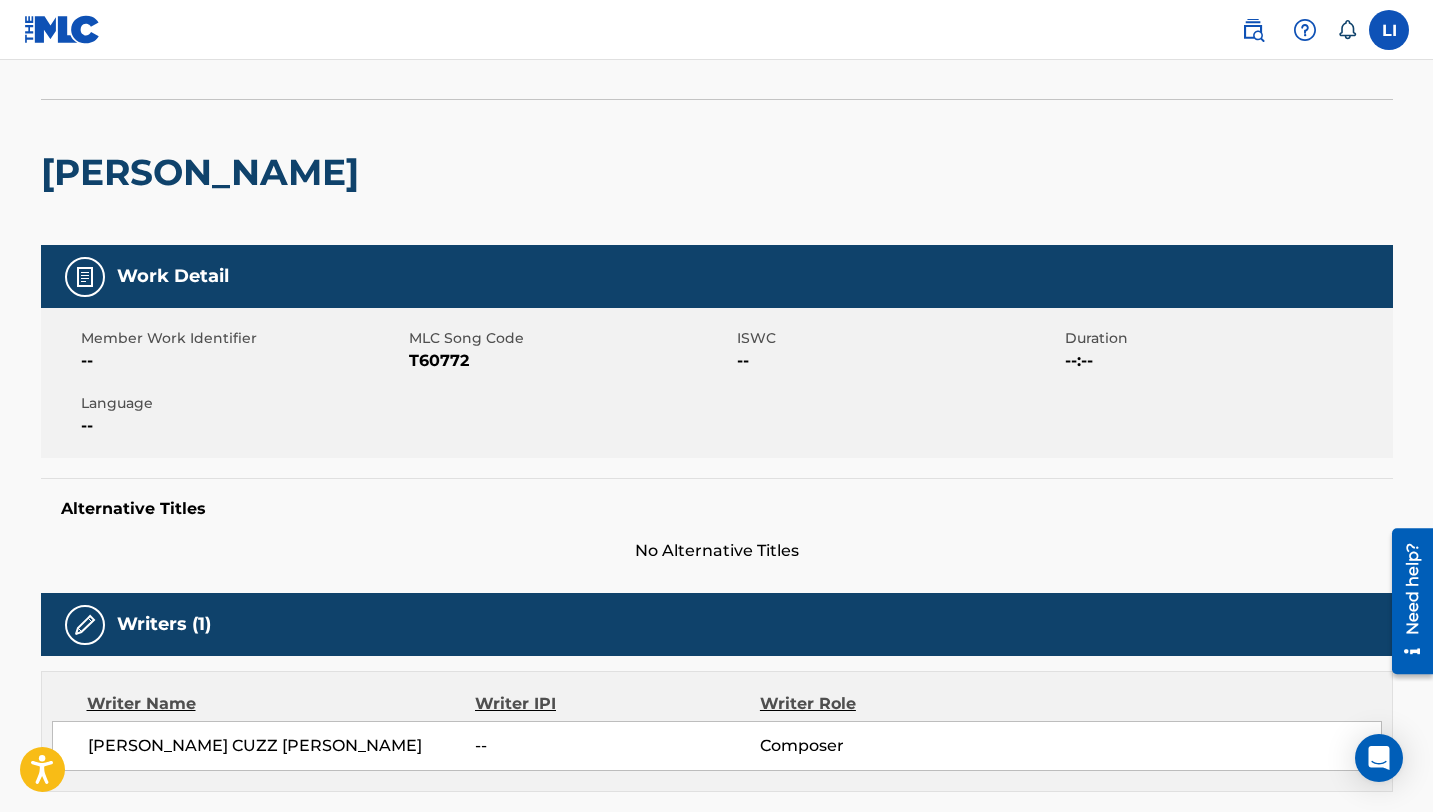scroll, scrollTop: 0, scrollLeft: 0, axis: both 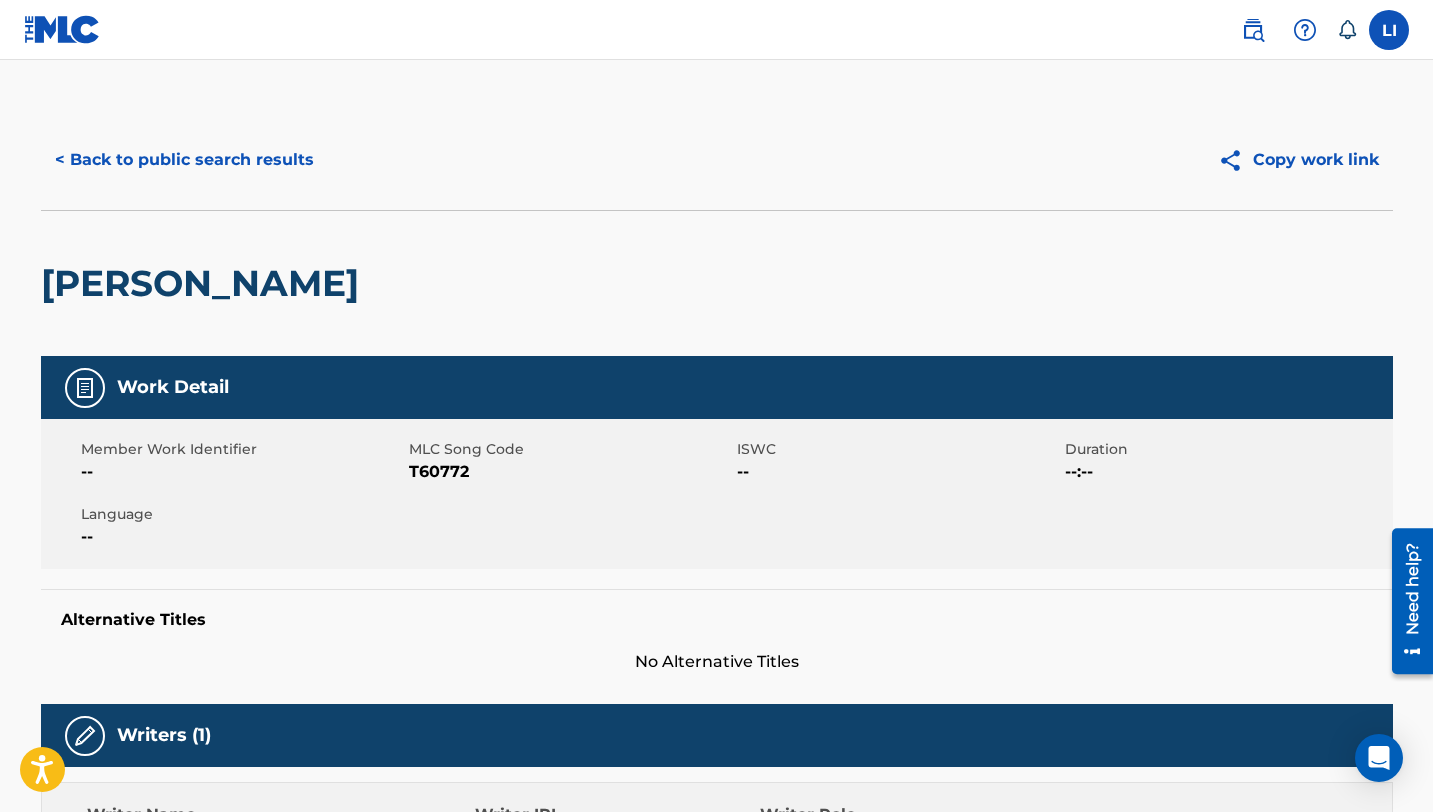 click on "< Back to public search results" at bounding box center [184, 160] 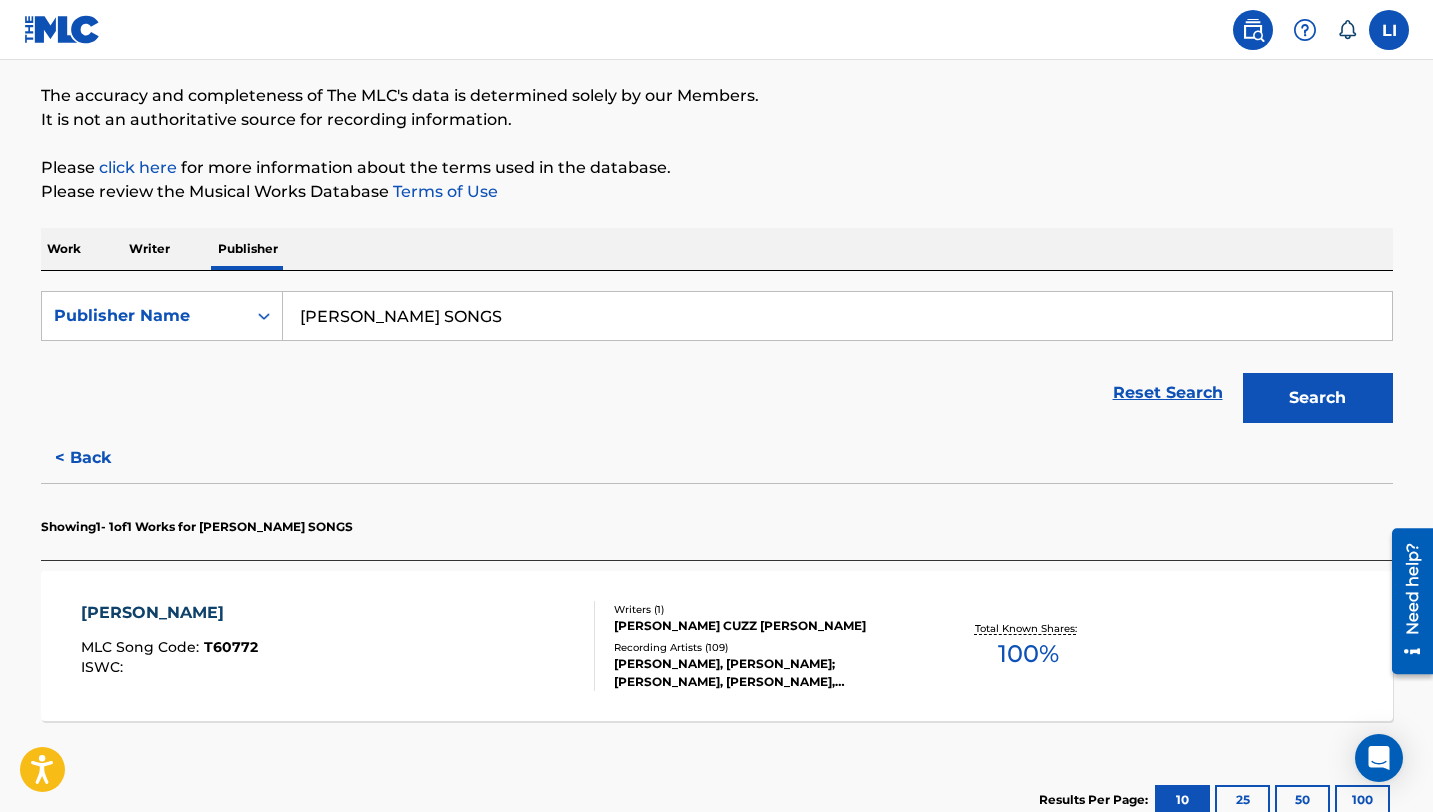 scroll, scrollTop: 295, scrollLeft: 0, axis: vertical 